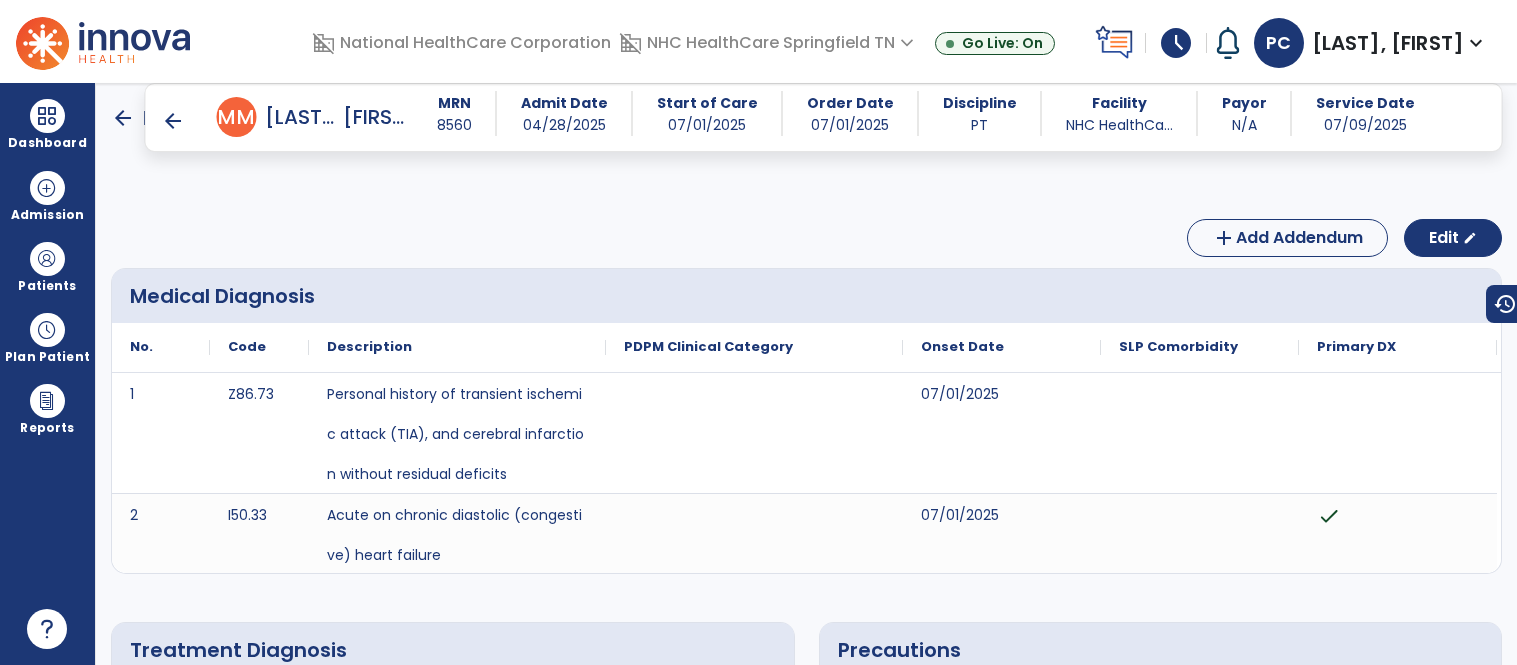 scroll, scrollTop: 0, scrollLeft: 0, axis: both 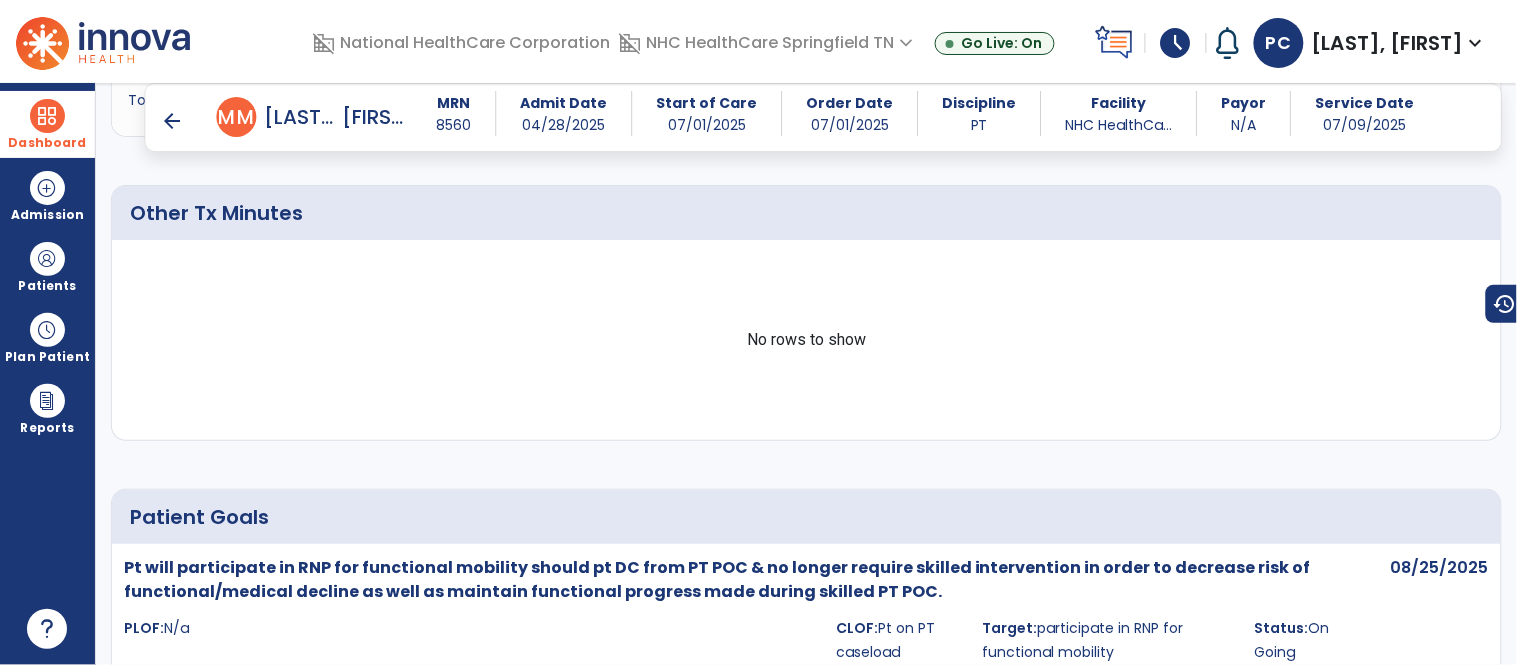 click on "Dashboard" at bounding box center (47, 124) 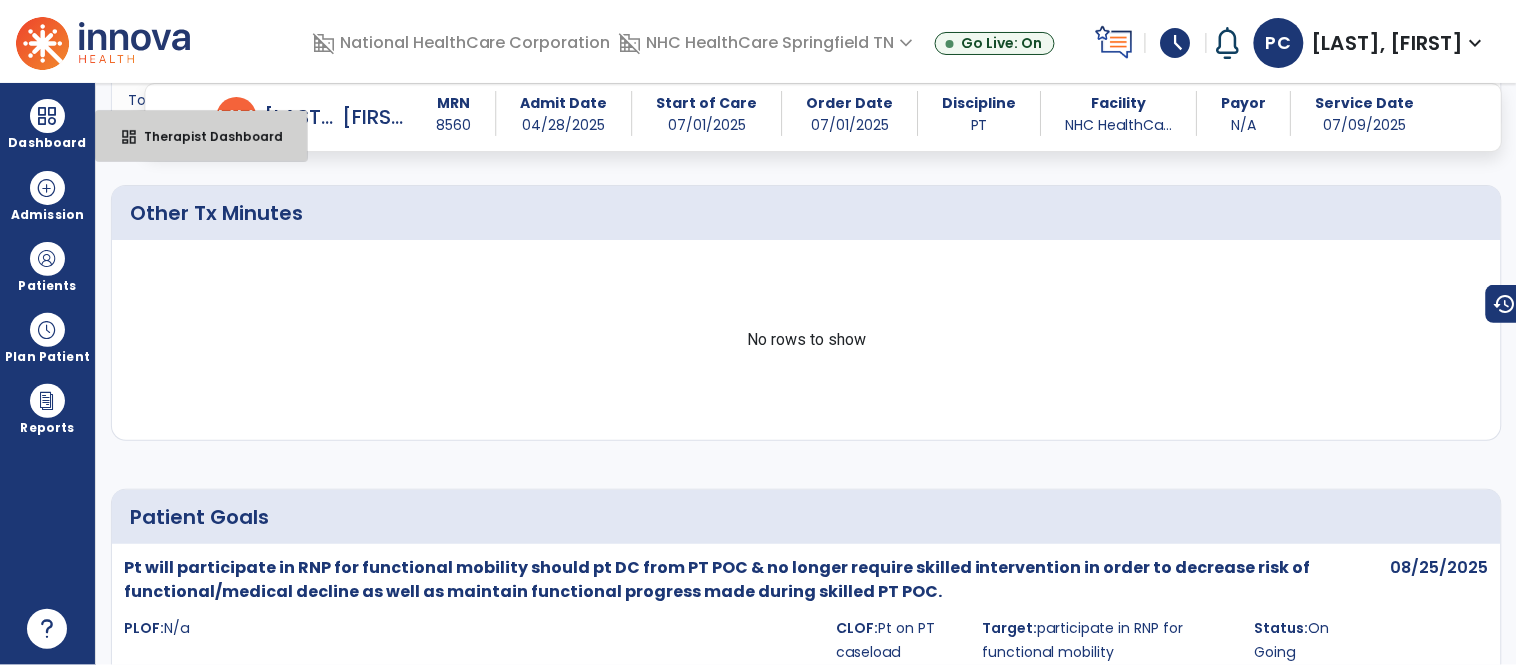 click on "Therapist Dashboard" at bounding box center (205, 136) 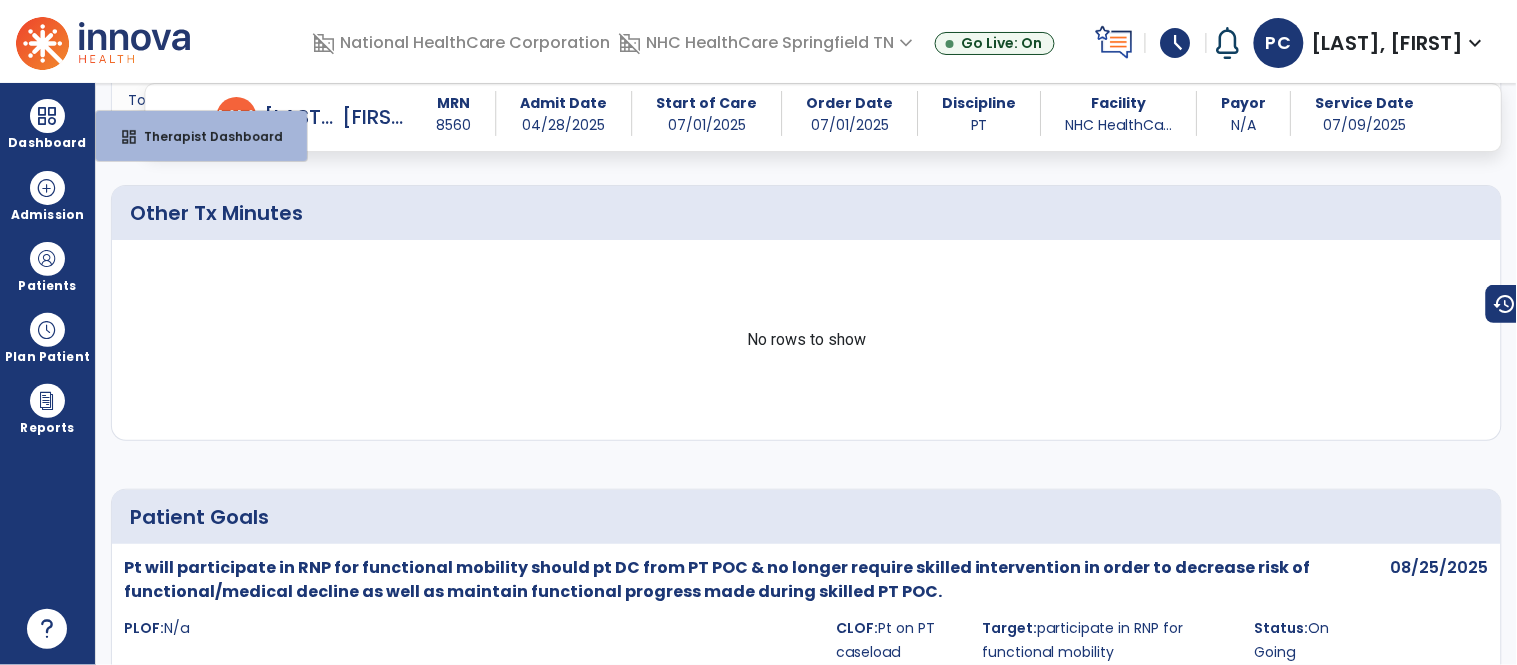 select on "****" 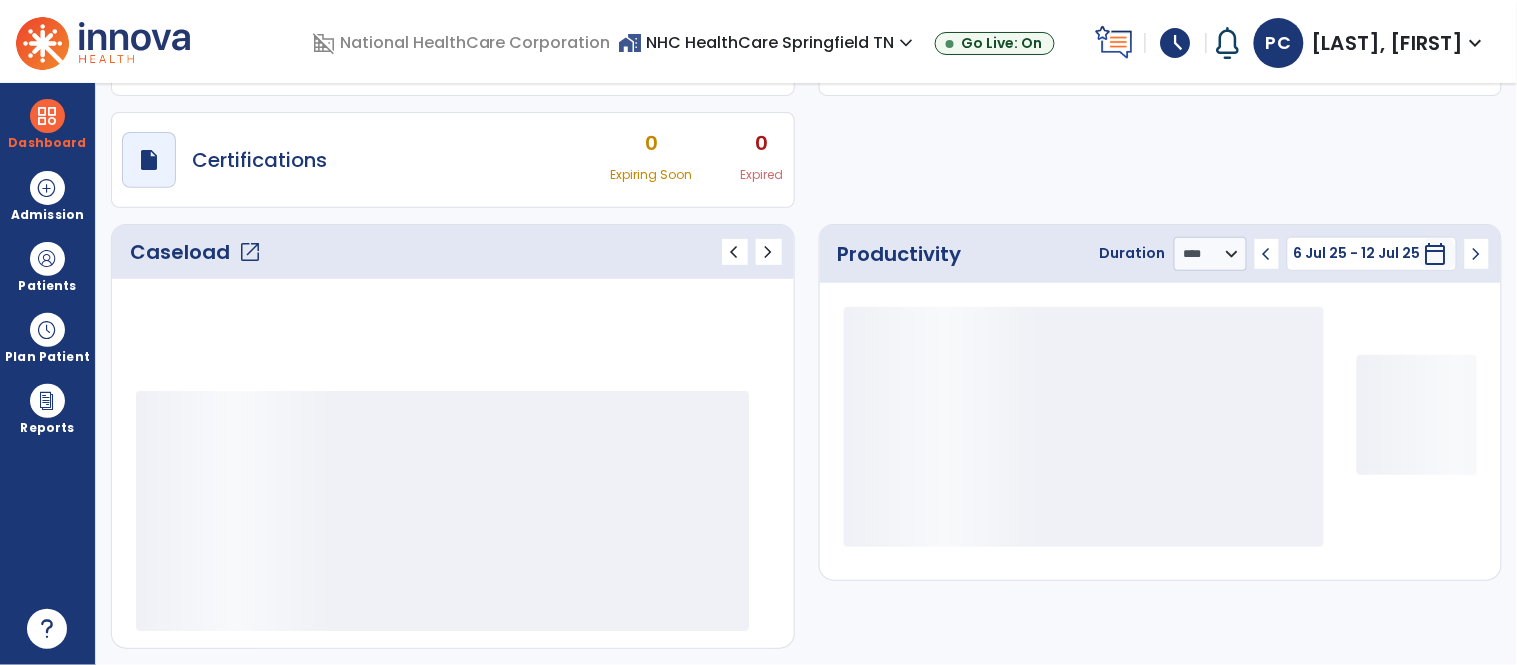 scroll, scrollTop: 142, scrollLeft: 0, axis: vertical 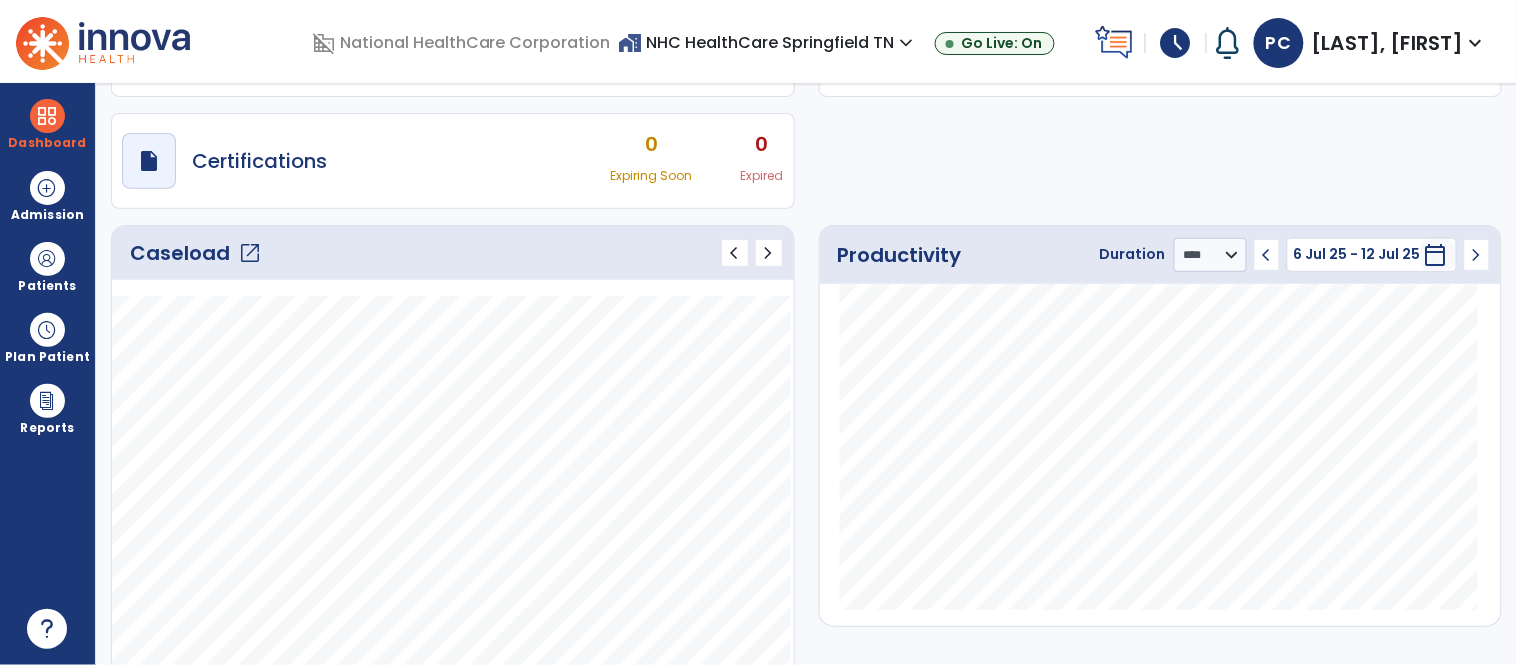 click on "Caseload   open_in_new" 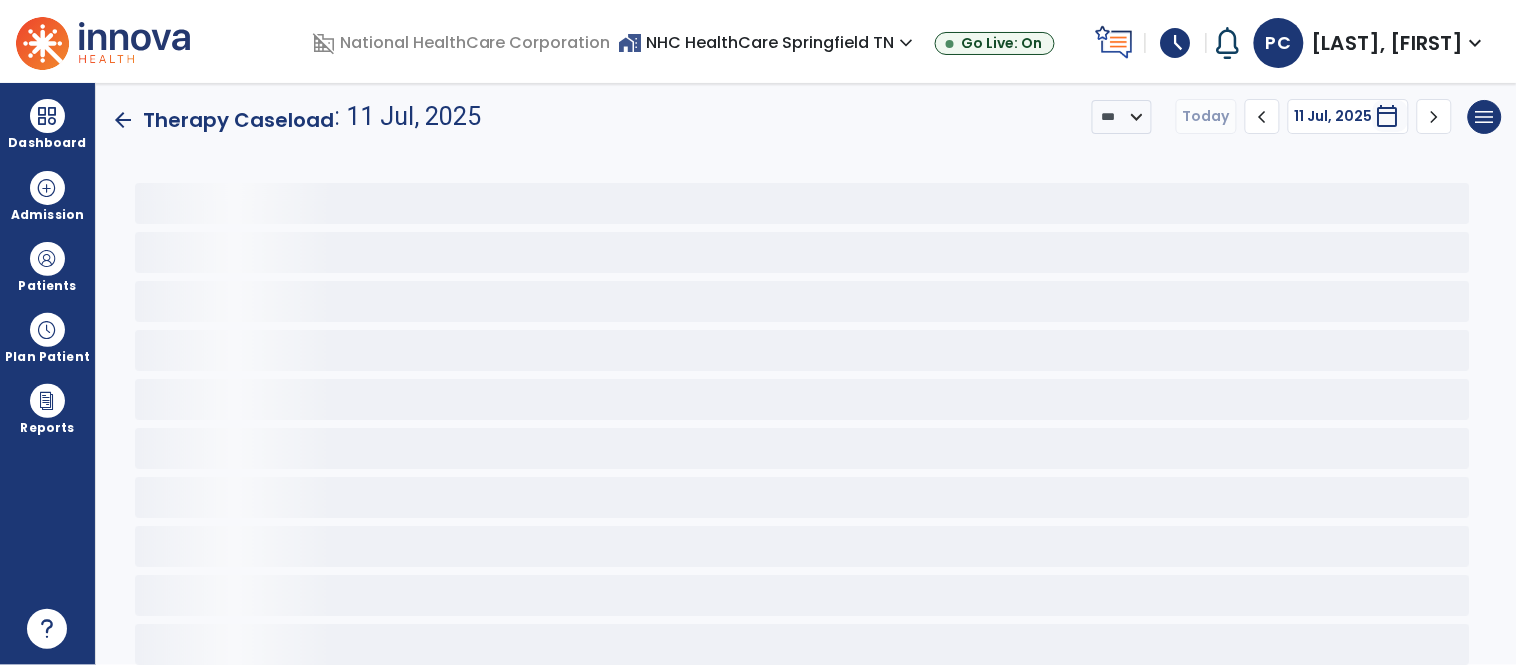 scroll, scrollTop: 0, scrollLeft: 0, axis: both 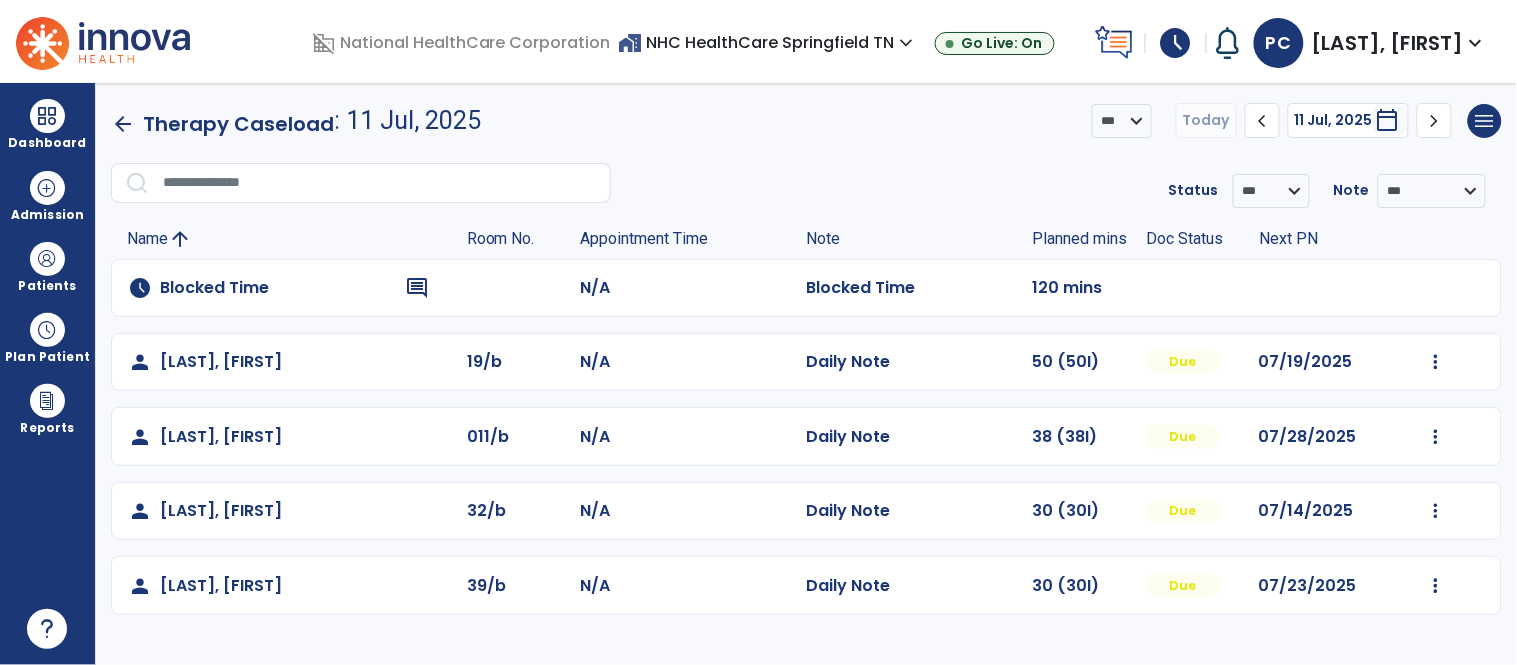 click on "Mark Visit As Complete   Reset Note   Open Document   G + C Mins" 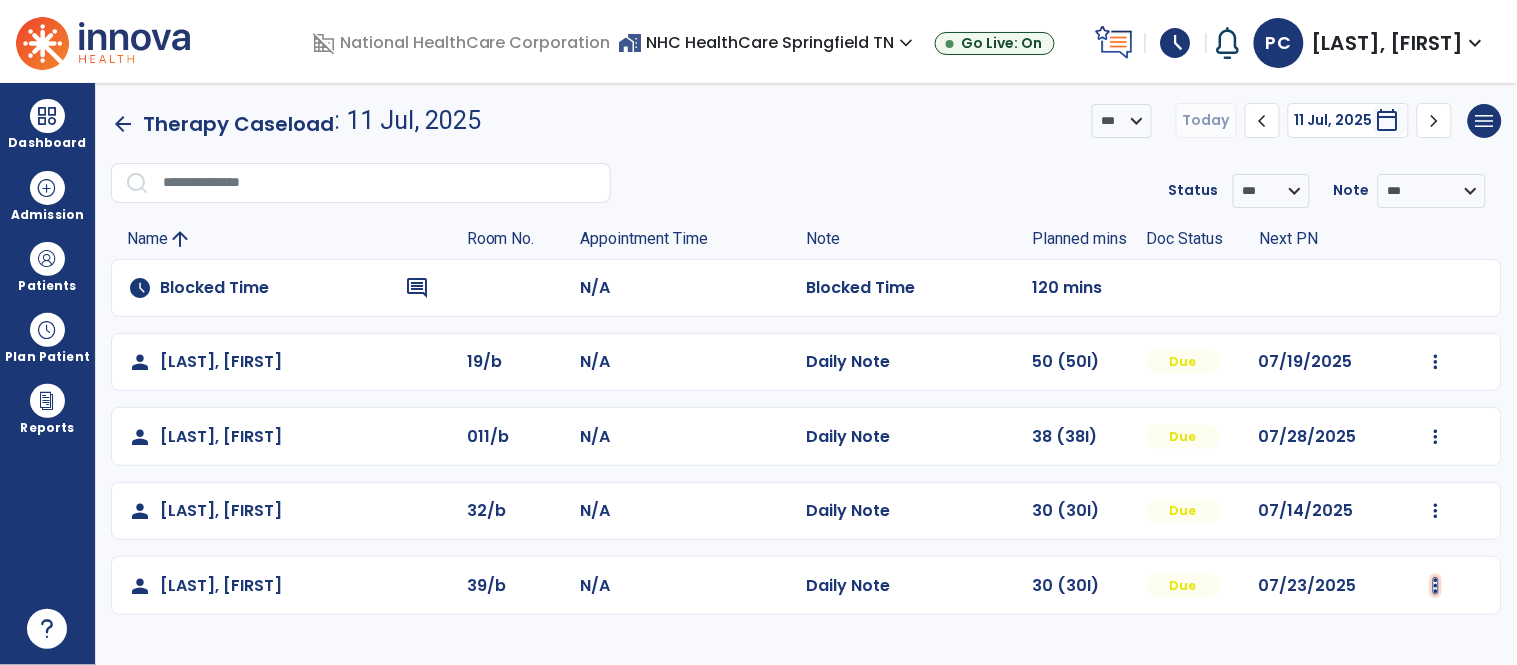 click at bounding box center [1436, 362] 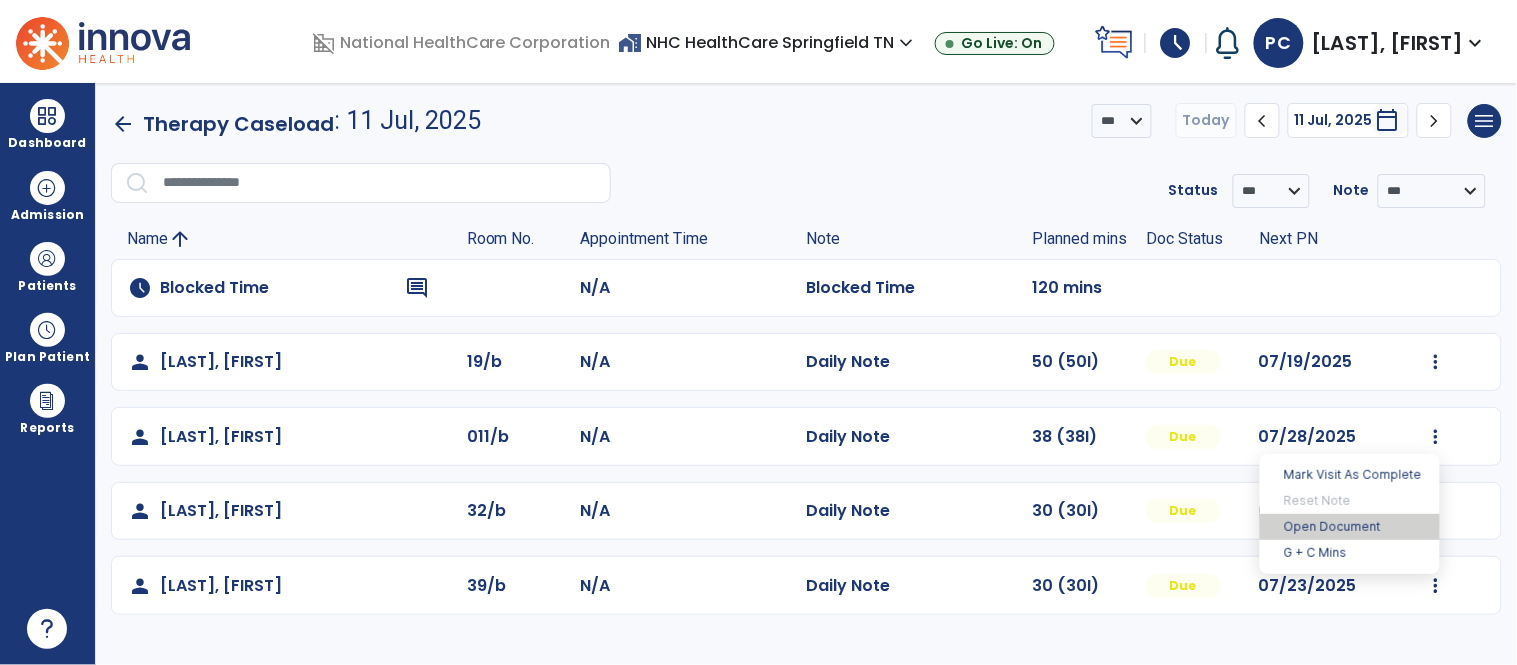 click on "Open Document" at bounding box center [1350, 527] 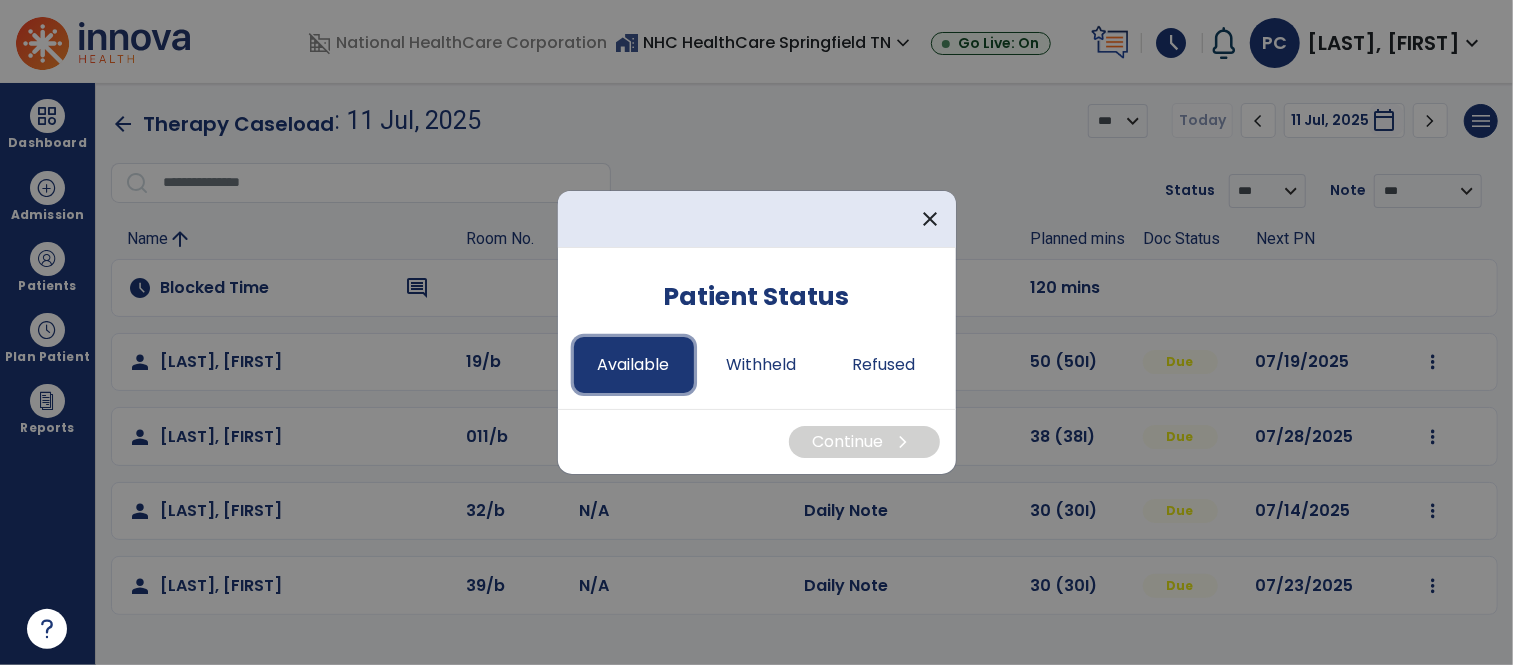 click on "Available" at bounding box center (634, 365) 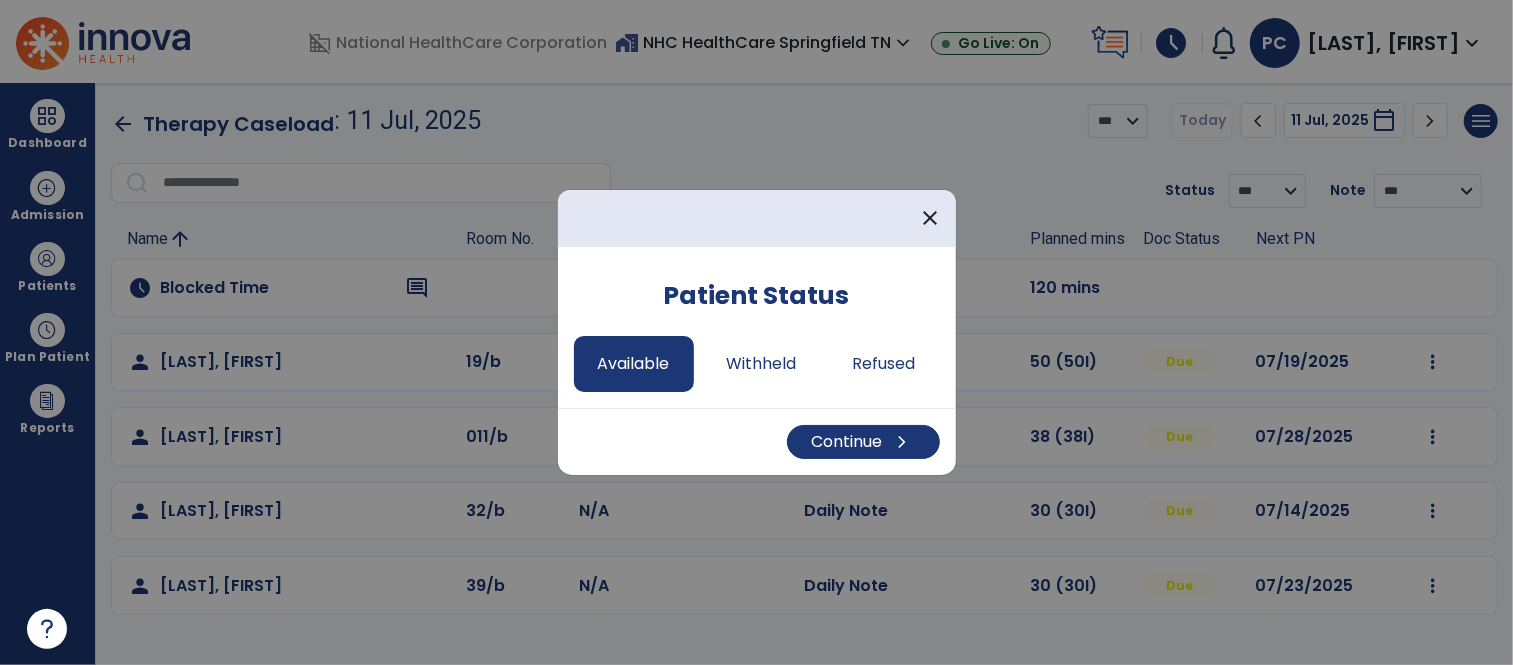 click on "Continue   chevron_right" at bounding box center [757, 441] 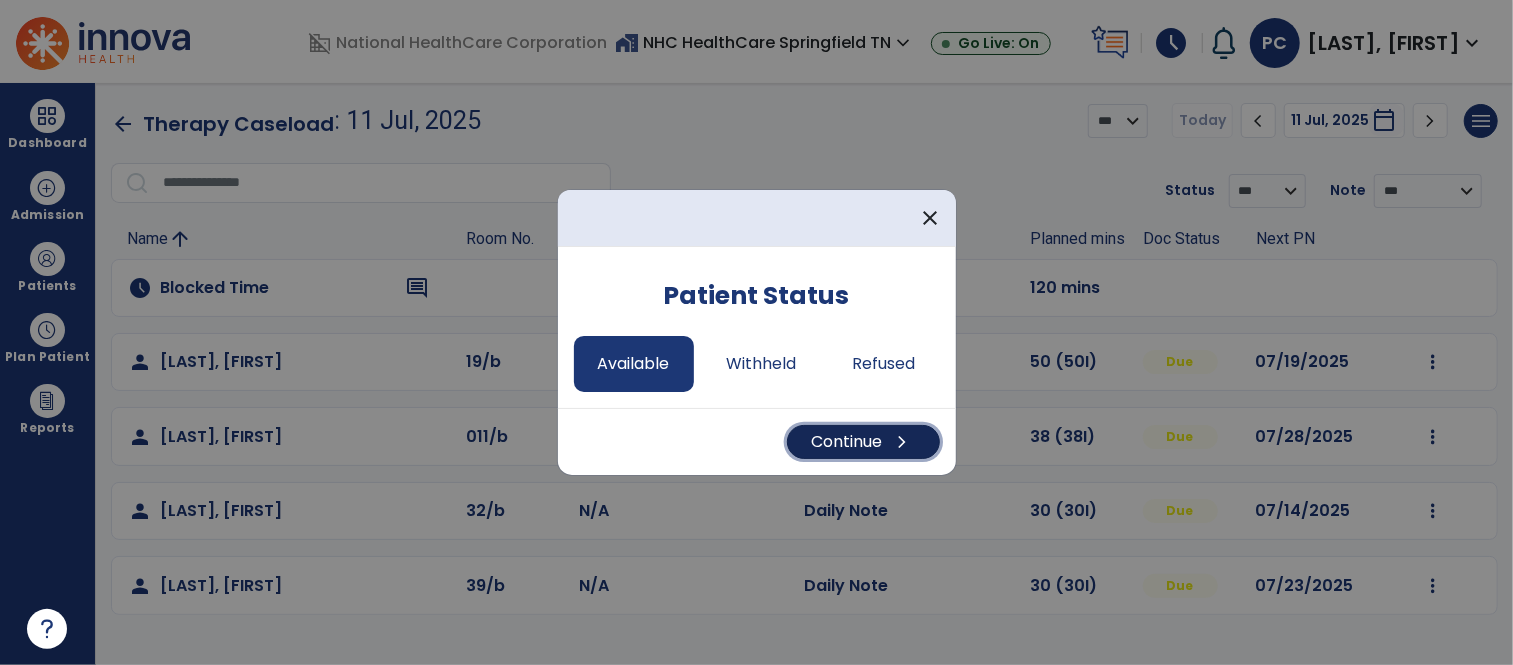 click on "Continue   chevron_right" at bounding box center (863, 442) 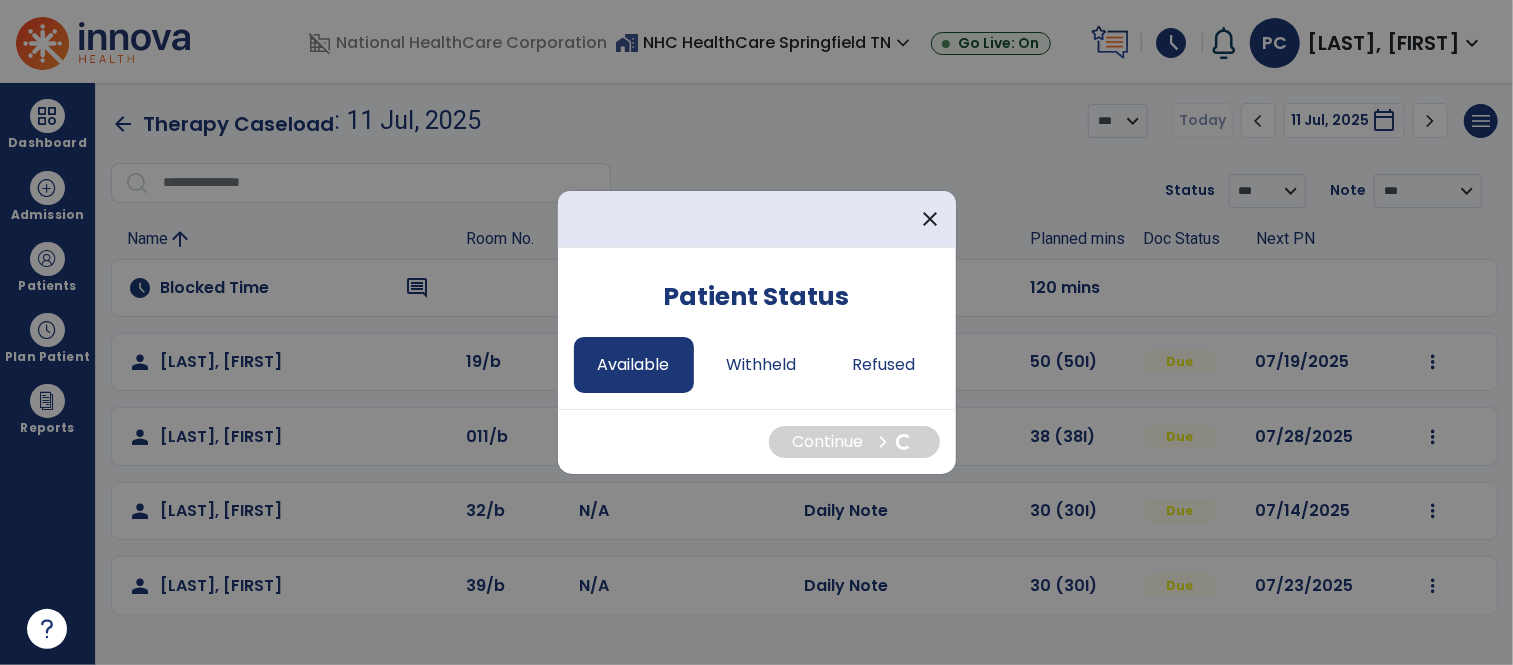 select on "*" 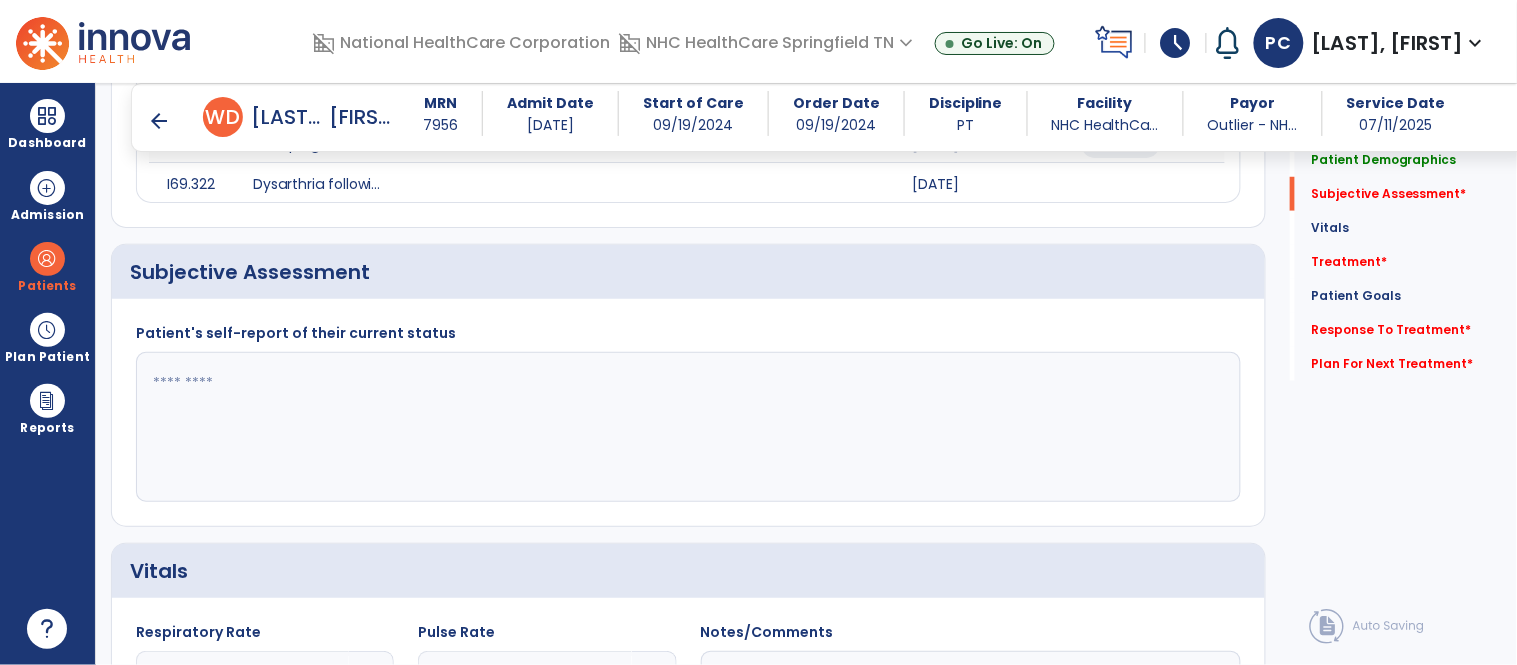 scroll, scrollTop: 555, scrollLeft: 0, axis: vertical 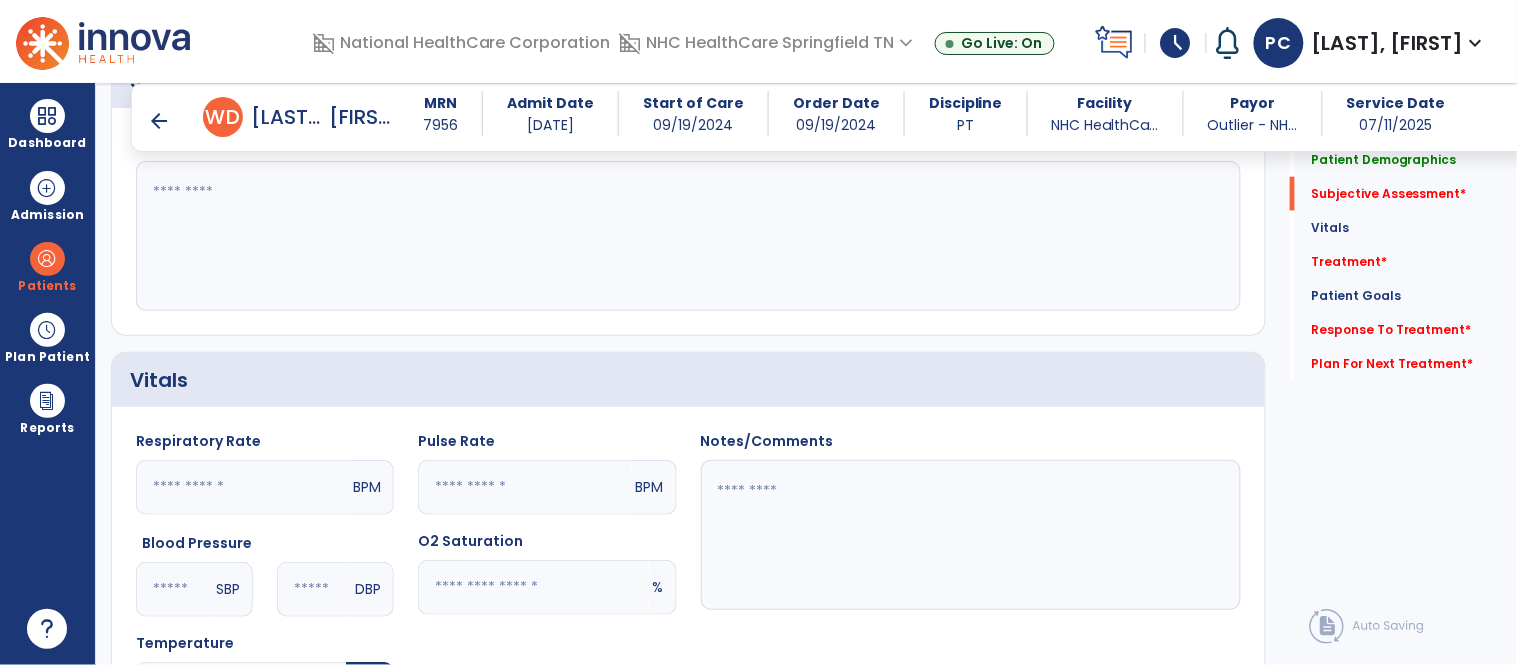 click 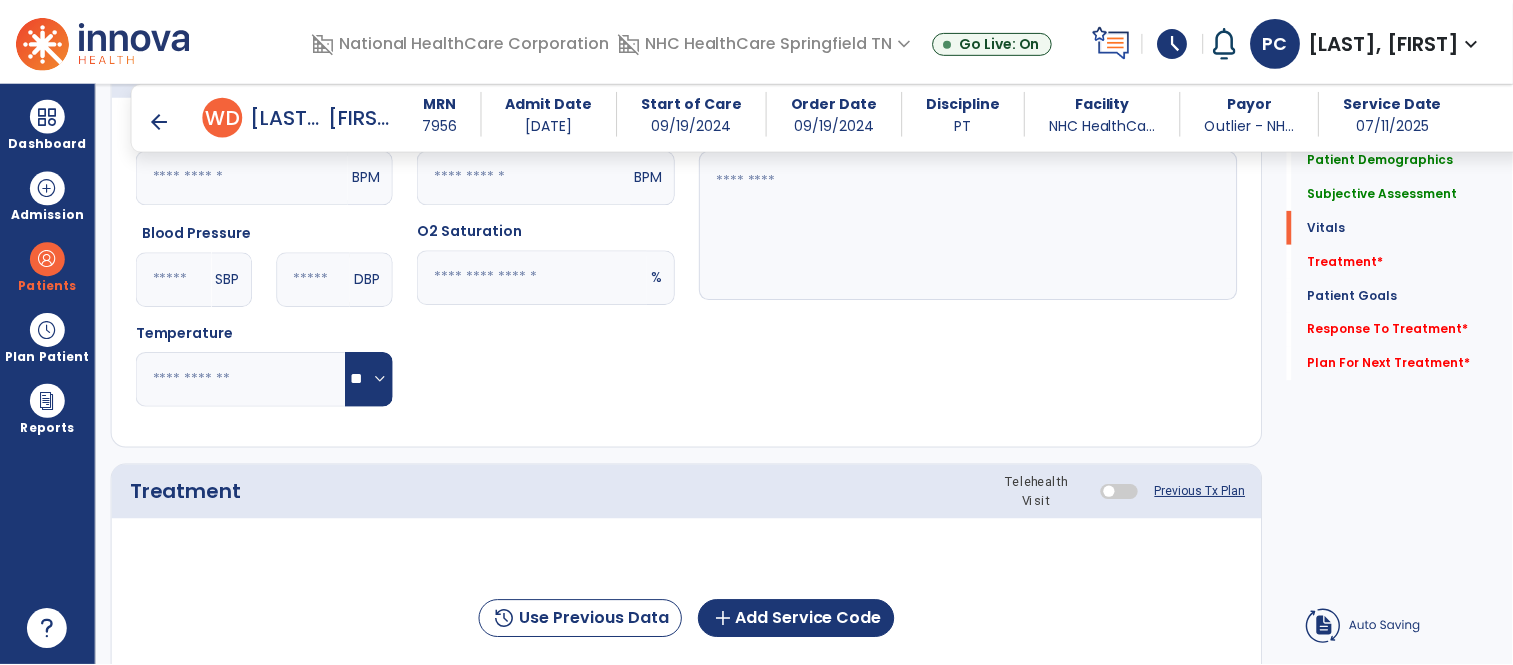 scroll, scrollTop: 1222, scrollLeft: 0, axis: vertical 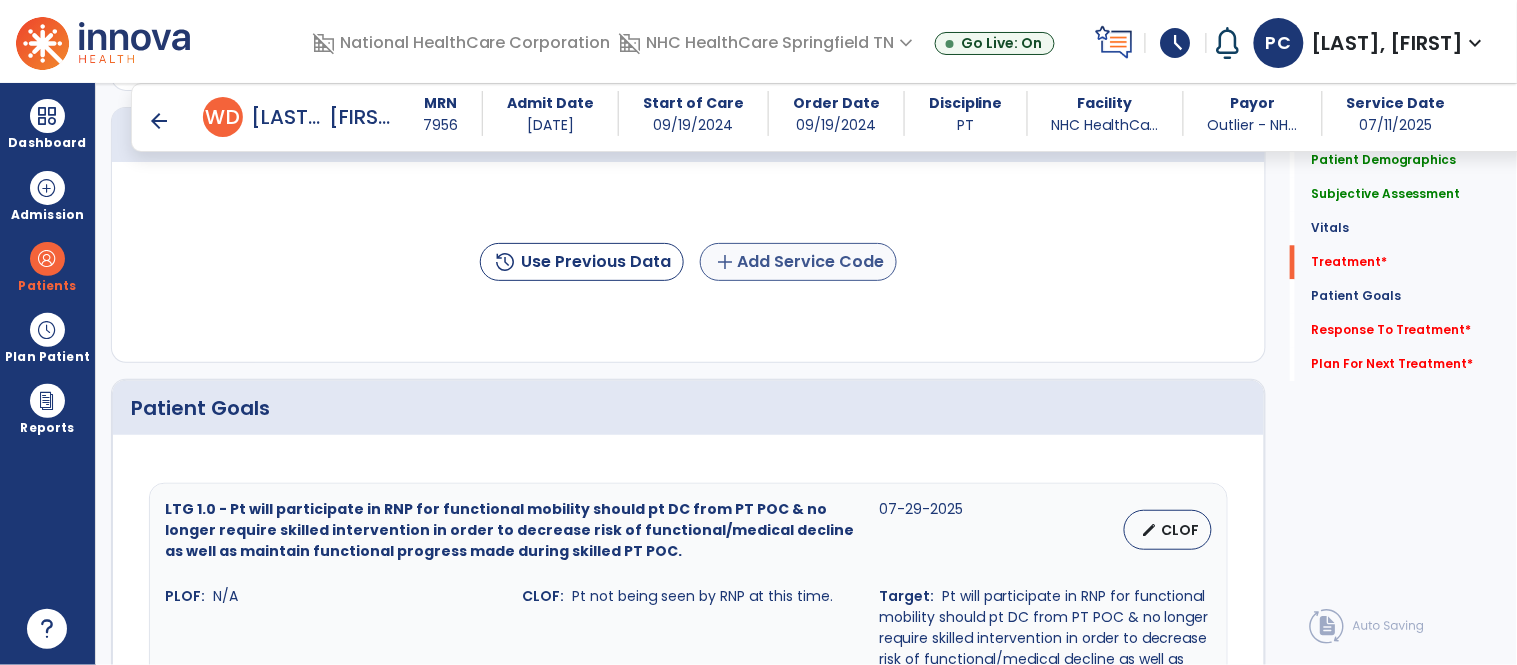 type on "**********" 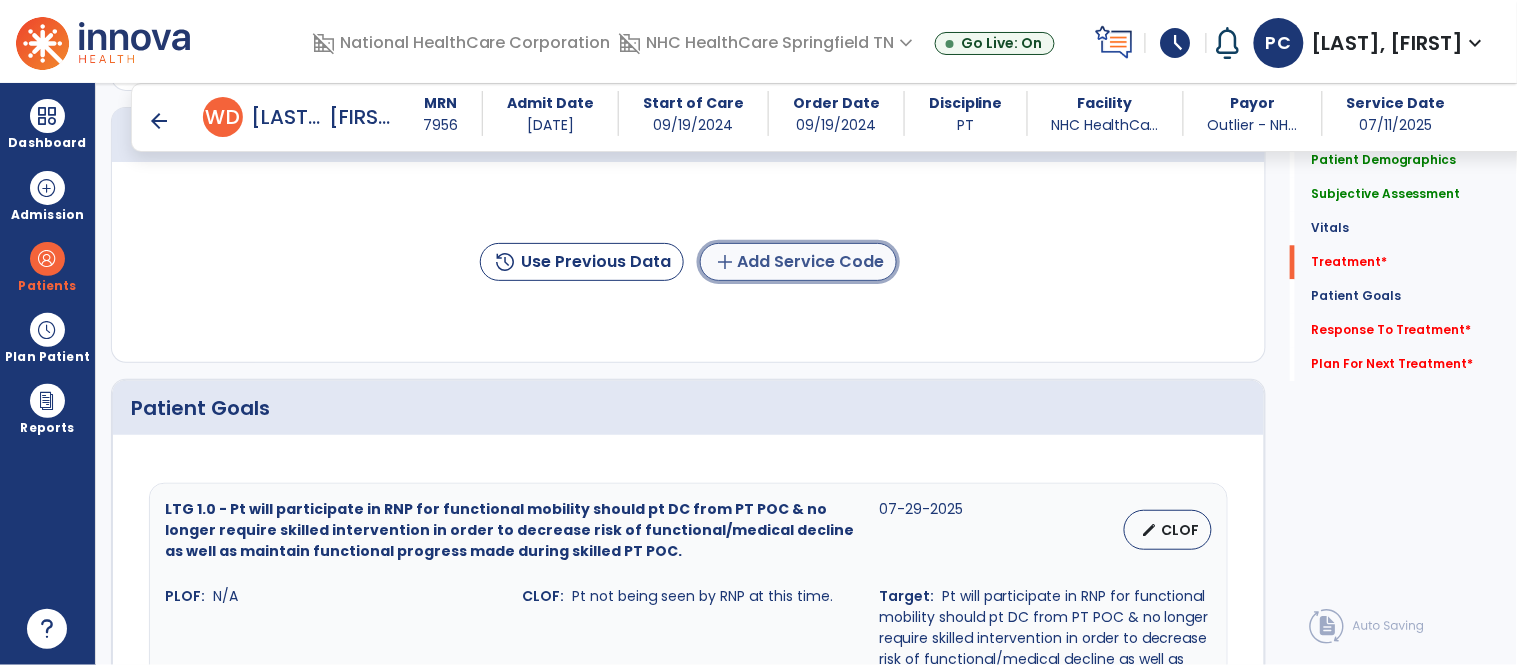 click on "add  Add Service Code" 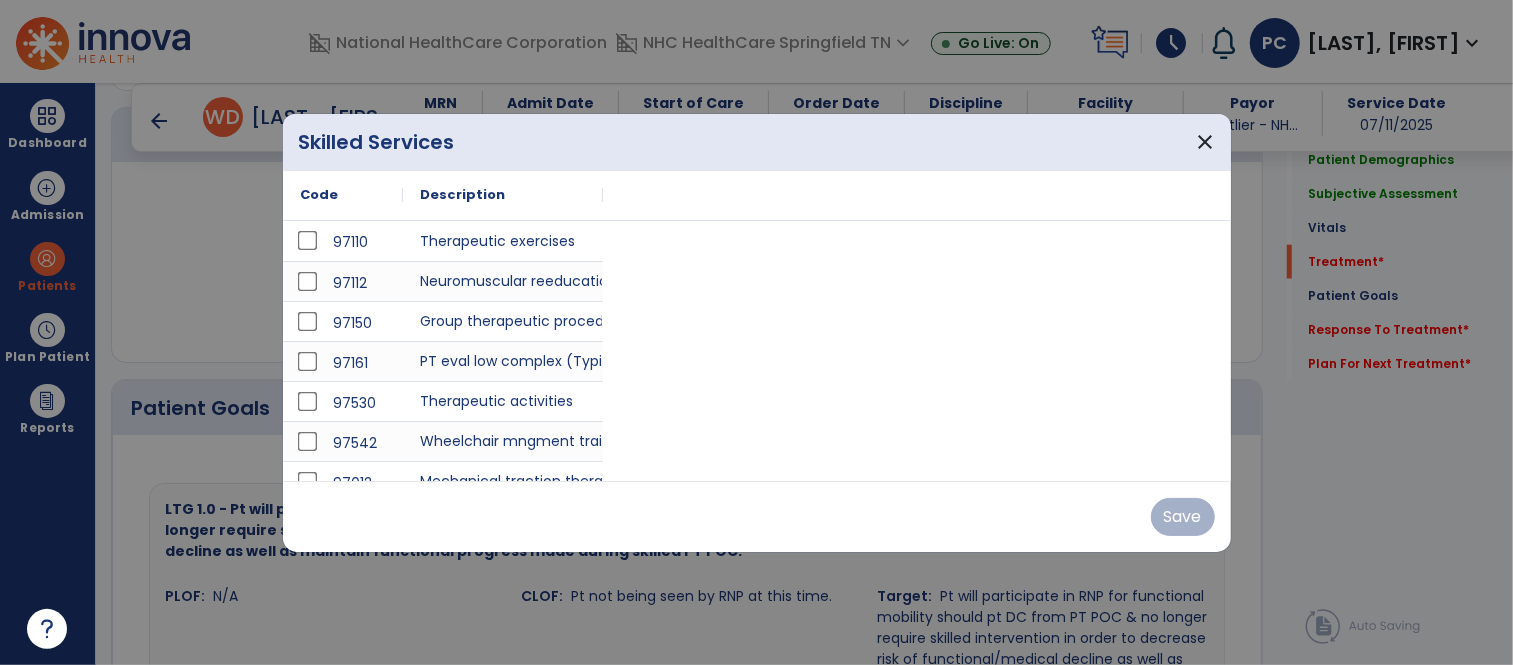 scroll, scrollTop: 1222, scrollLeft: 0, axis: vertical 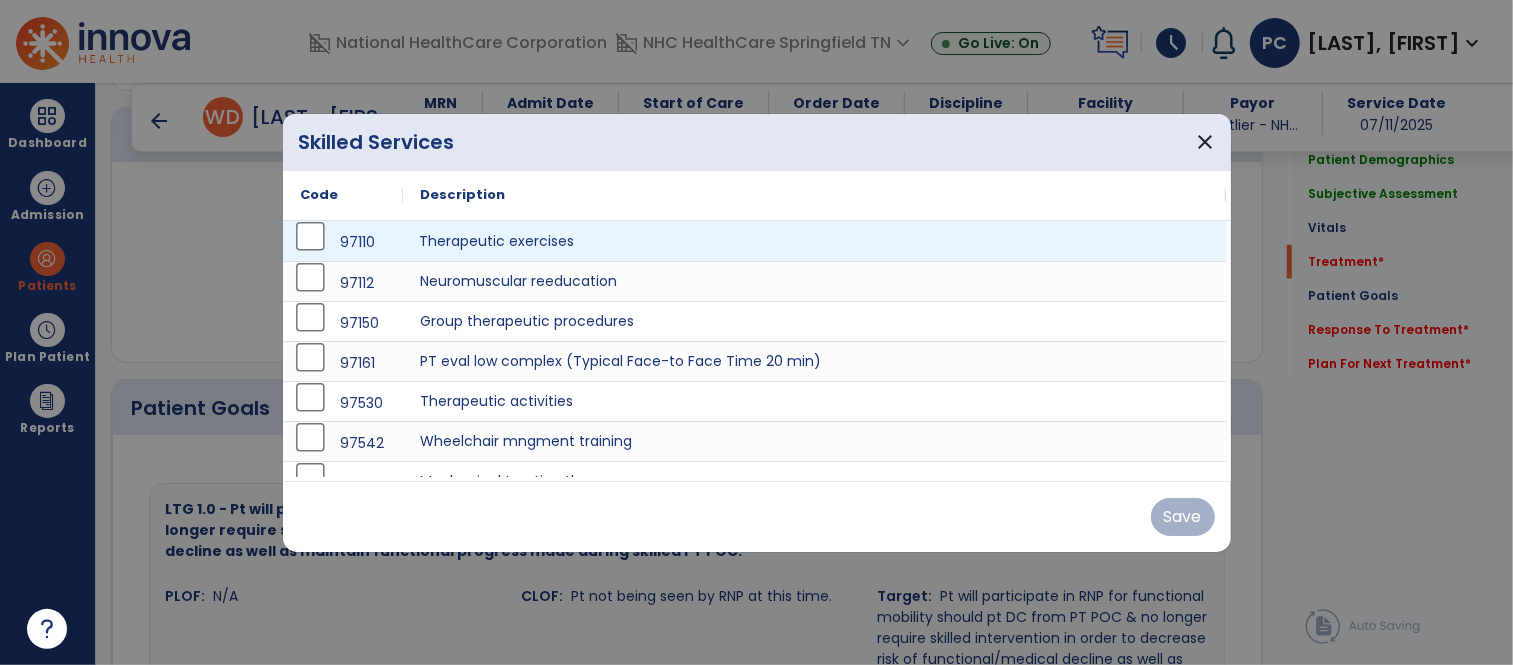 click on "Therapeutic exercises" at bounding box center (815, 241) 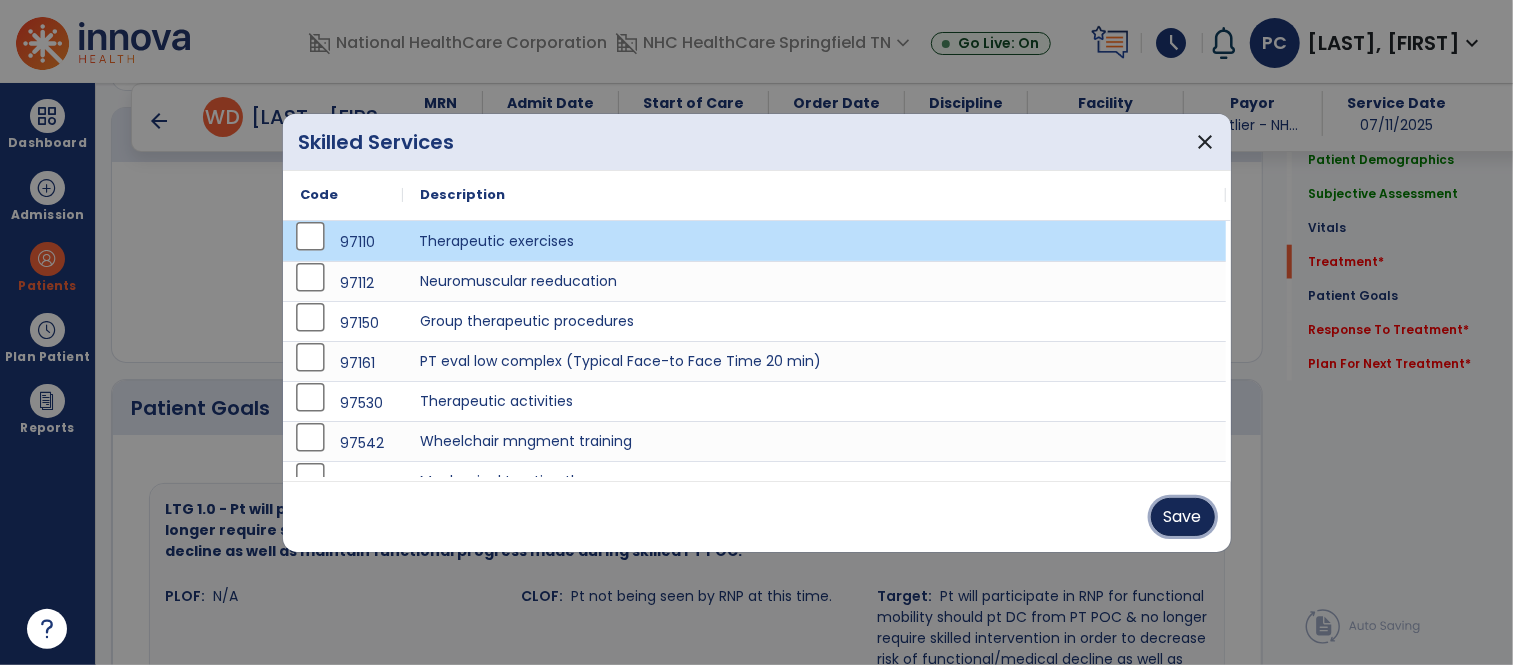 click on "Save" at bounding box center [1183, 517] 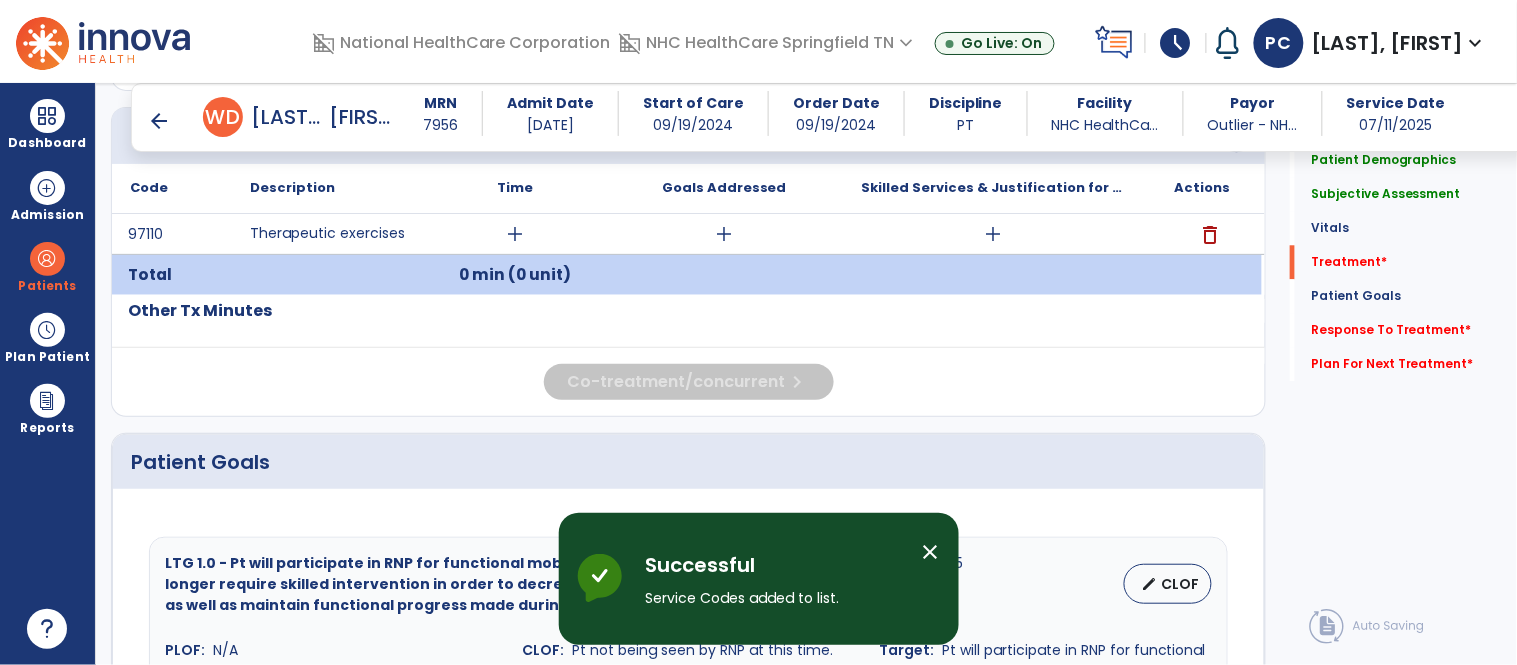 click on "close" at bounding box center (931, 552) 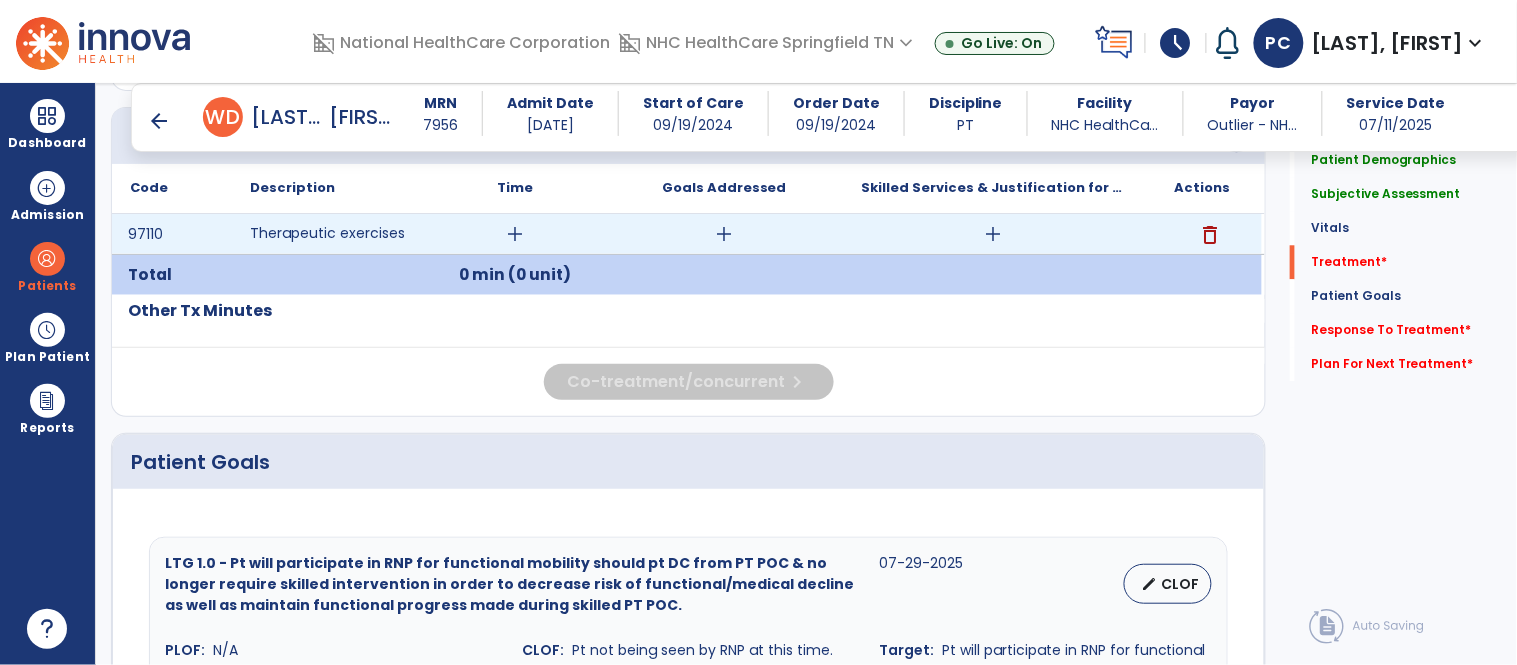 click on "add" at bounding box center (515, 234) 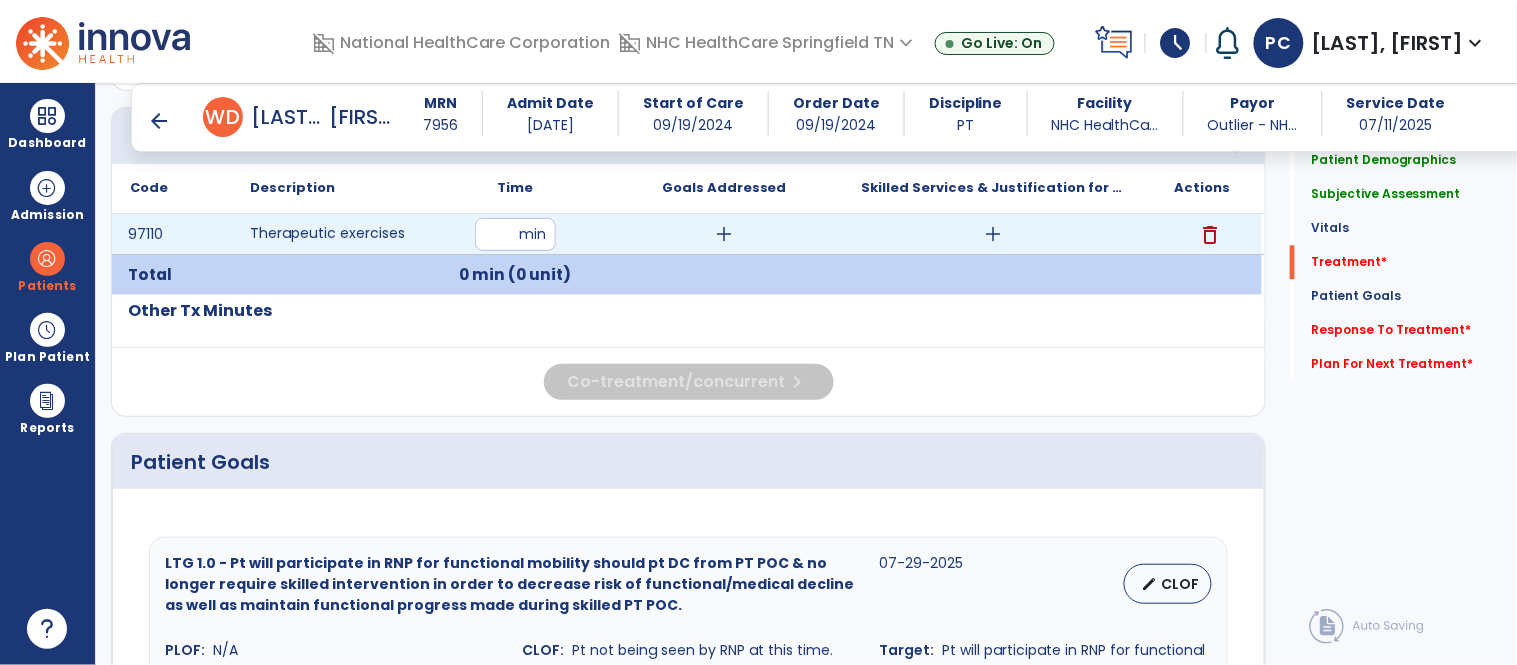 type on "**" 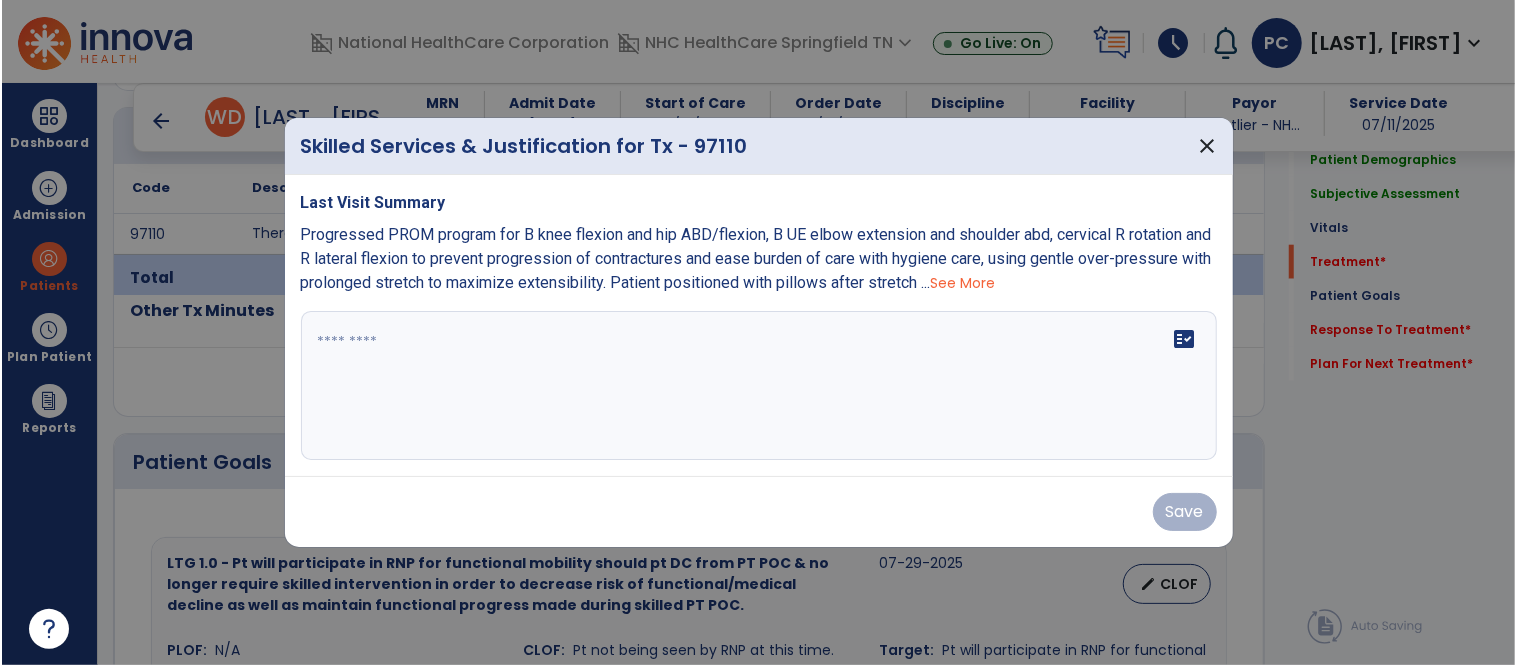 scroll, scrollTop: 1222, scrollLeft: 0, axis: vertical 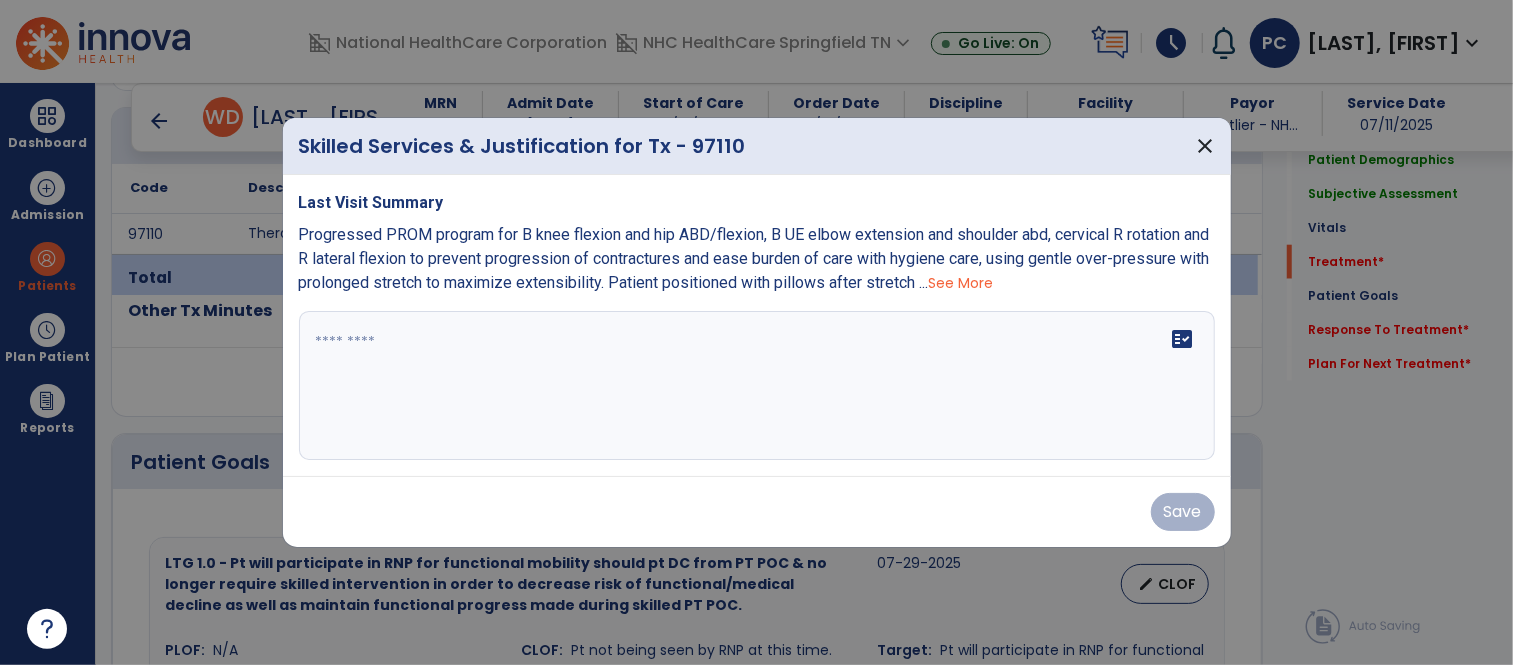 click on "See More" at bounding box center (961, 283) 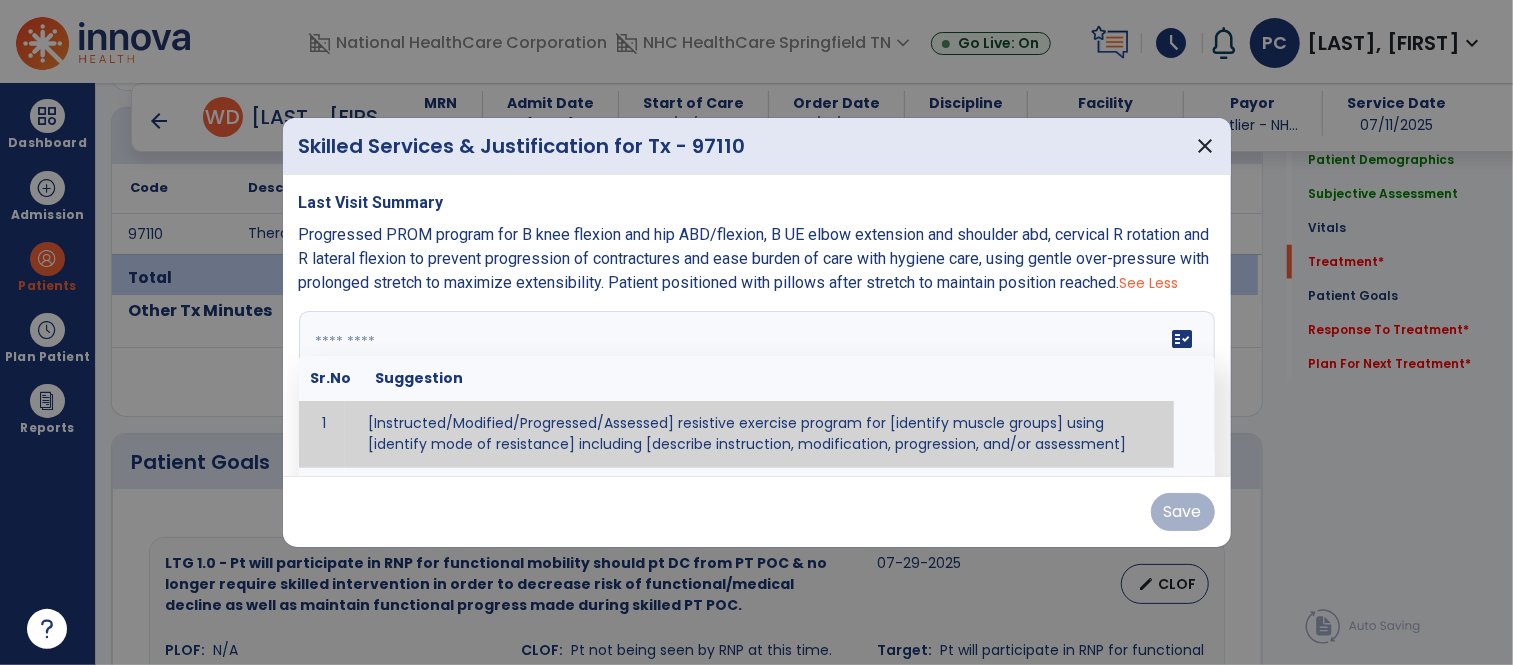 click at bounding box center (757, 386) 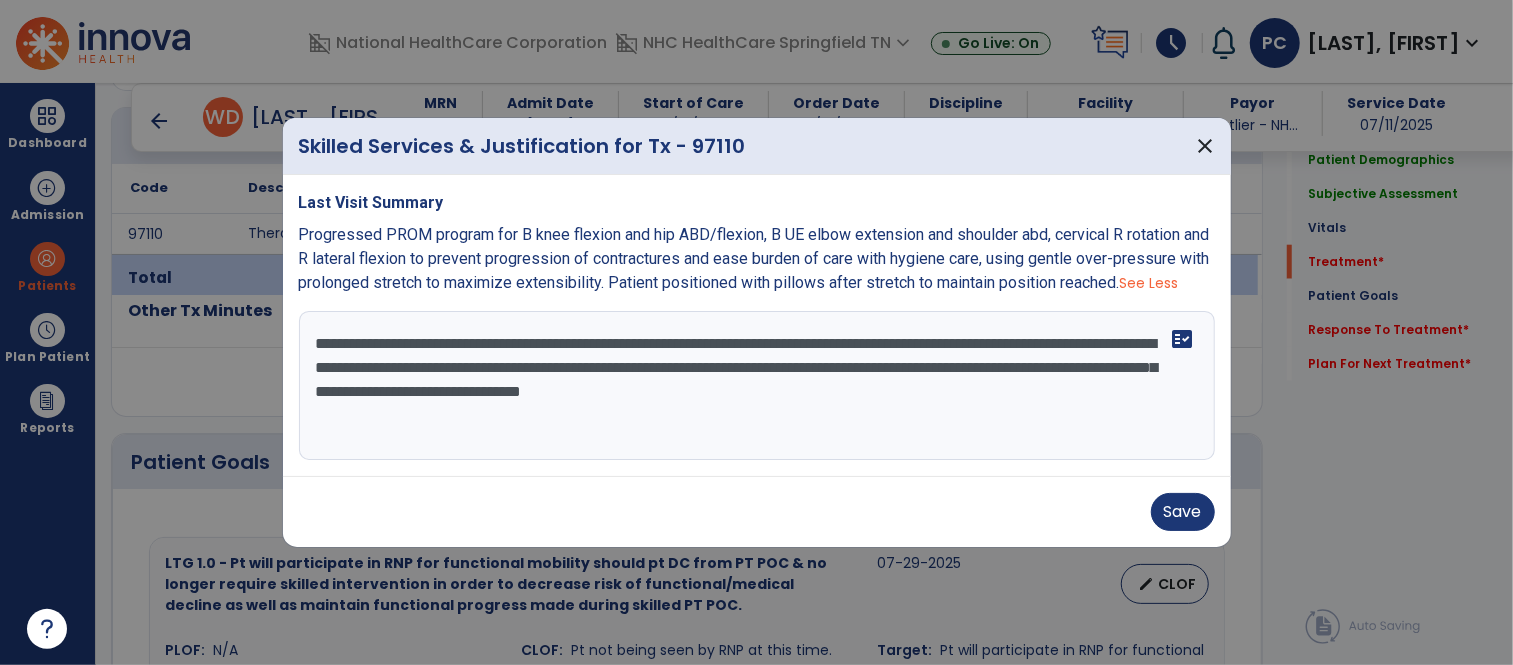 type on "**********" 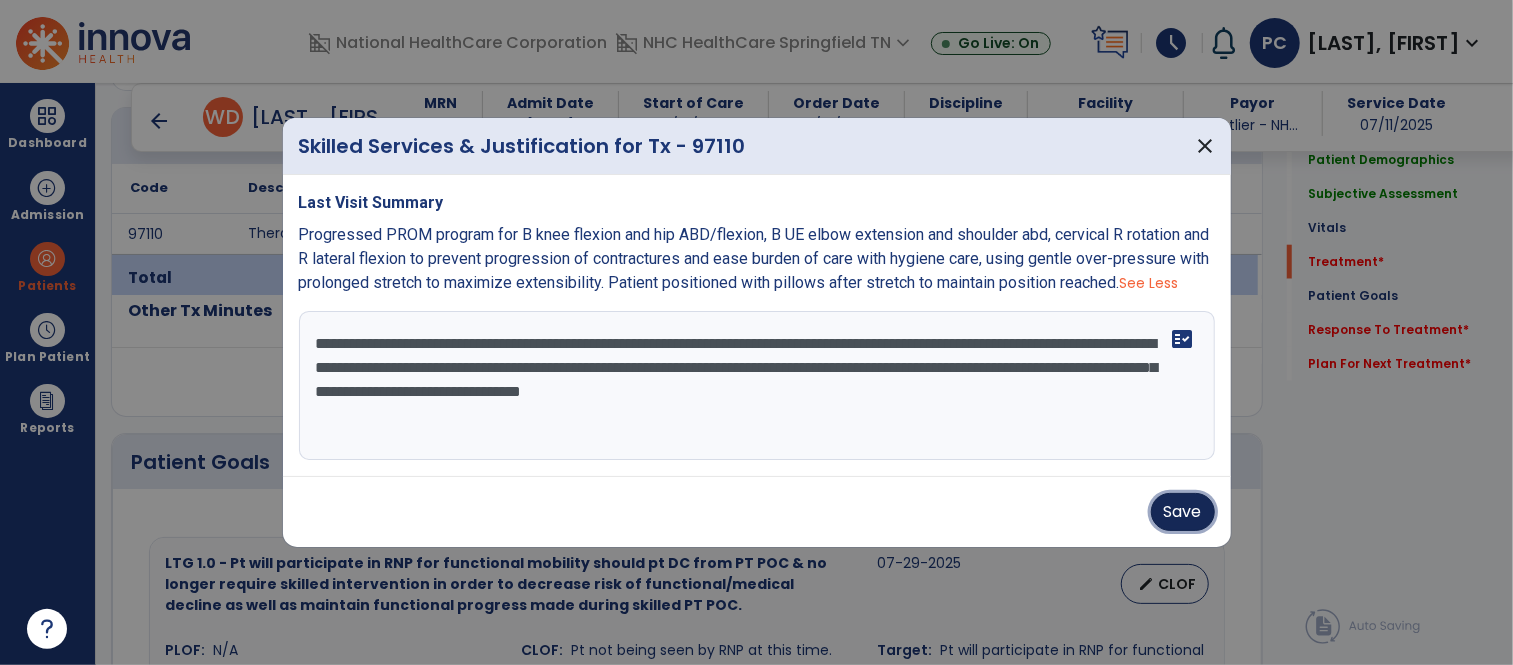 click on "Save" at bounding box center [1183, 512] 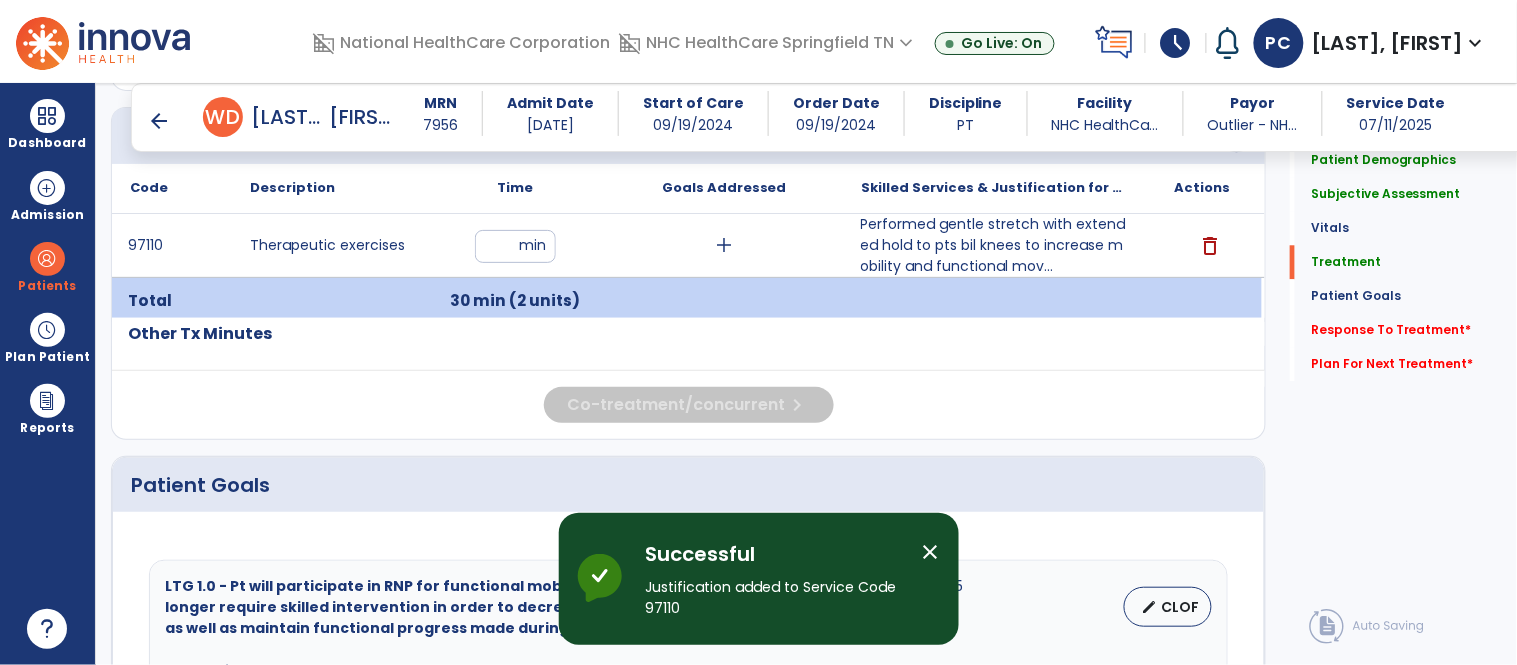 click on "close" at bounding box center (931, 552) 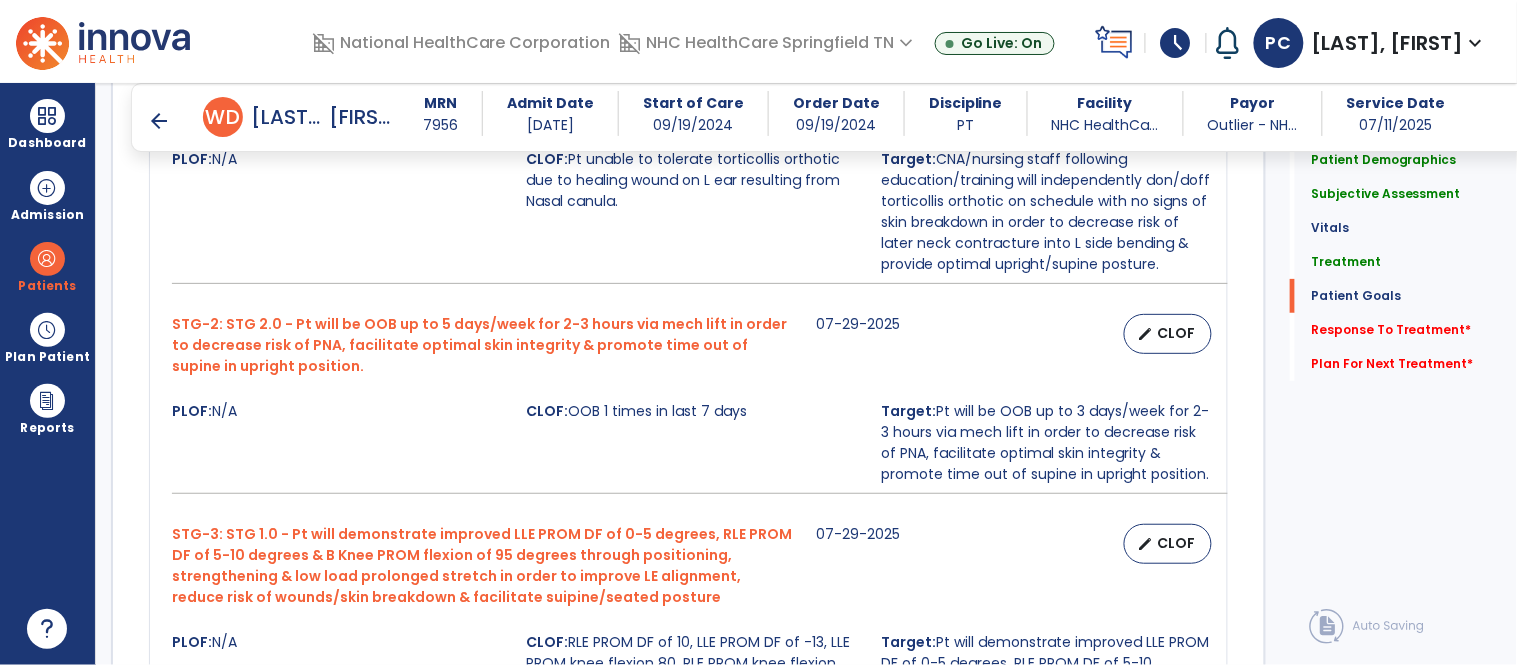 scroll, scrollTop: 2333, scrollLeft: 0, axis: vertical 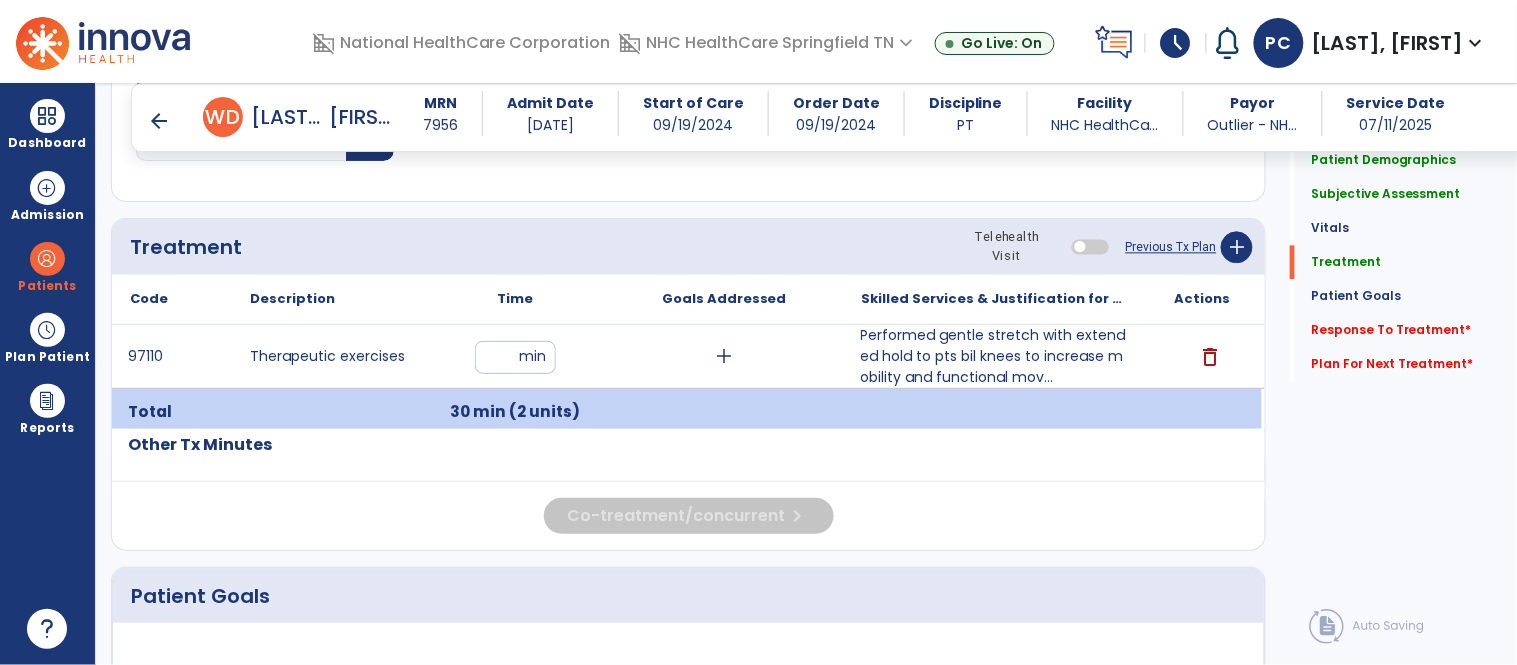 drag, startPoint x: 990, startPoint y: 403, endPoint x: 984, endPoint y: 390, distance: 14.3178215 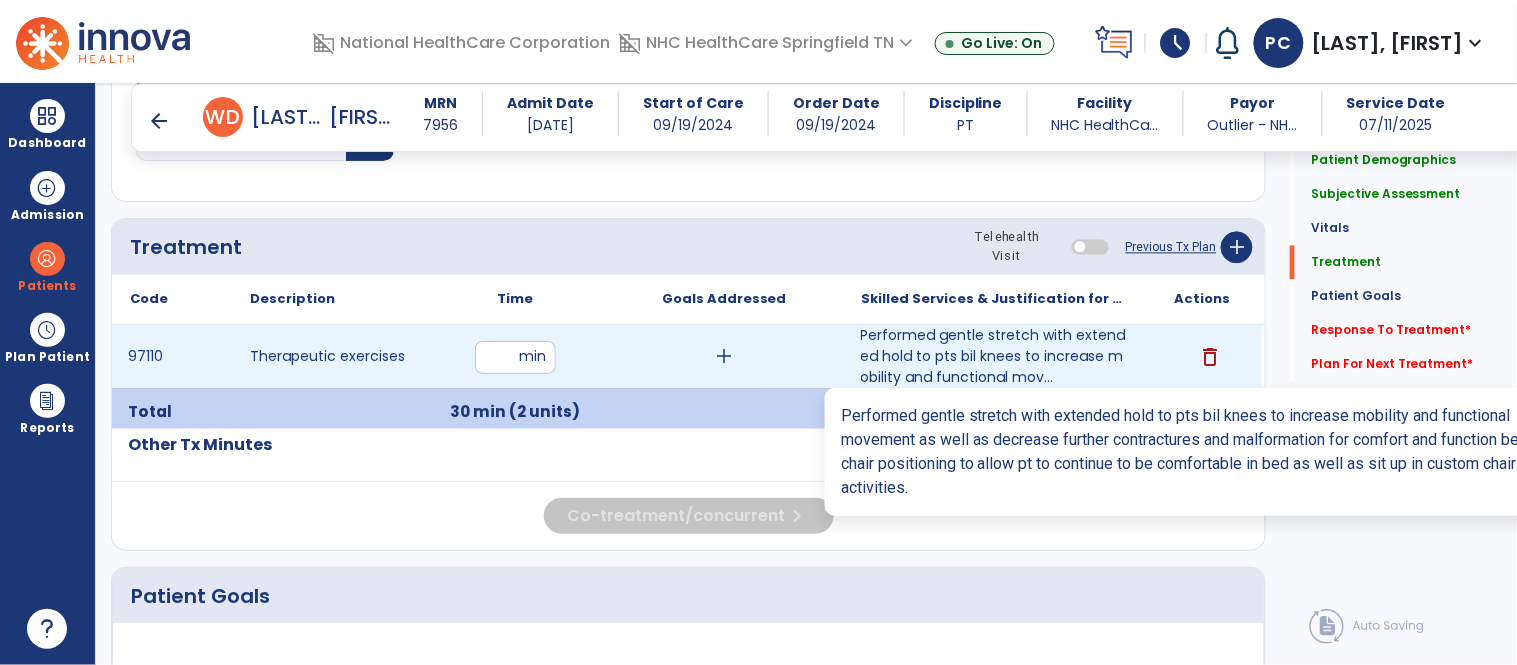 click on "Performed gentle stretch with extended hold to pts bil knees to increase mobility and functional mov..." at bounding box center (993, 356) 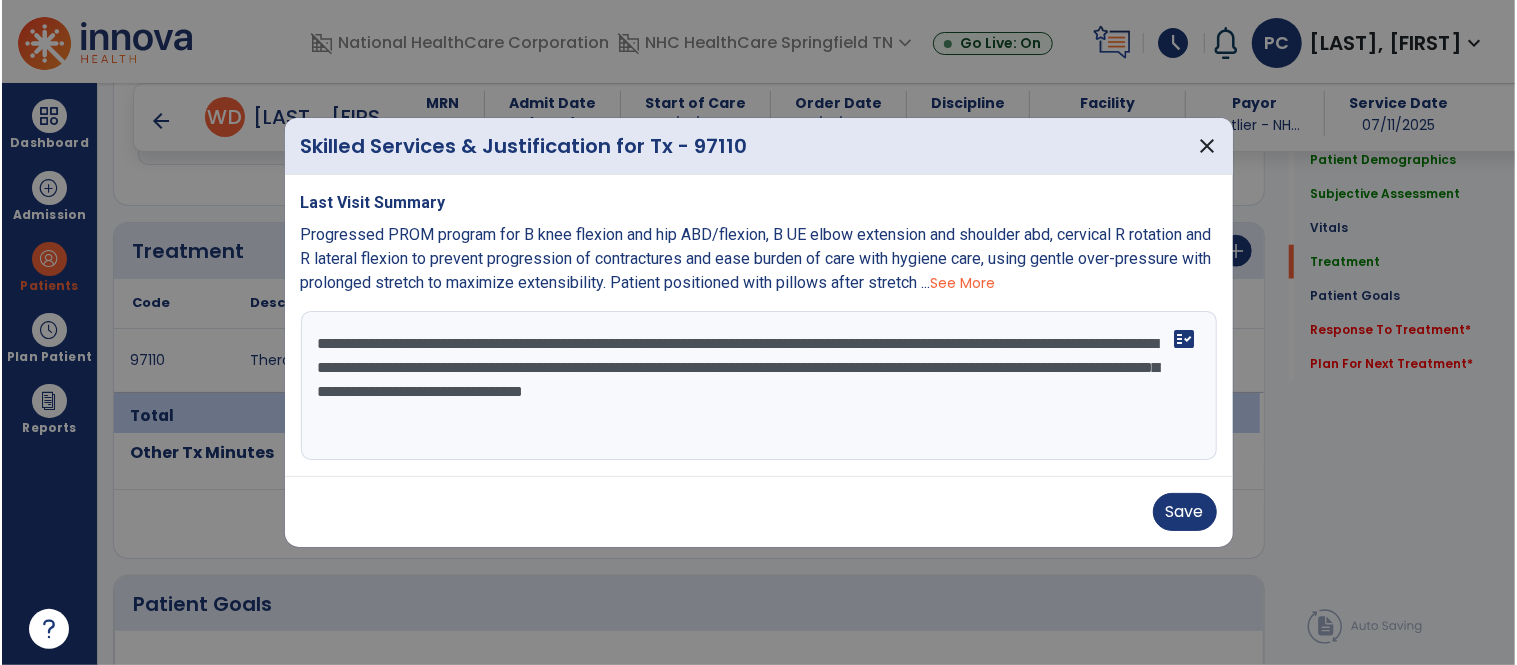 scroll, scrollTop: 1111, scrollLeft: 0, axis: vertical 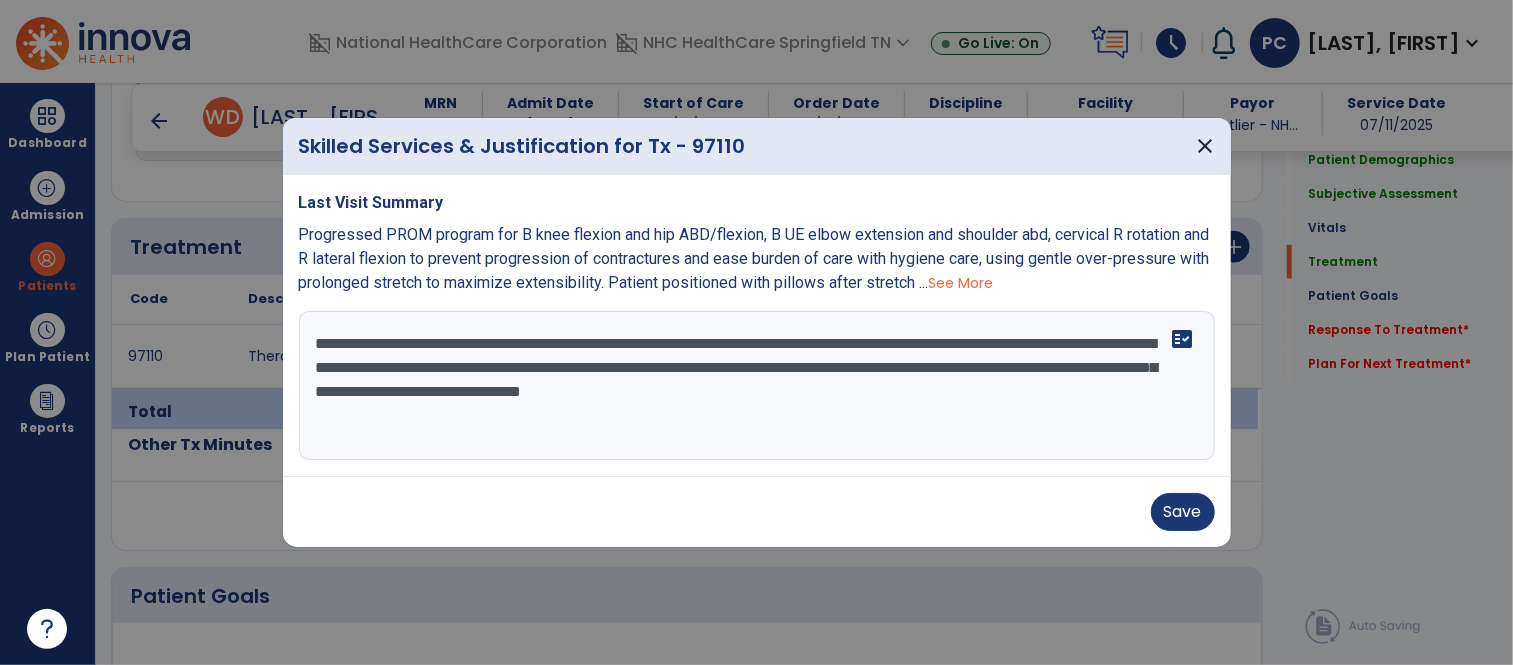 drag, startPoint x: 711, startPoint y: 404, endPoint x: 60, endPoint y: 318, distance: 656.65594 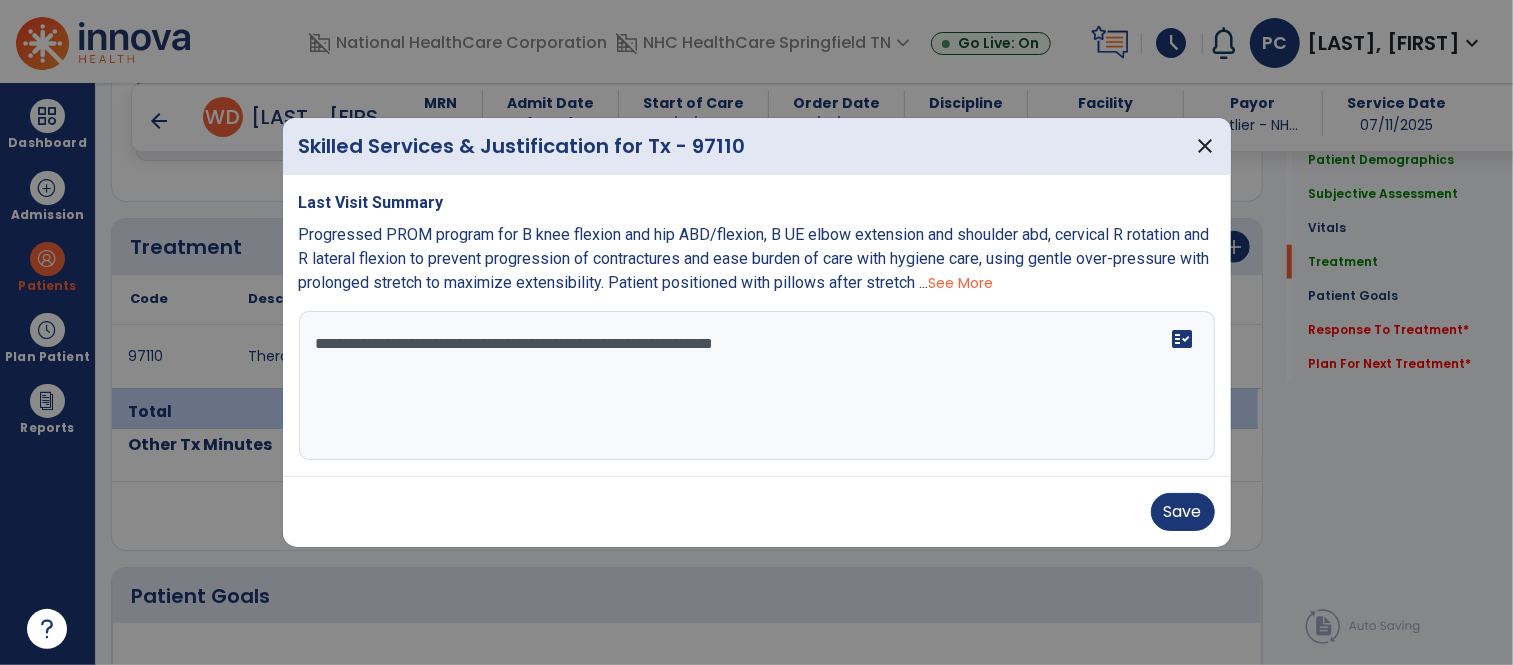 drag, startPoint x: 822, startPoint y: 361, endPoint x: 85, endPoint y: 372, distance: 737.0821 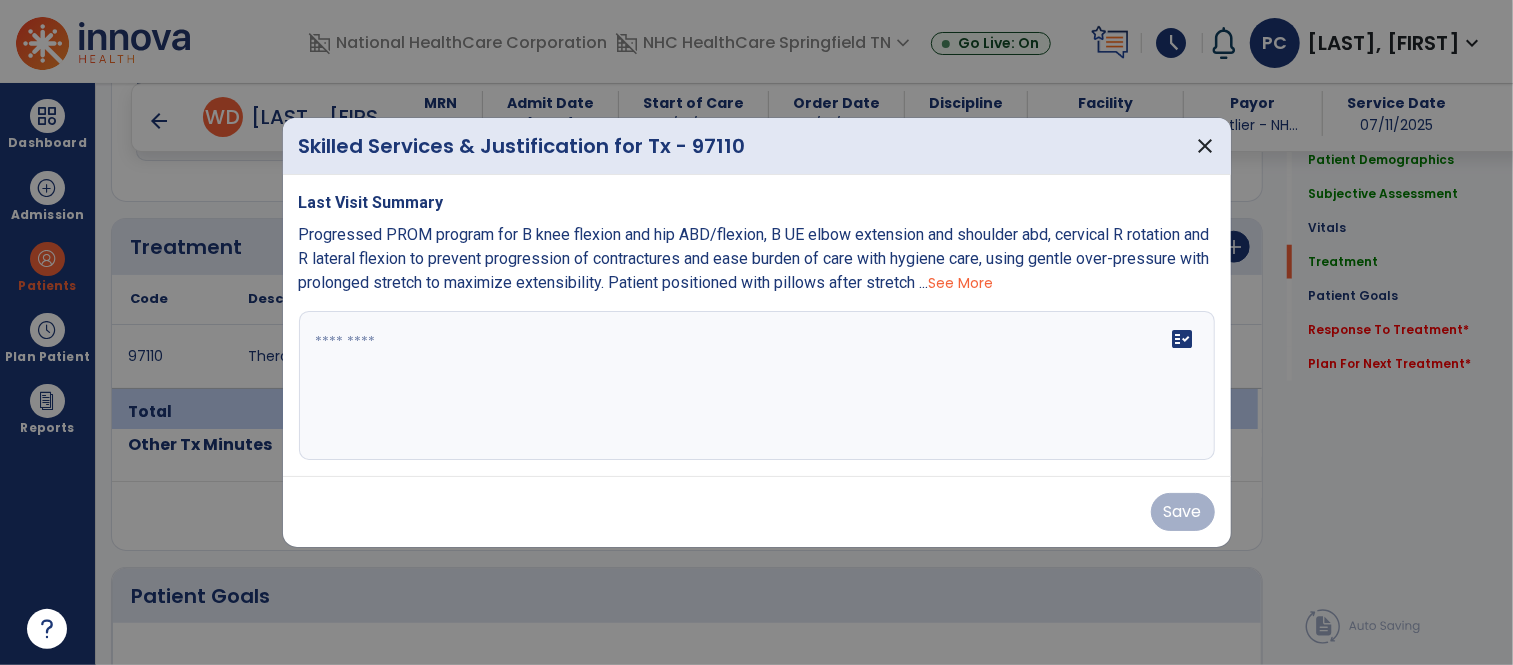 click at bounding box center [757, 386] 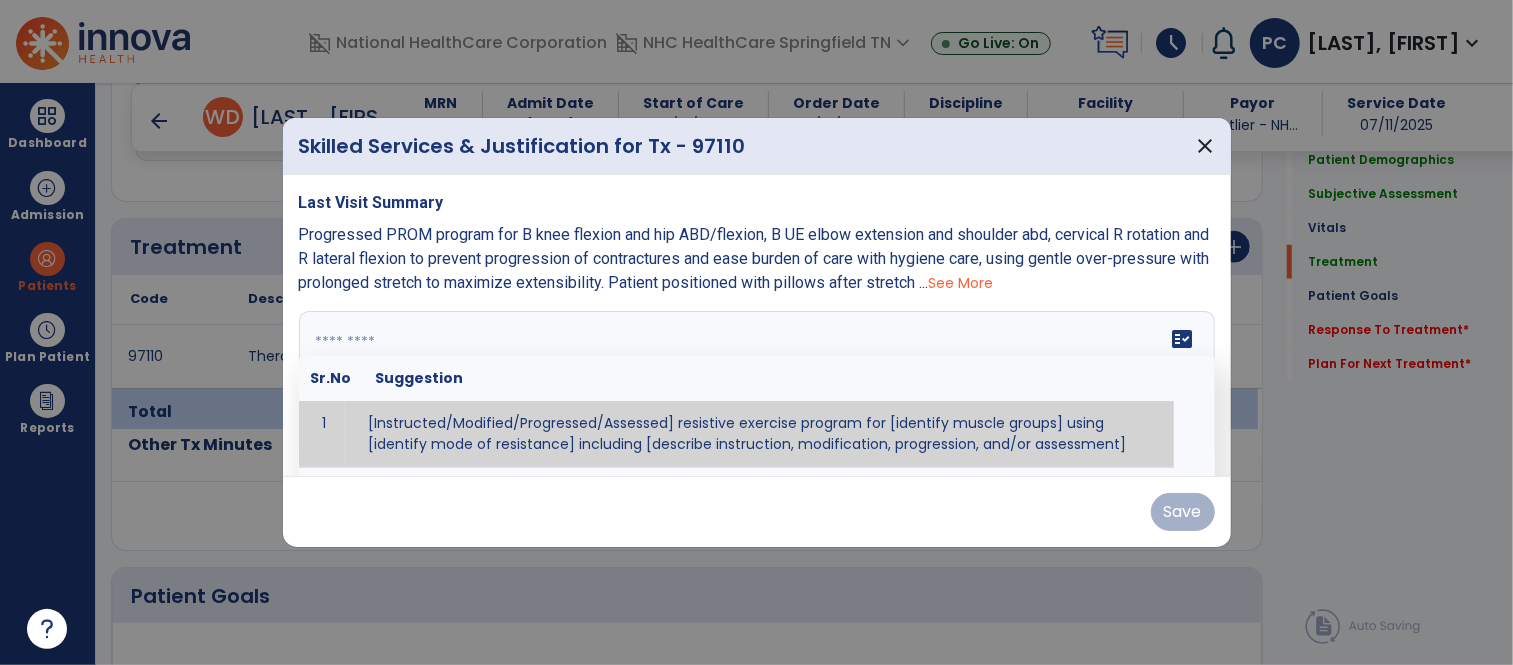 paste on "**********" 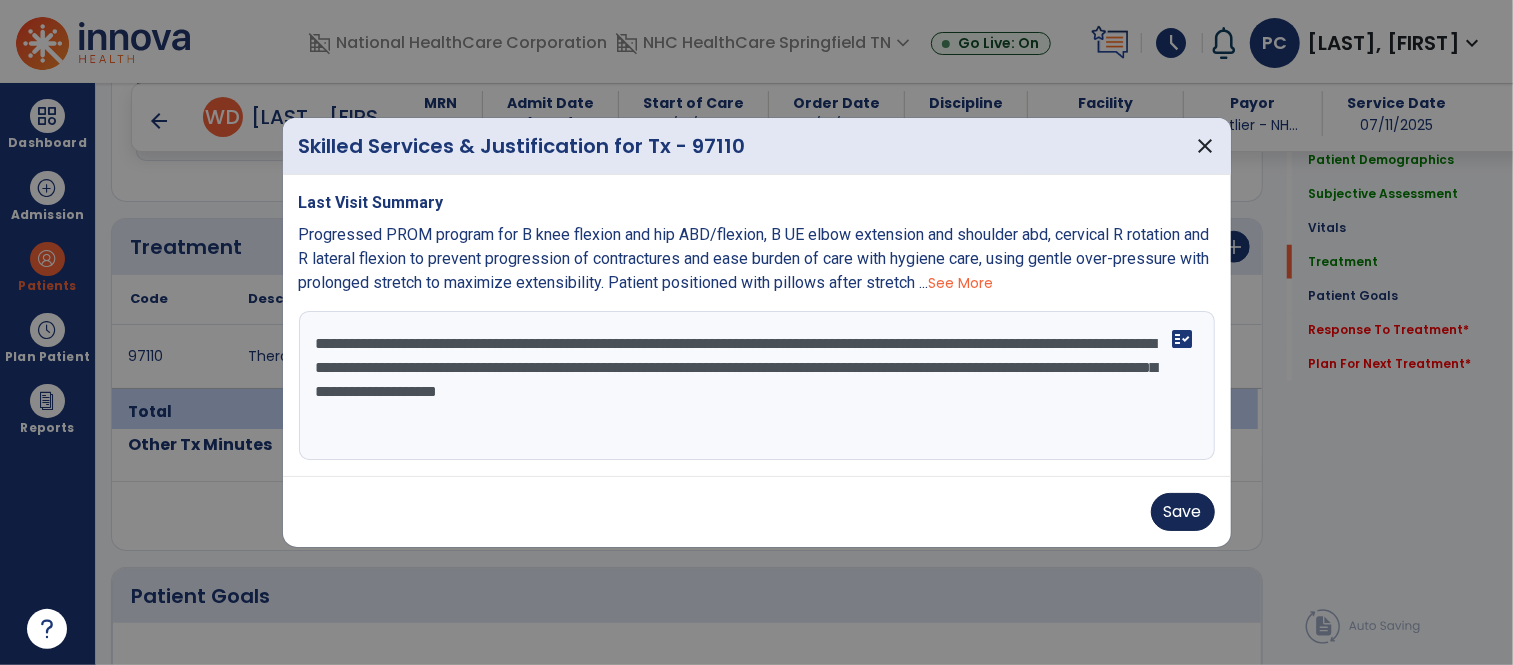 type on "**********" 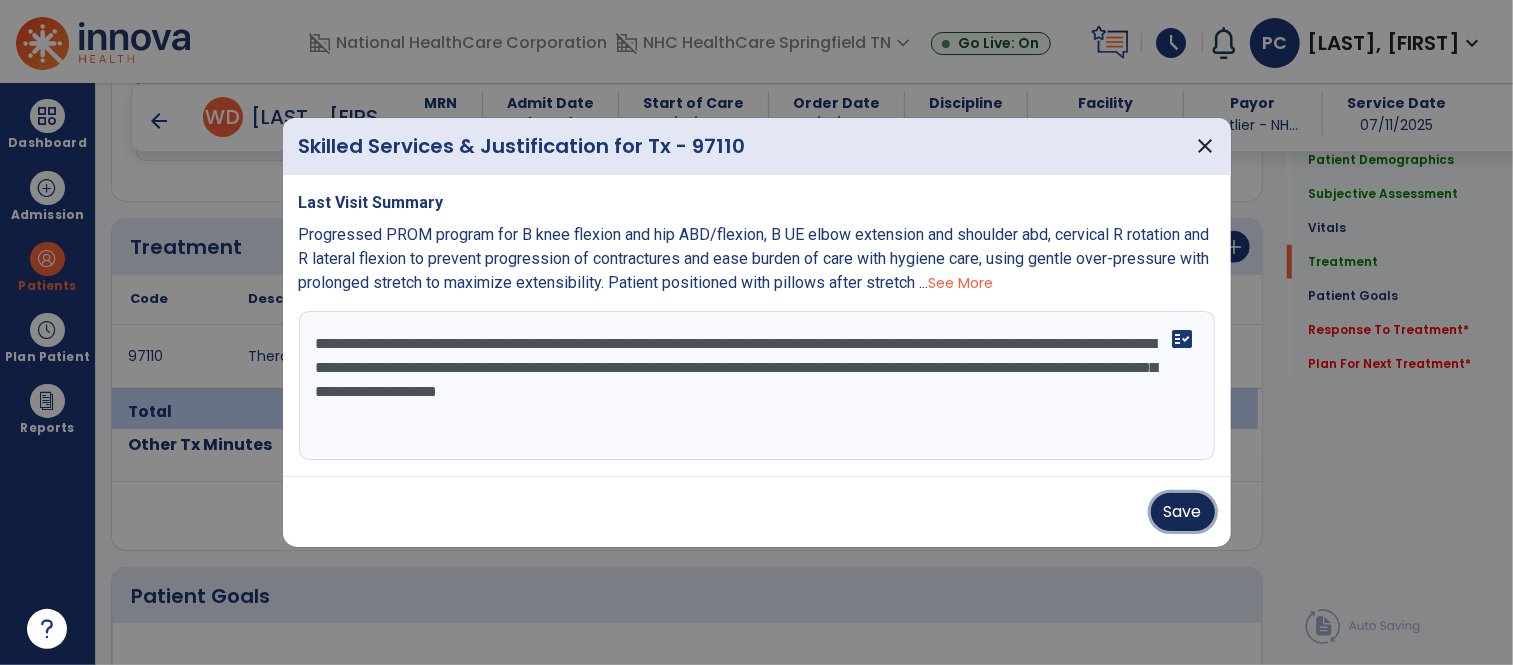 click on "Save" at bounding box center (1183, 512) 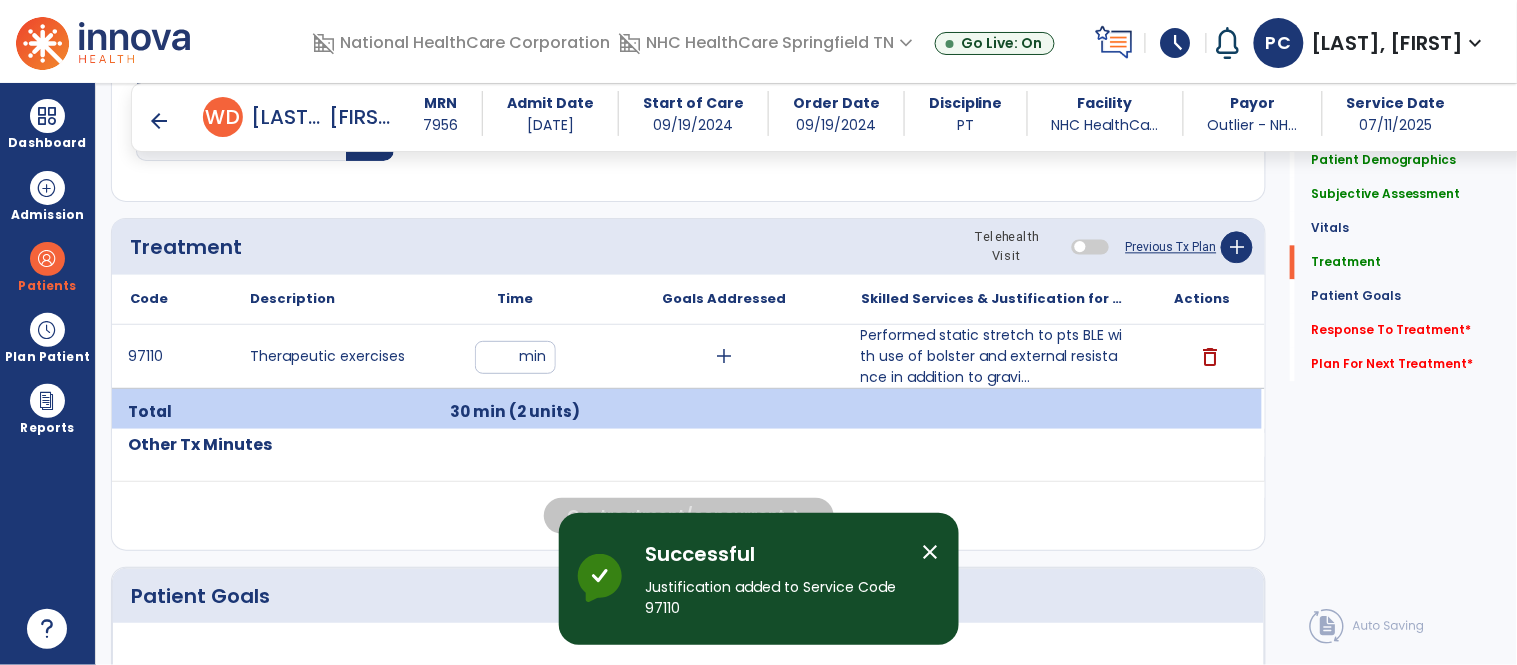 click on "close" at bounding box center [931, 552] 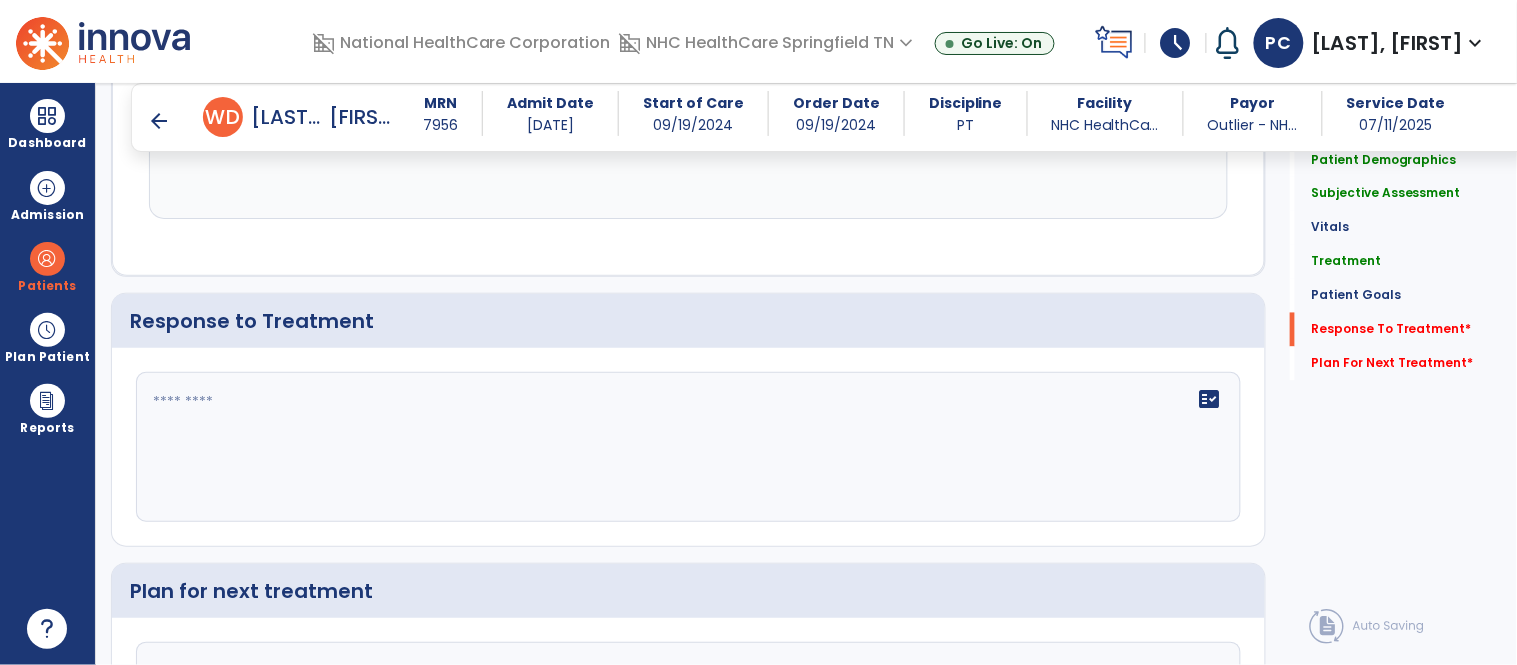 scroll, scrollTop: 2831, scrollLeft: 0, axis: vertical 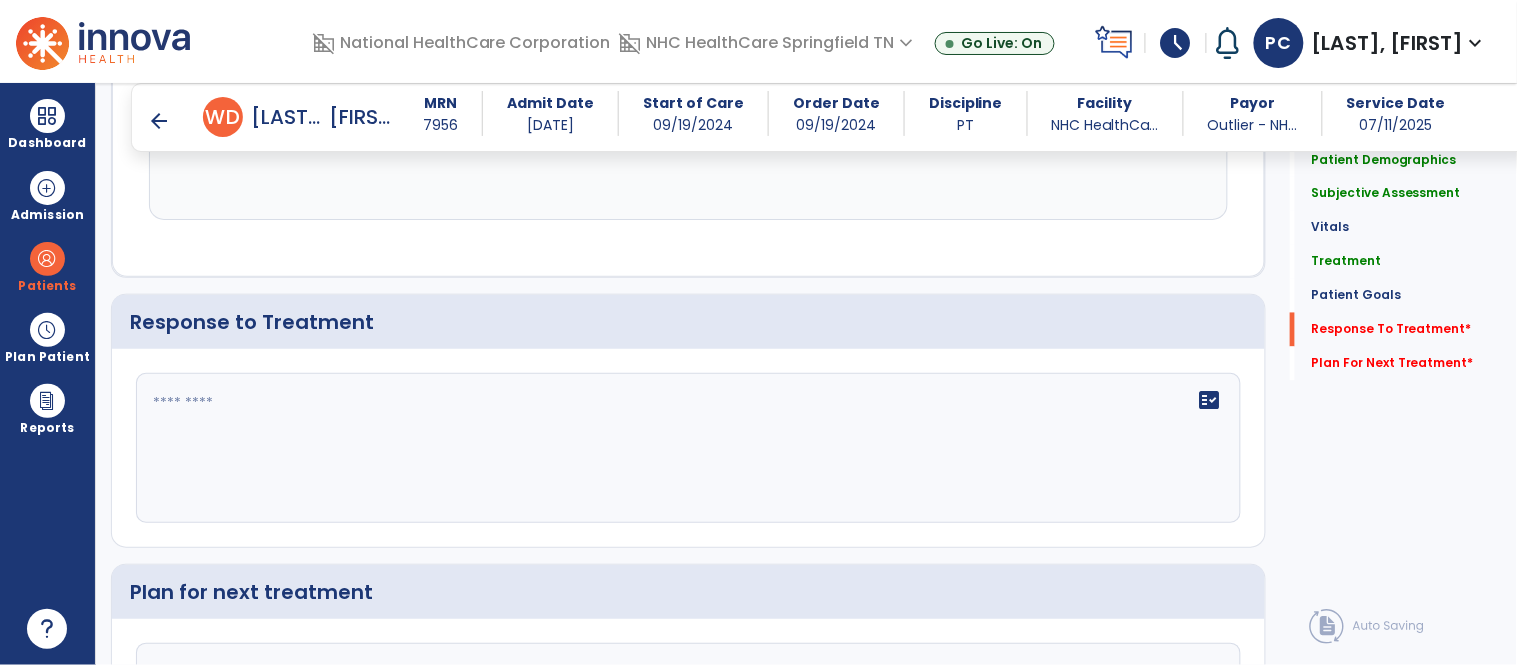 click on "fact_check" 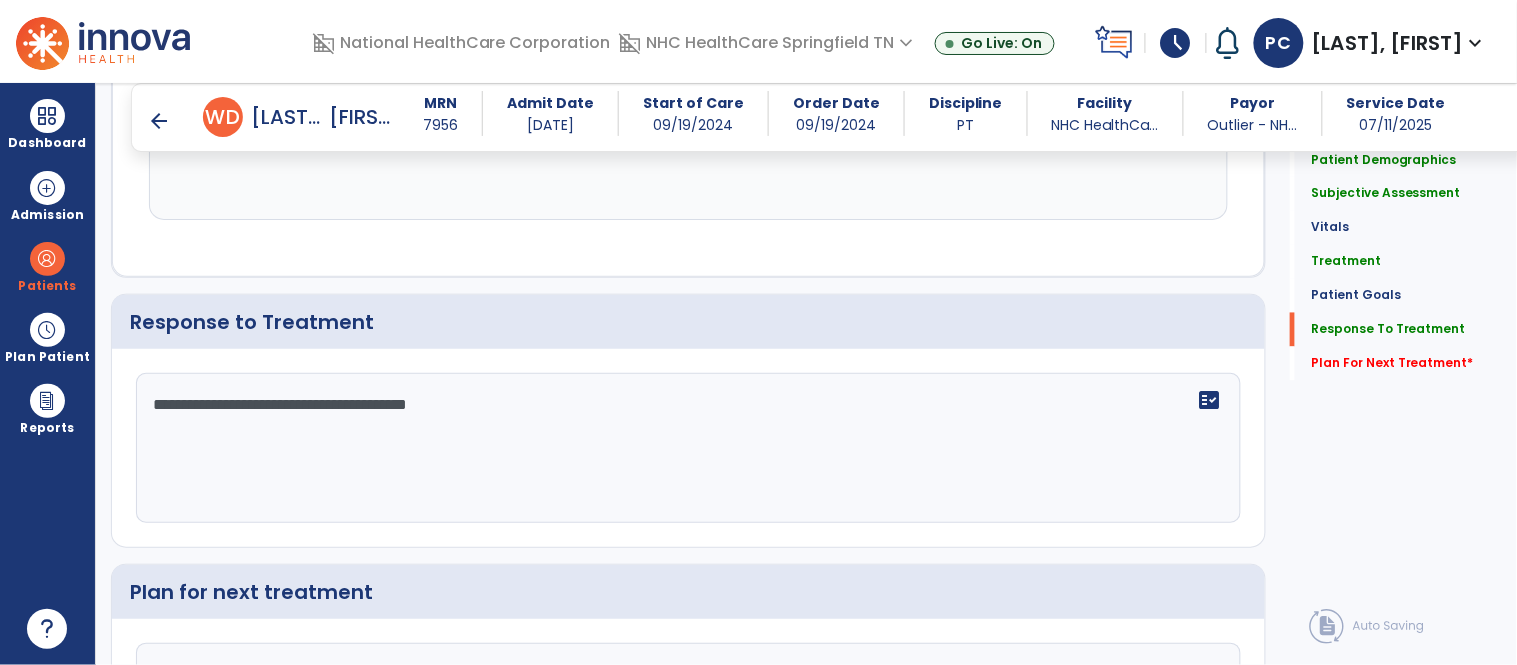 scroll, scrollTop: 3053, scrollLeft: 0, axis: vertical 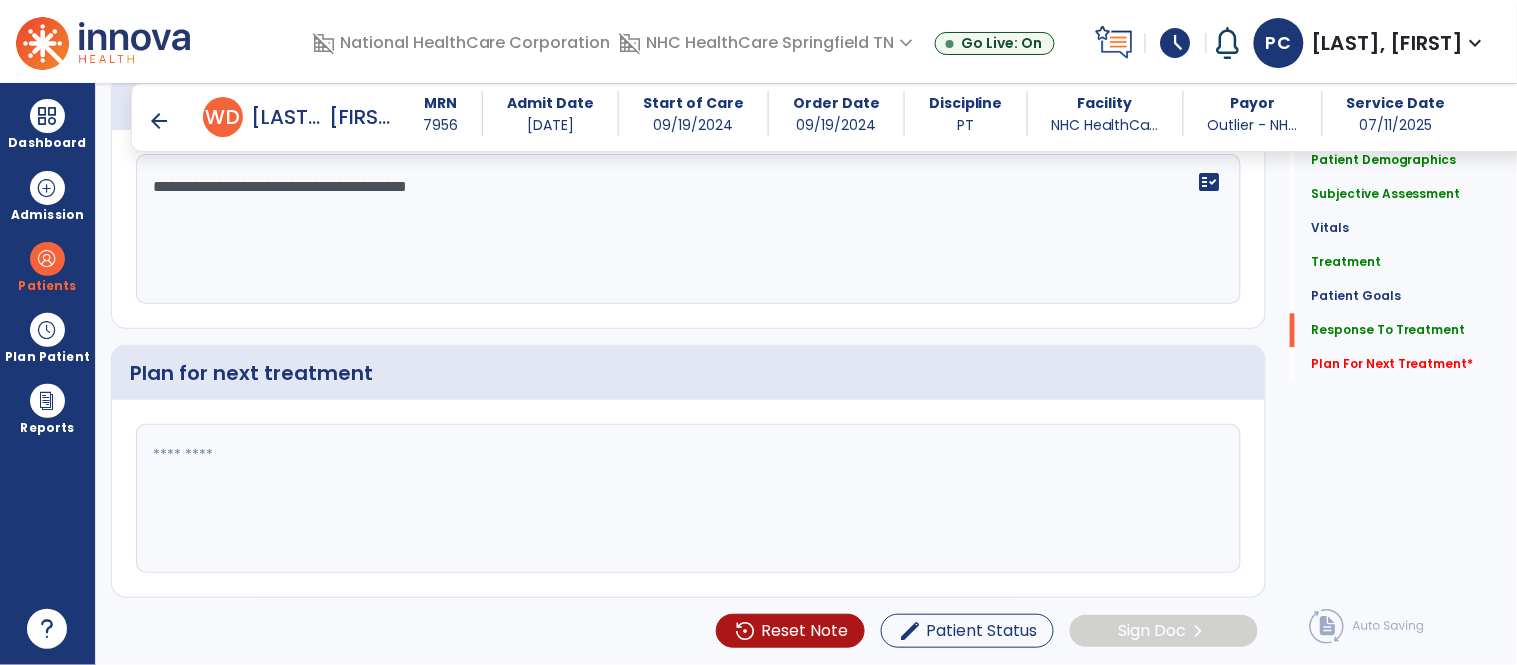type on "**********" 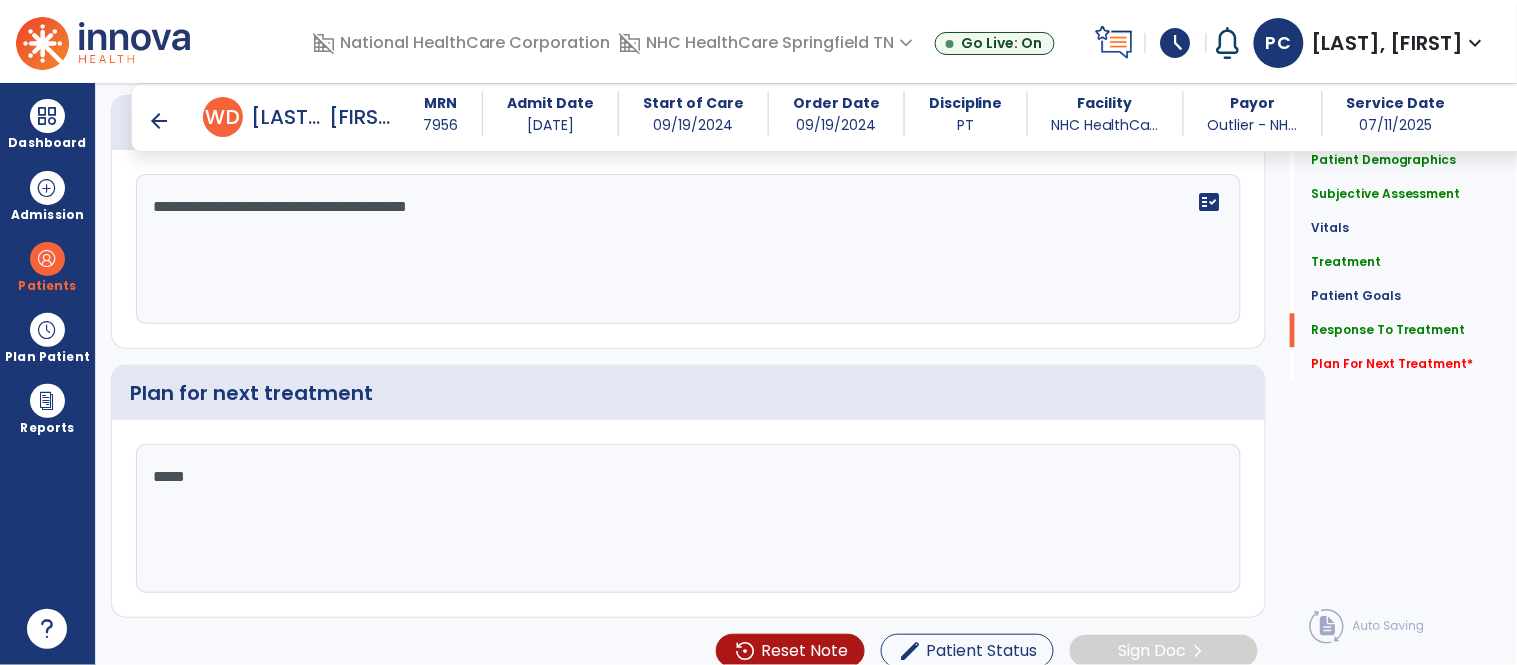 scroll, scrollTop: 3053, scrollLeft: 0, axis: vertical 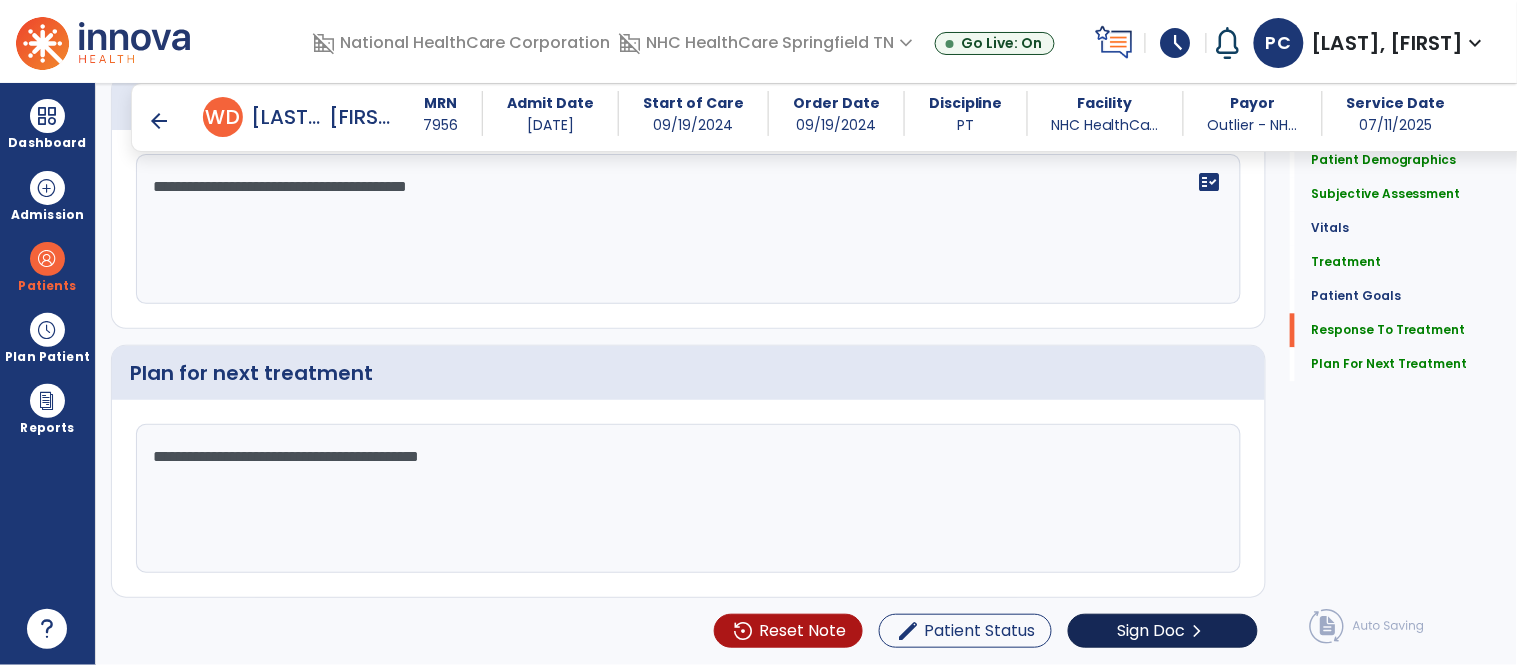type on "**********" 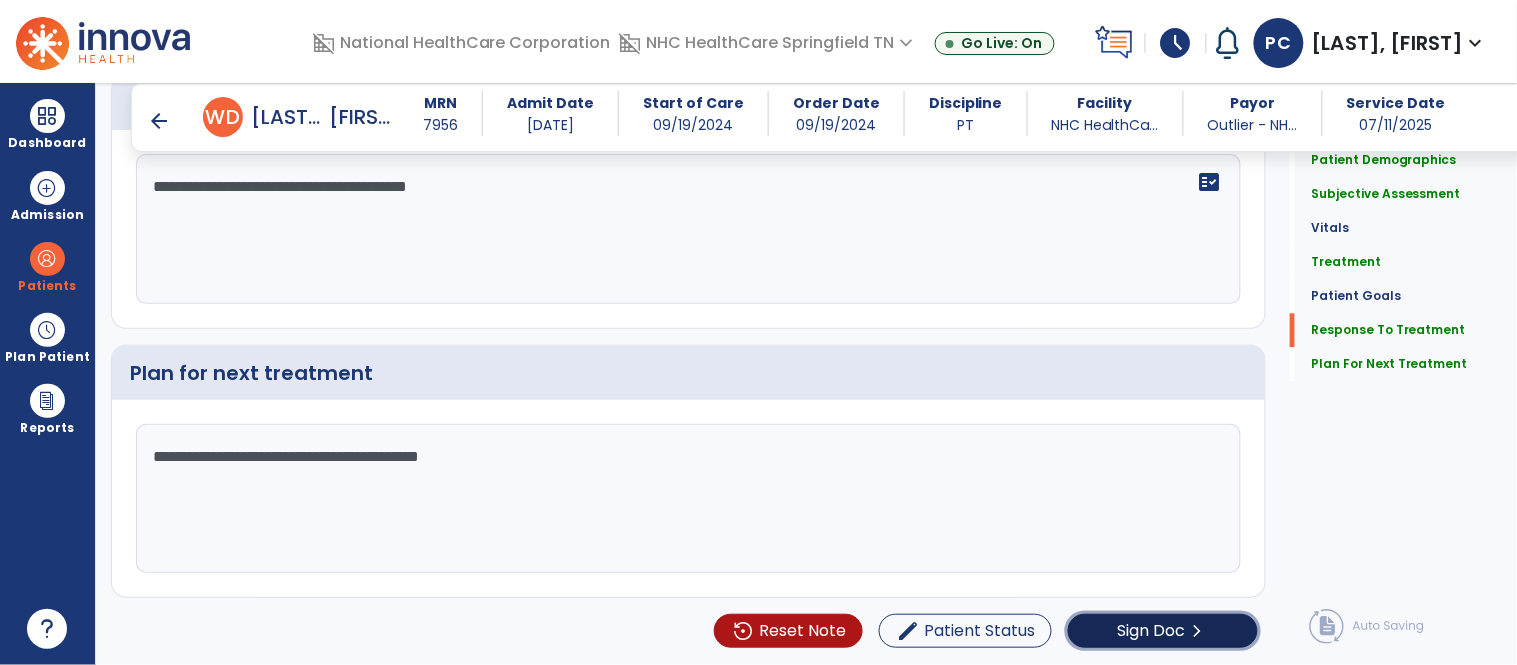 click on "Sign Doc" 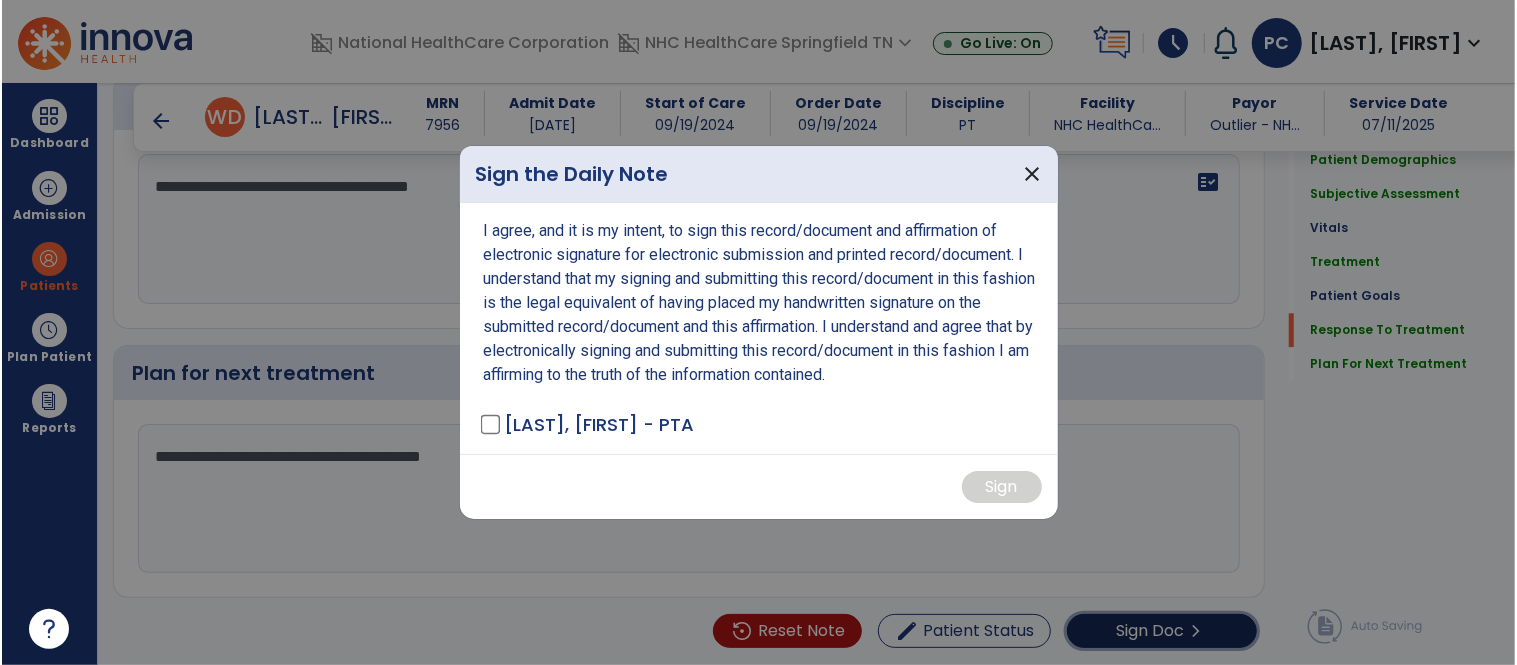 scroll, scrollTop: 3053, scrollLeft: 0, axis: vertical 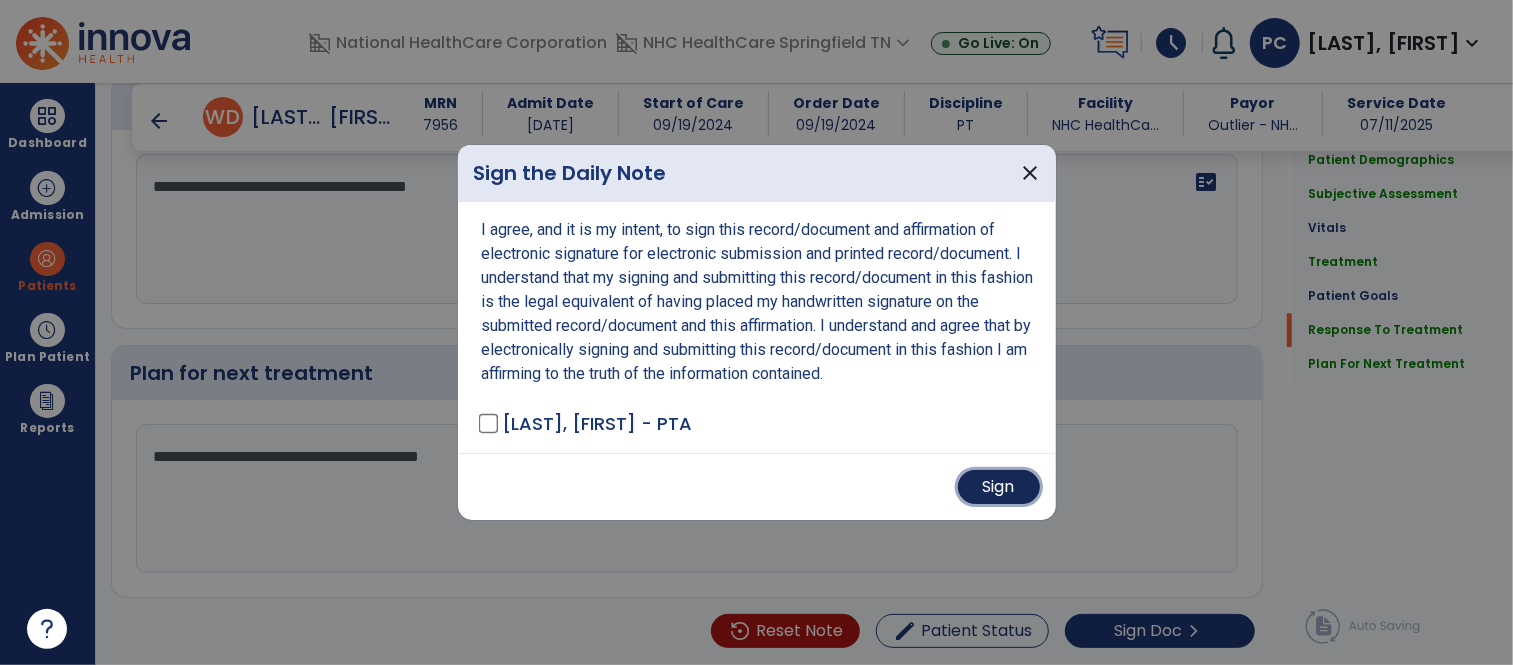 click on "Sign" at bounding box center [999, 487] 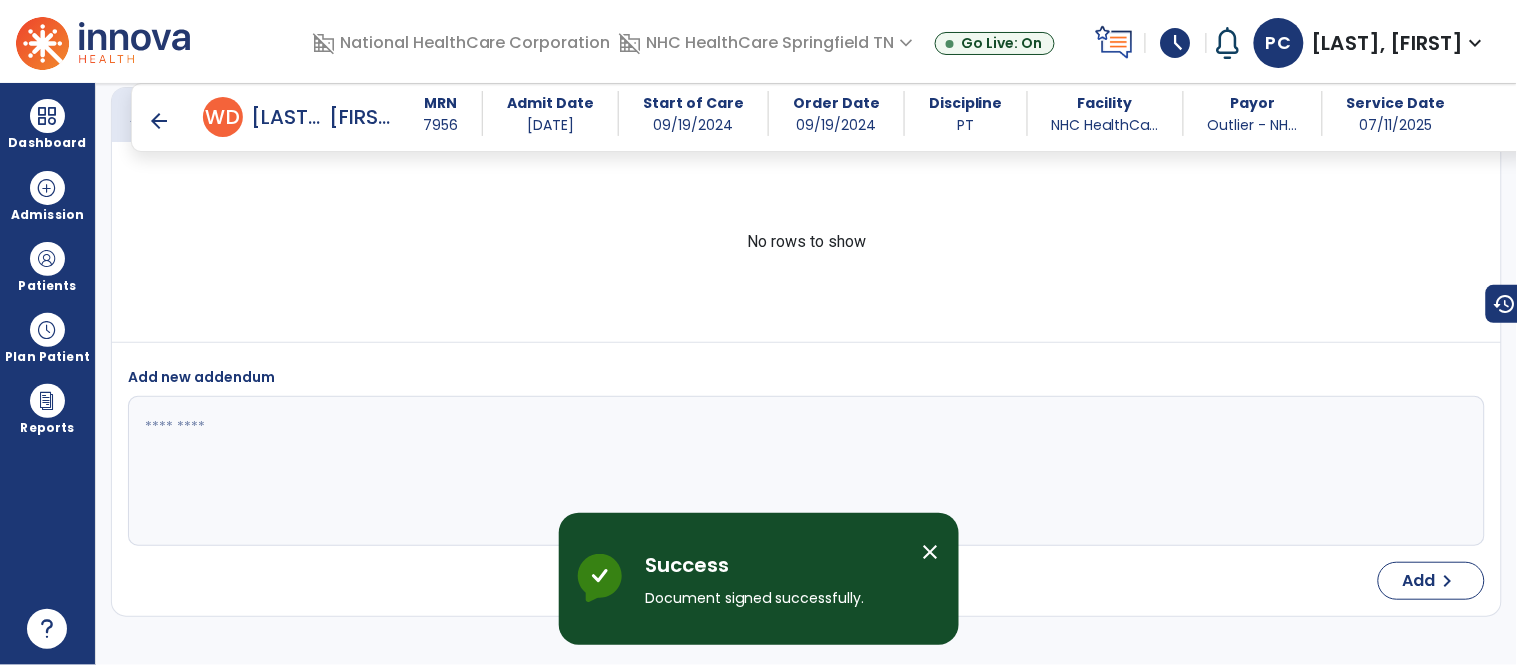 scroll, scrollTop: 4574, scrollLeft: 0, axis: vertical 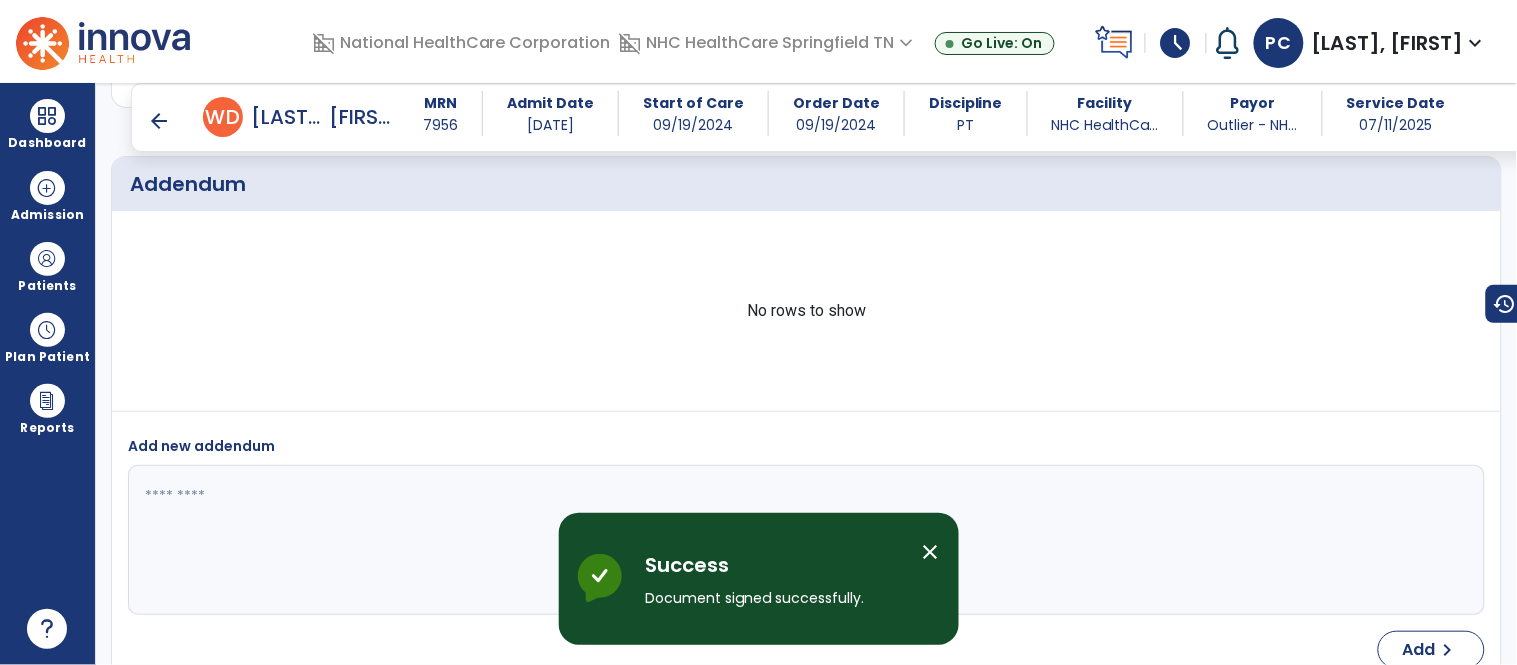 click on "close" at bounding box center [931, 552] 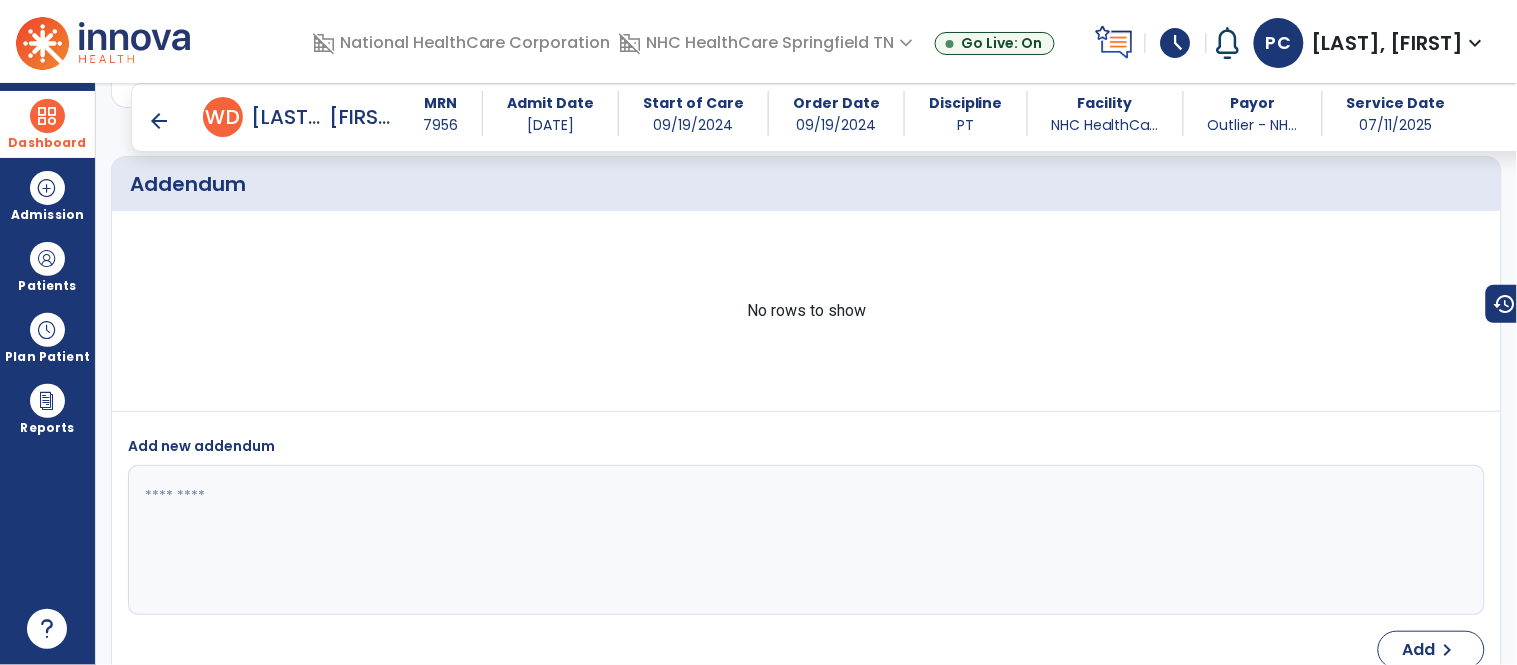 click on "Dashboard" at bounding box center (47, 124) 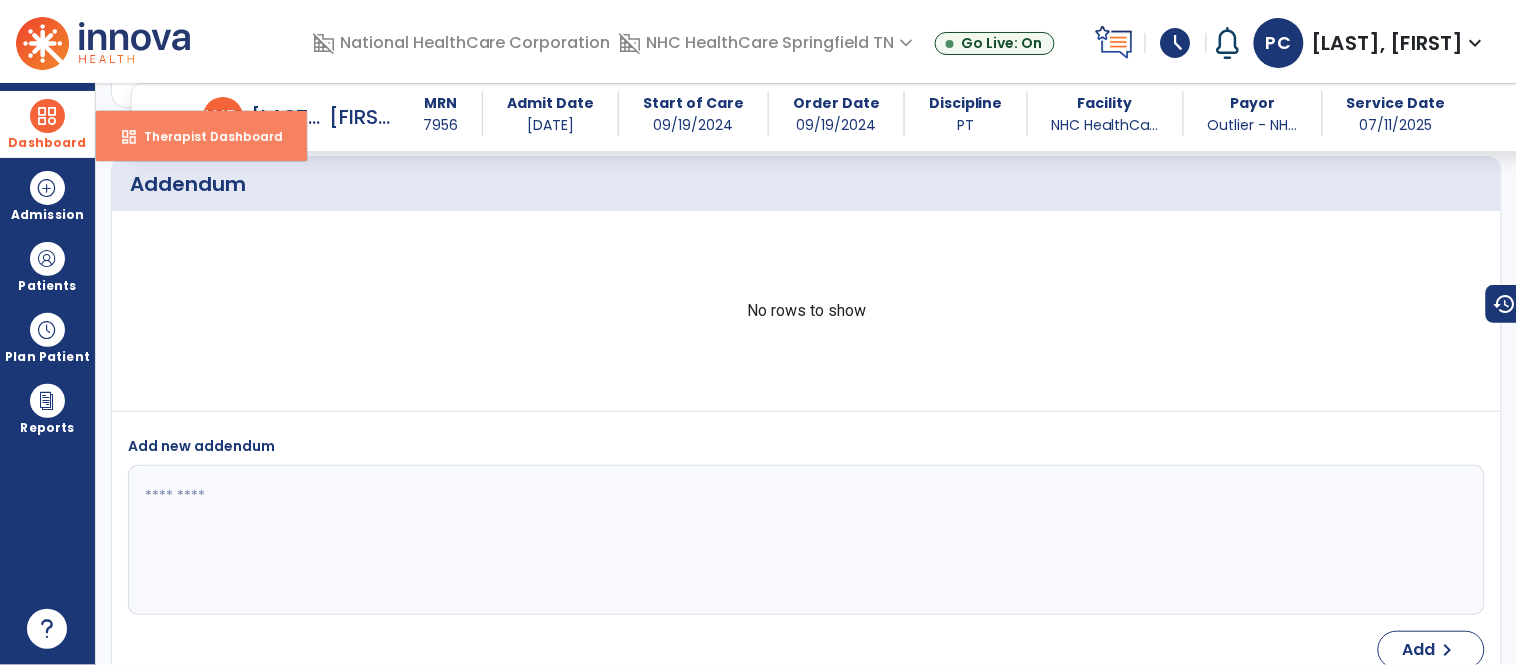 click on "dashboard  Therapist Dashboard" at bounding box center (201, 136) 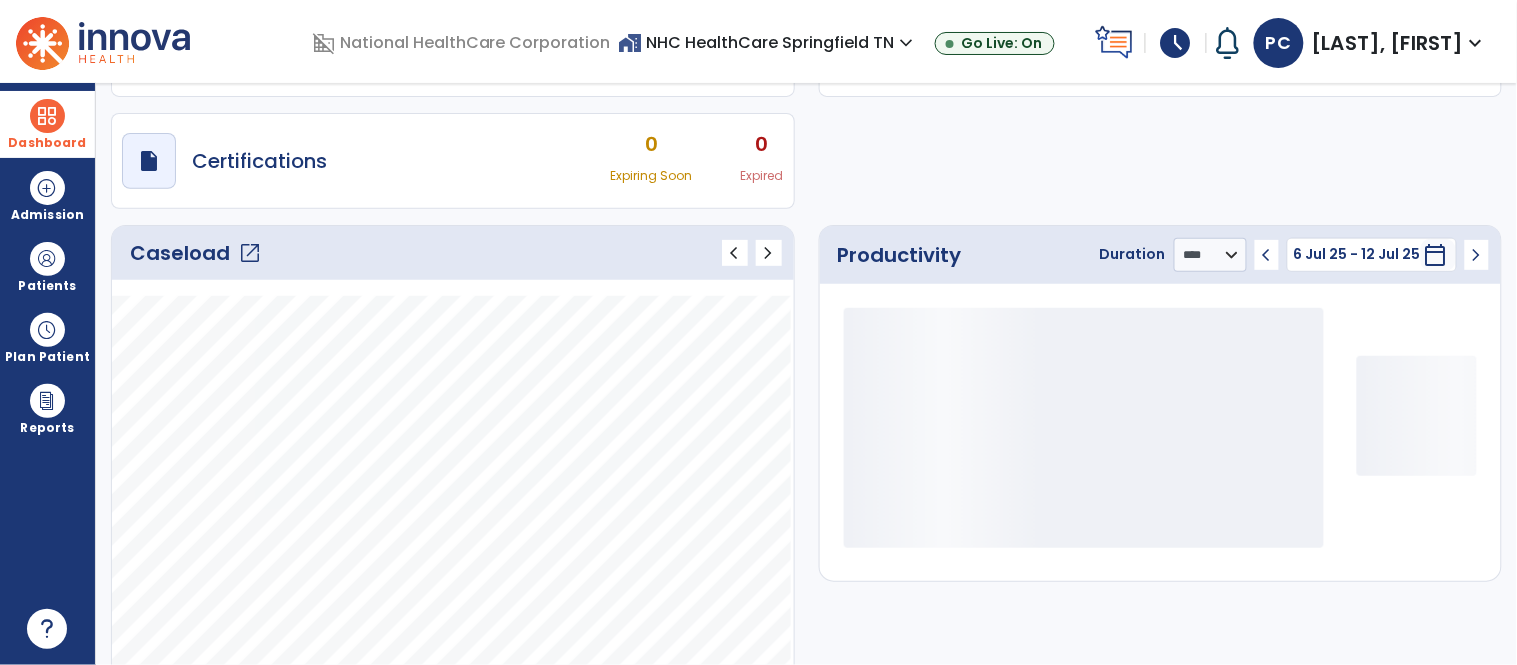 scroll, scrollTop: 142, scrollLeft: 0, axis: vertical 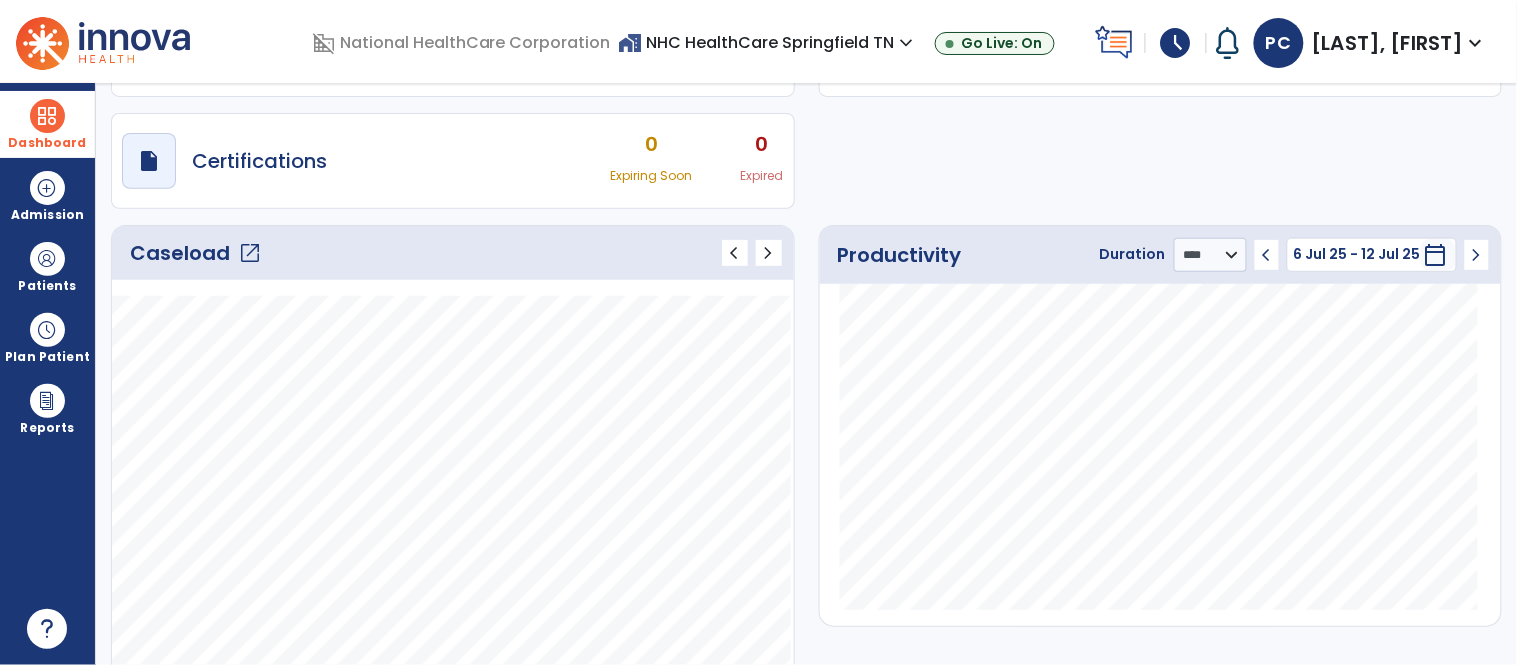 click on "Caseload   open_in_new" 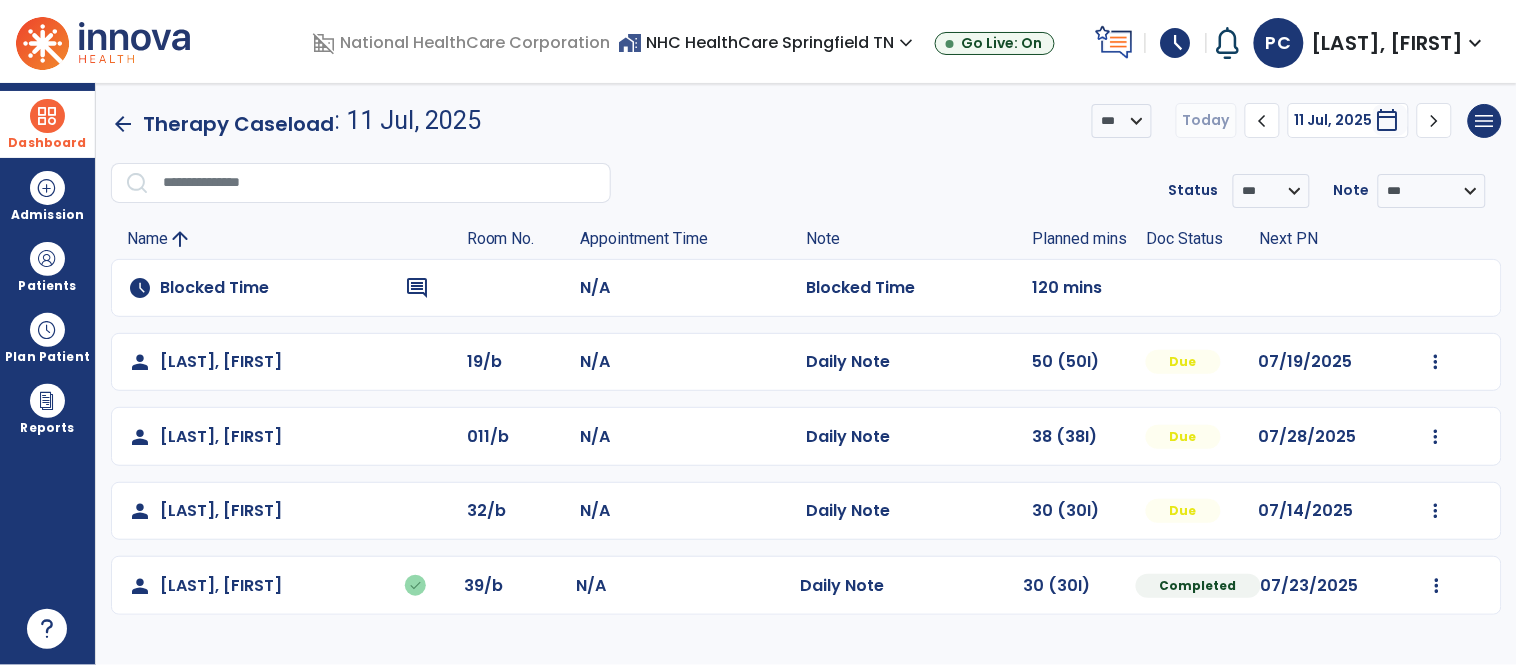 scroll, scrollTop: 0, scrollLeft: 0, axis: both 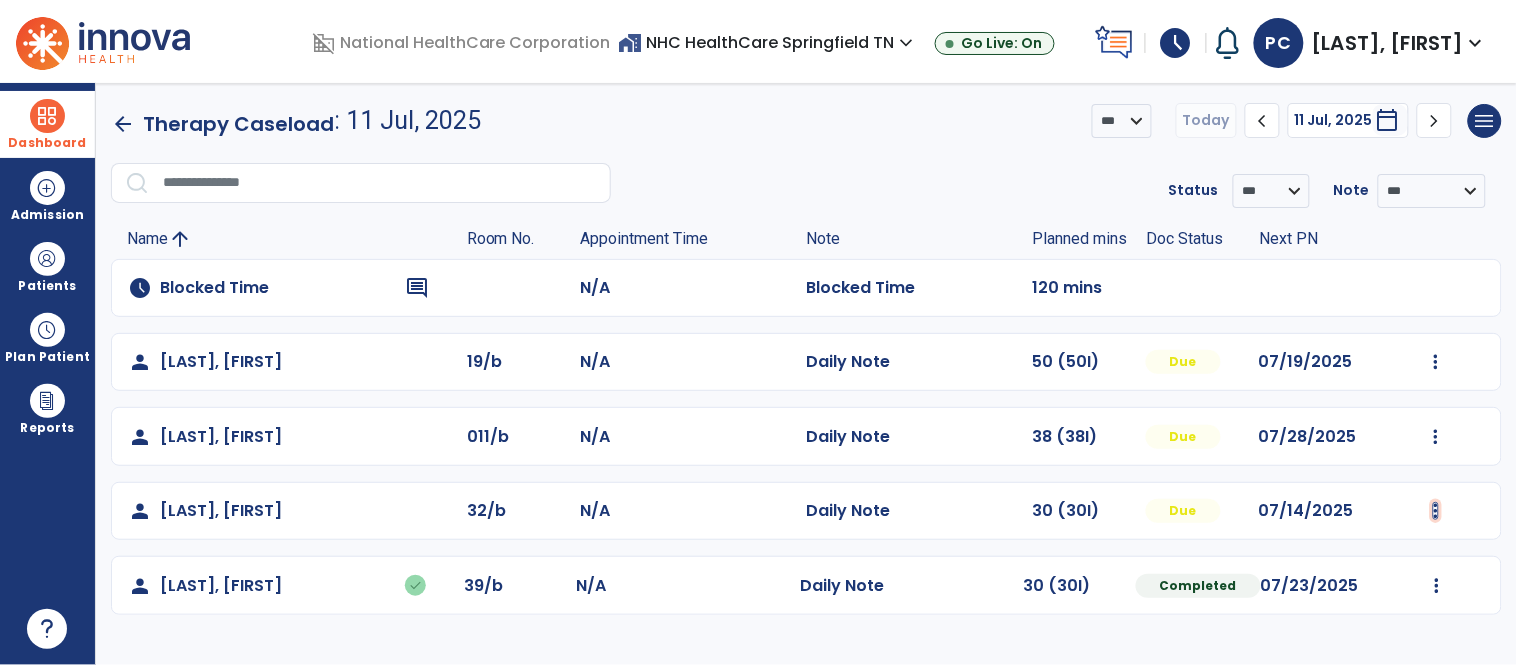 click at bounding box center [1436, 362] 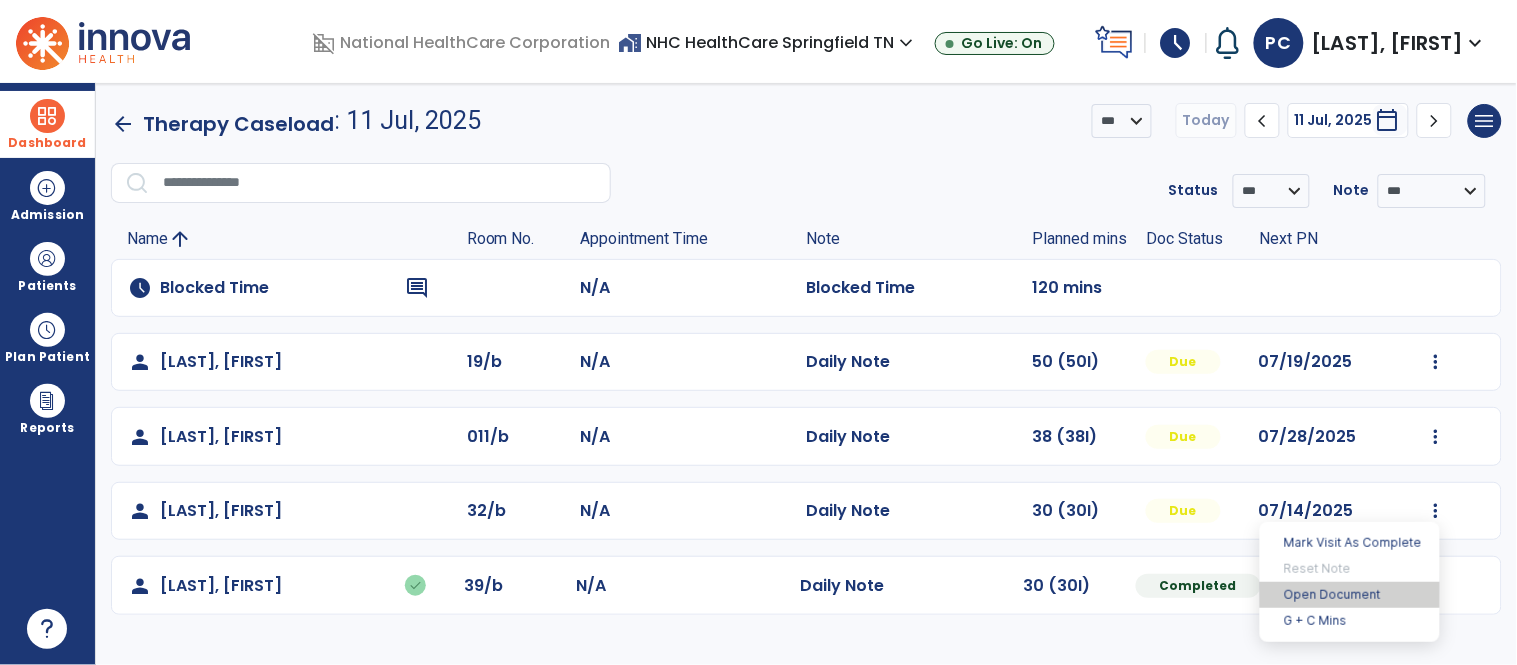 click on "Open Document" at bounding box center [1350, 595] 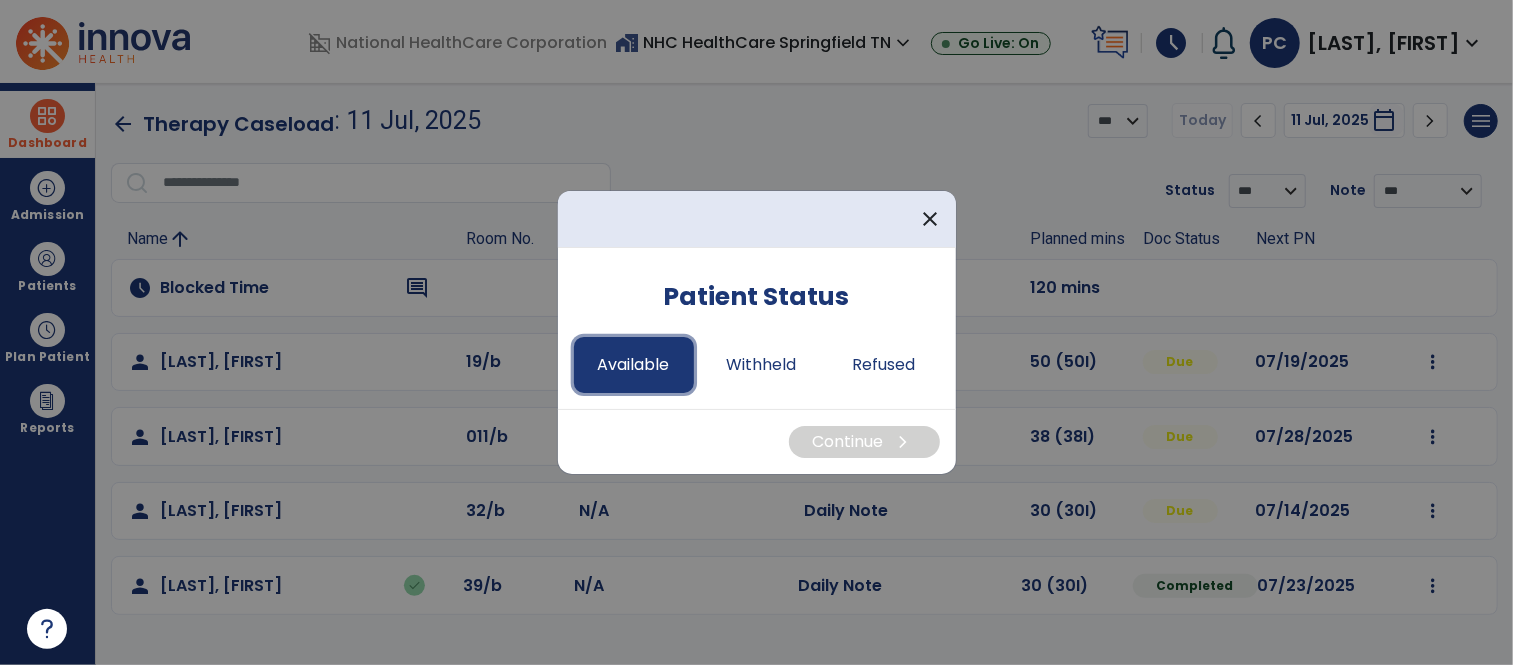 click on "Available" at bounding box center (634, 365) 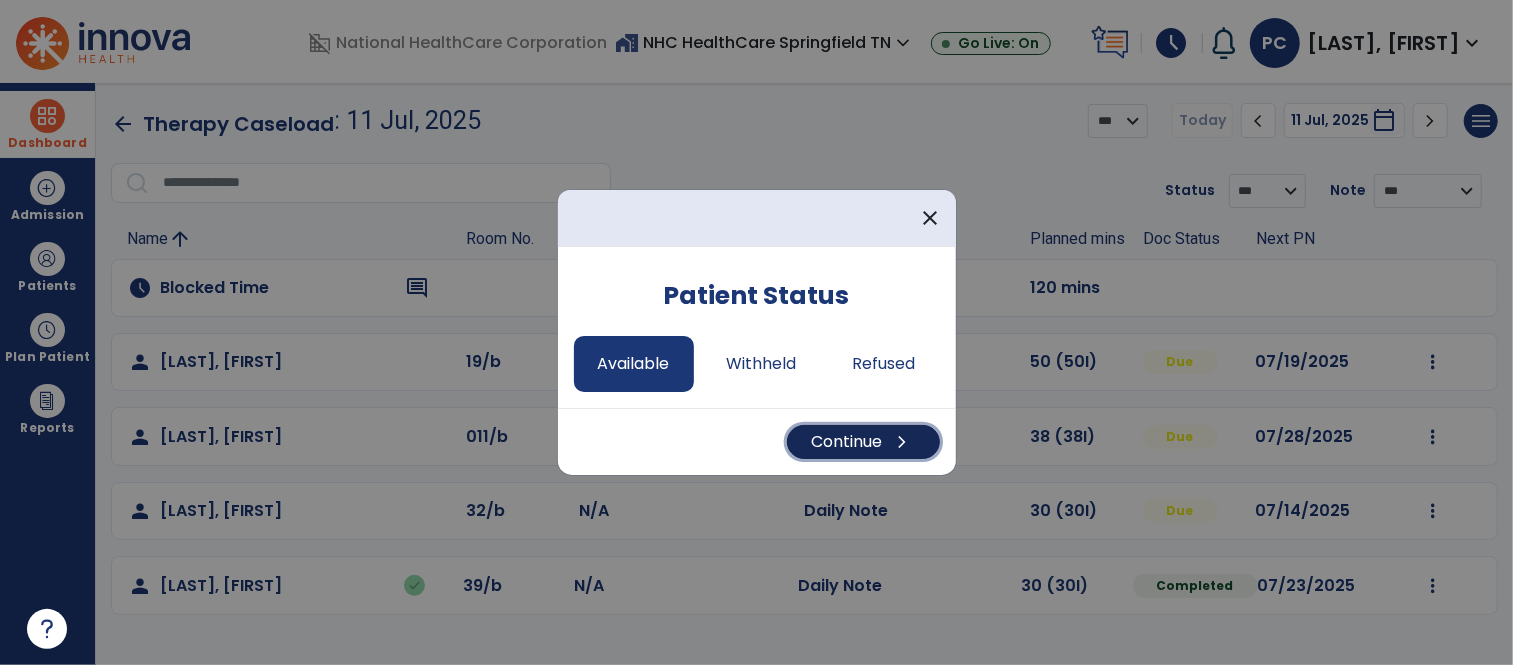 click on "Continue   chevron_right" at bounding box center [863, 442] 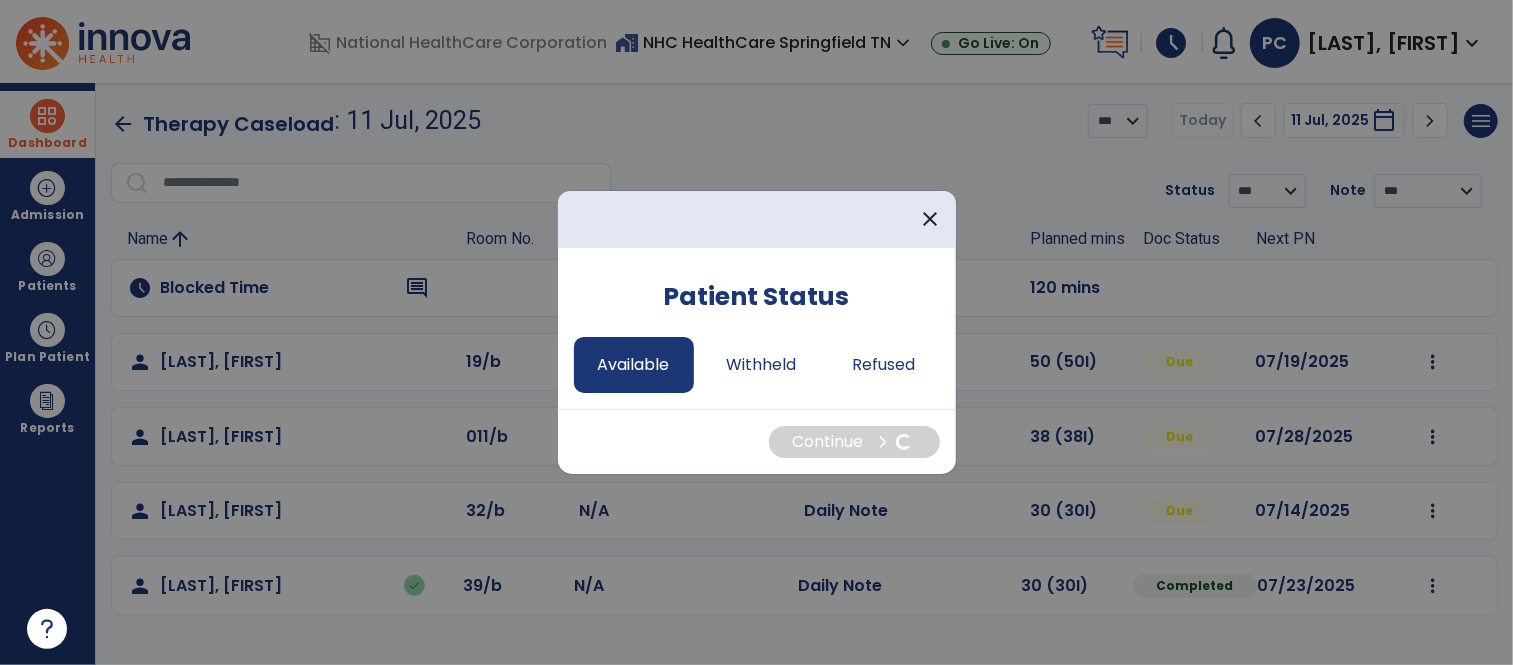 select on "*" 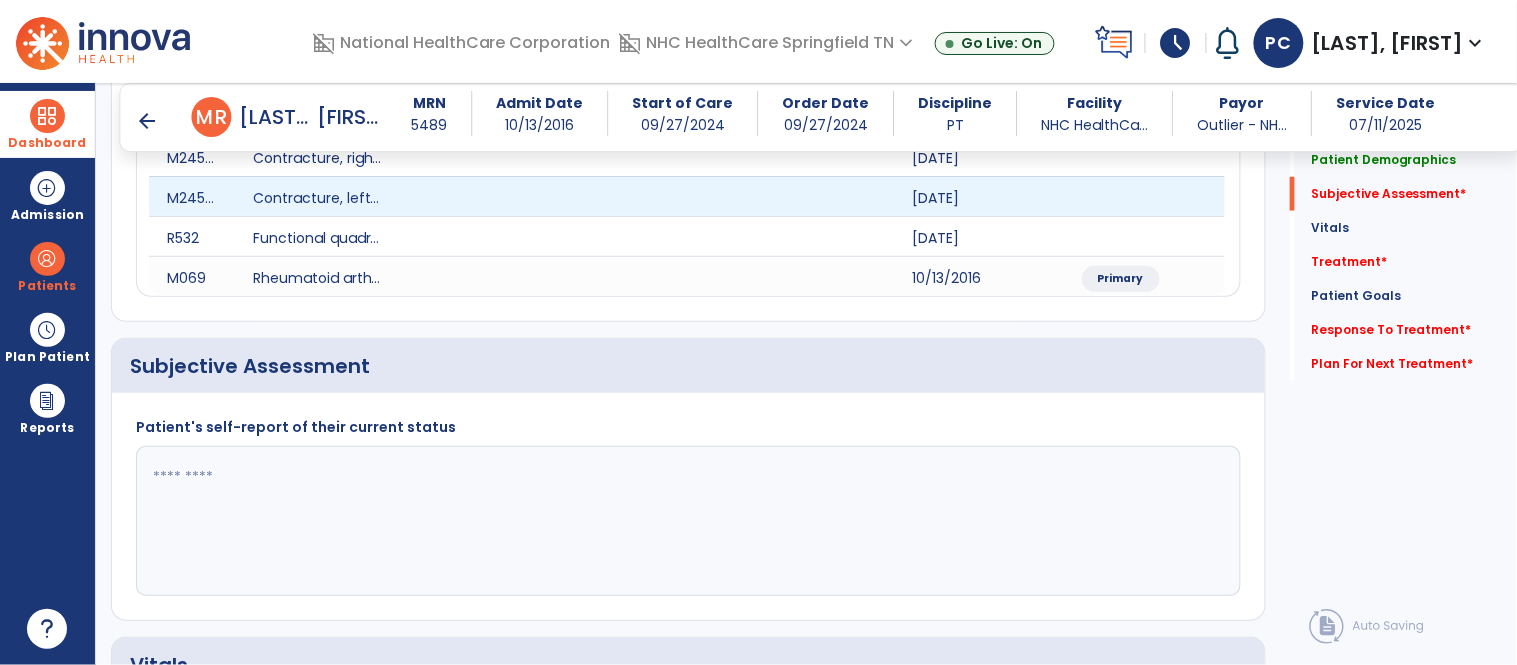 scroll, scrollTop: 555, scrollLeft: 0, axis: vertical 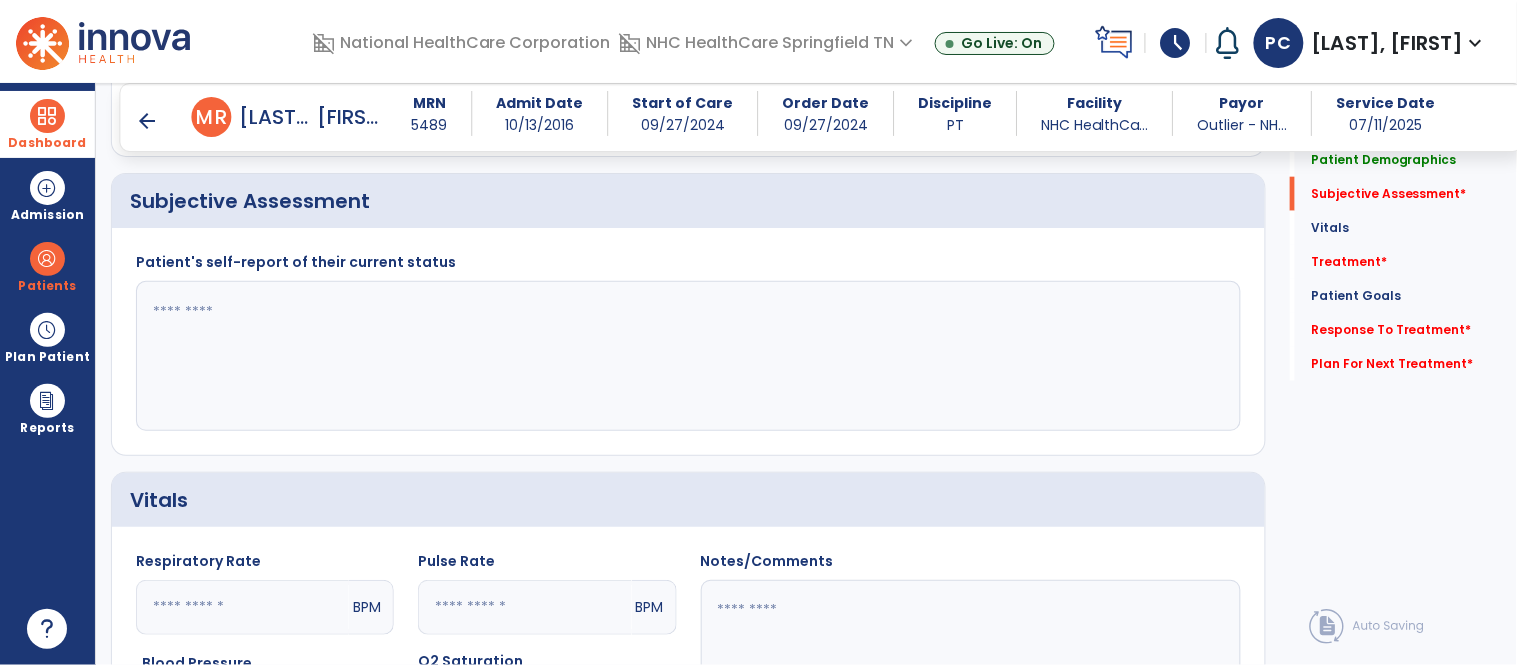 click 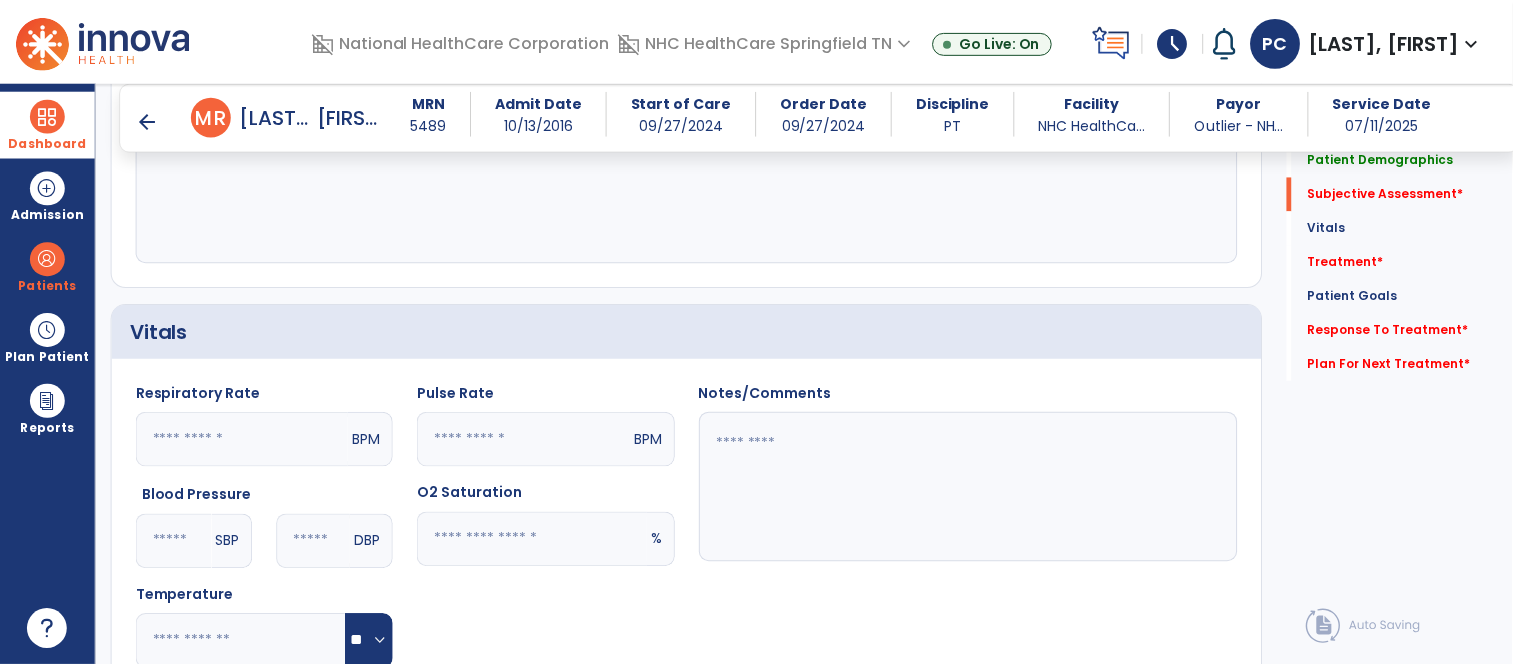 scroll, scrollTop: 1000, scrollLeft: 0, axis: vertical 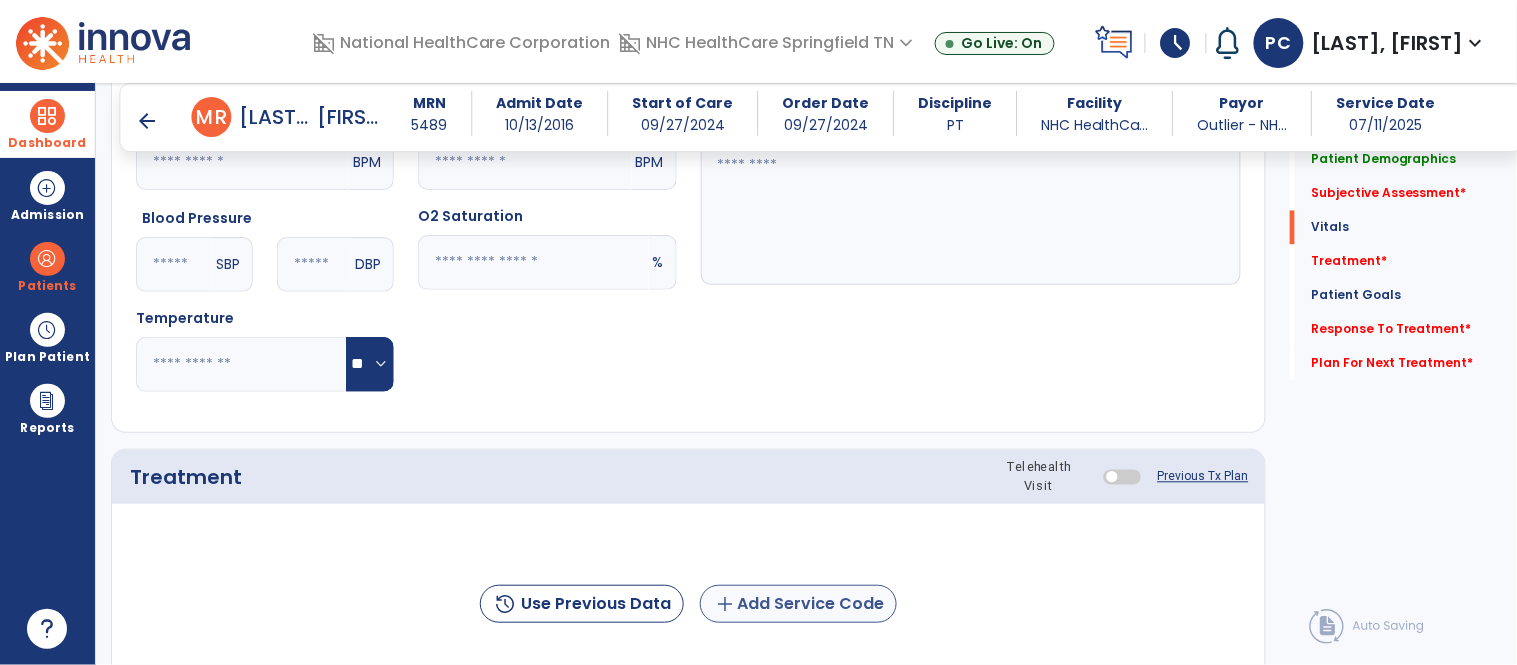 type on "**********" 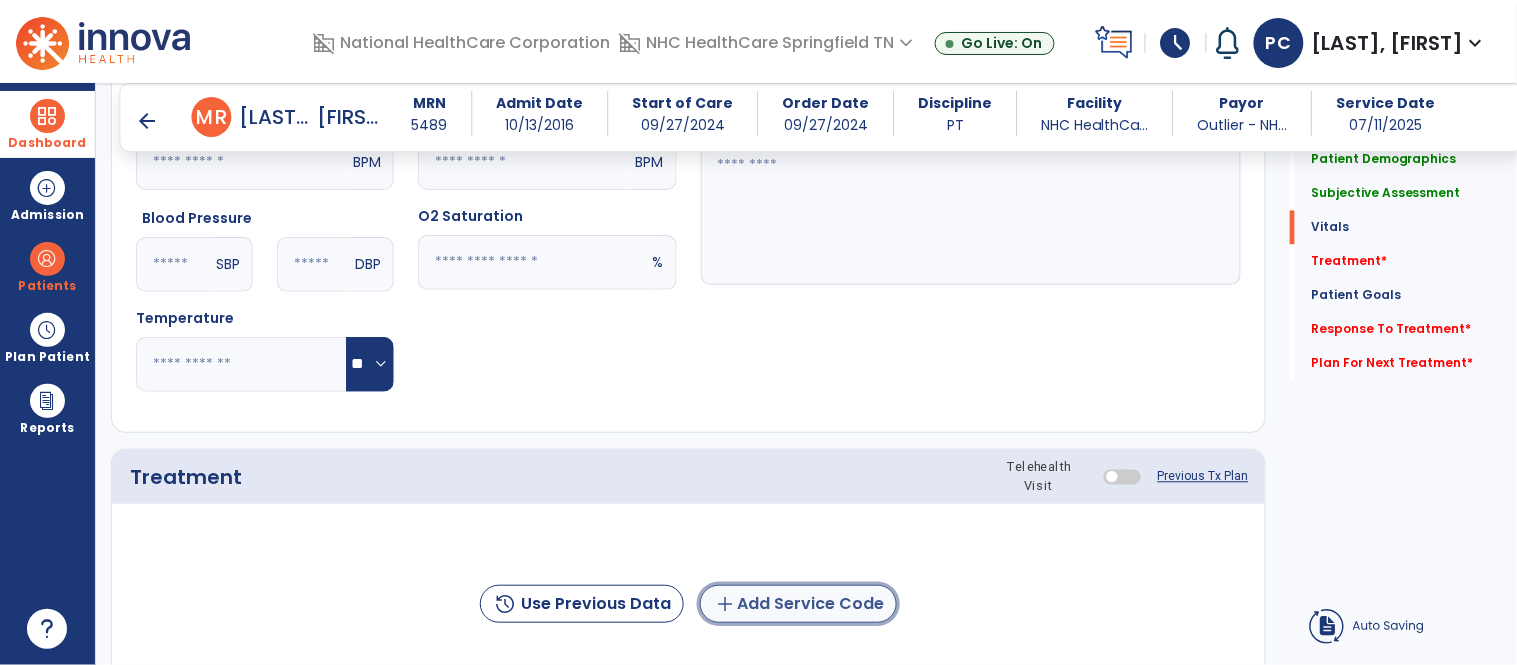 click on "add  Add Service Code" 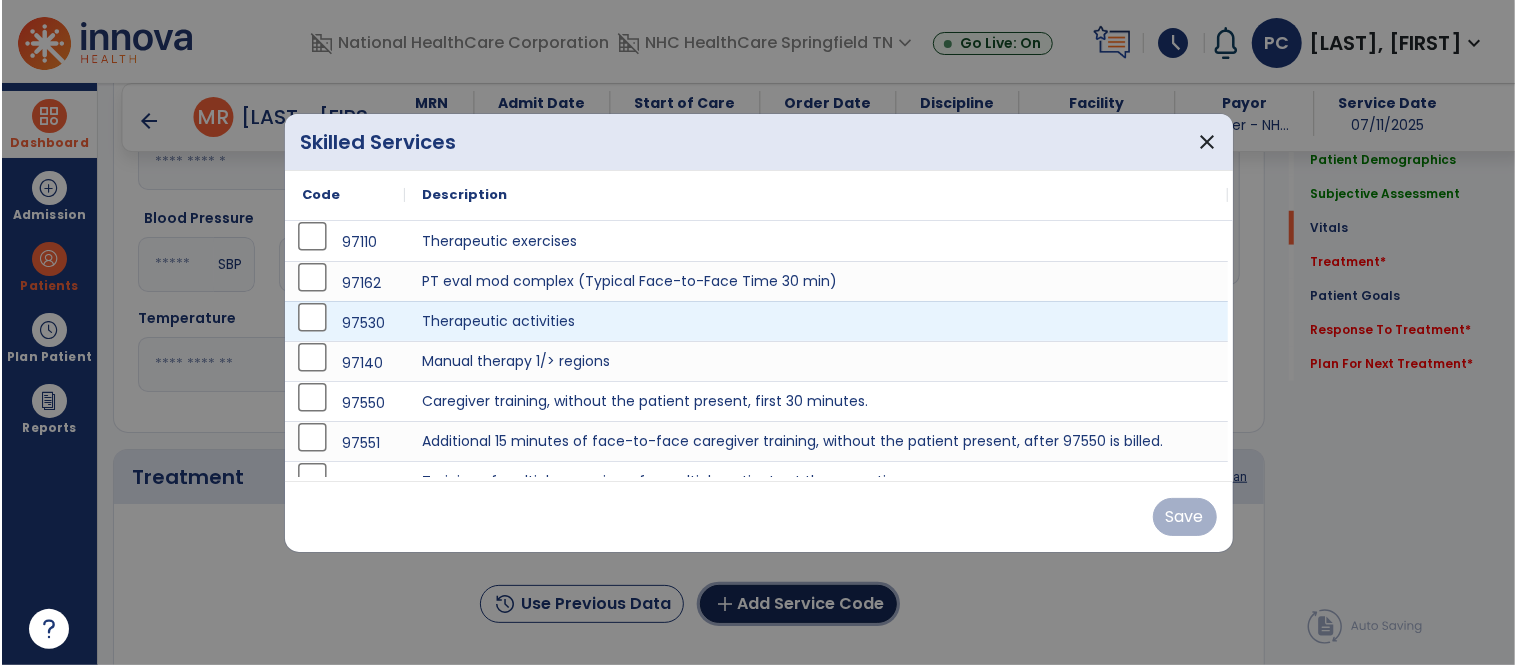 scroll, scrollTop: 1000, scrollLeft: 0, axis: vertical 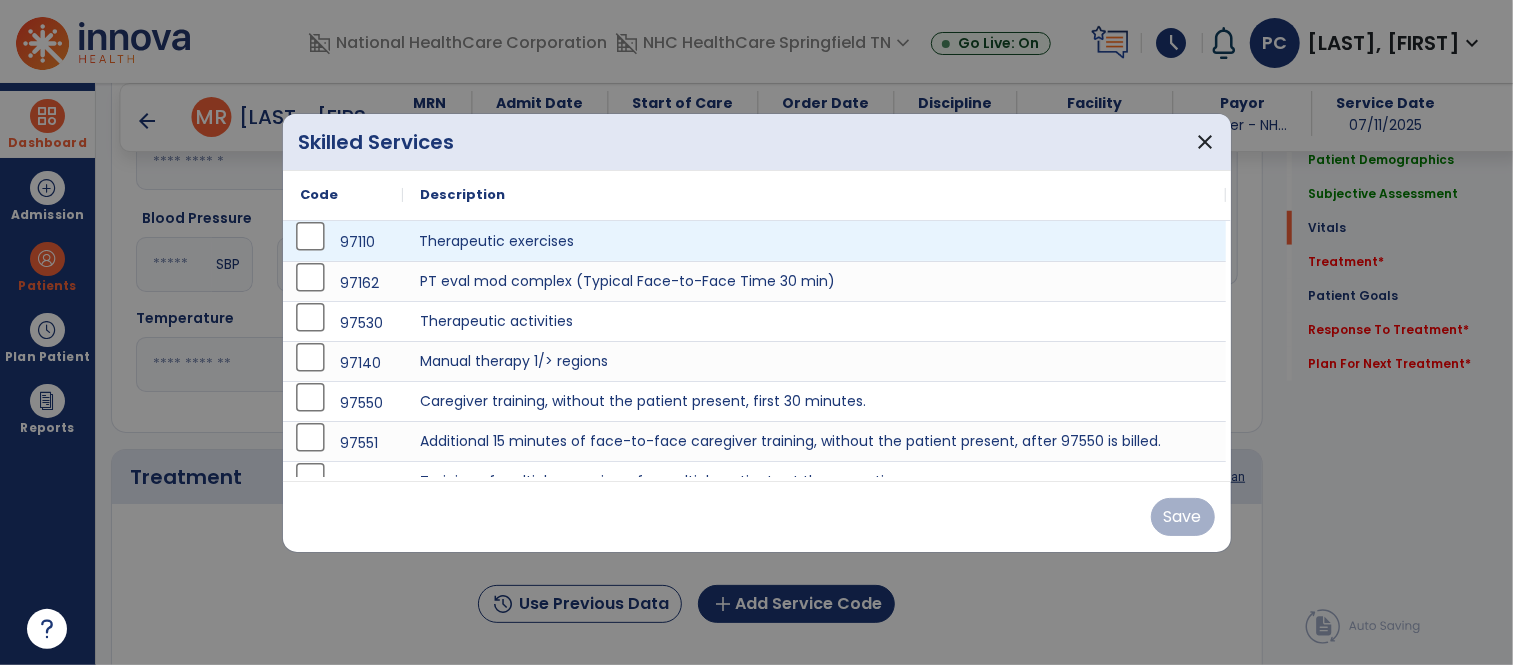 click on "Therapeutic exercises" at bounding box center [815, 241] 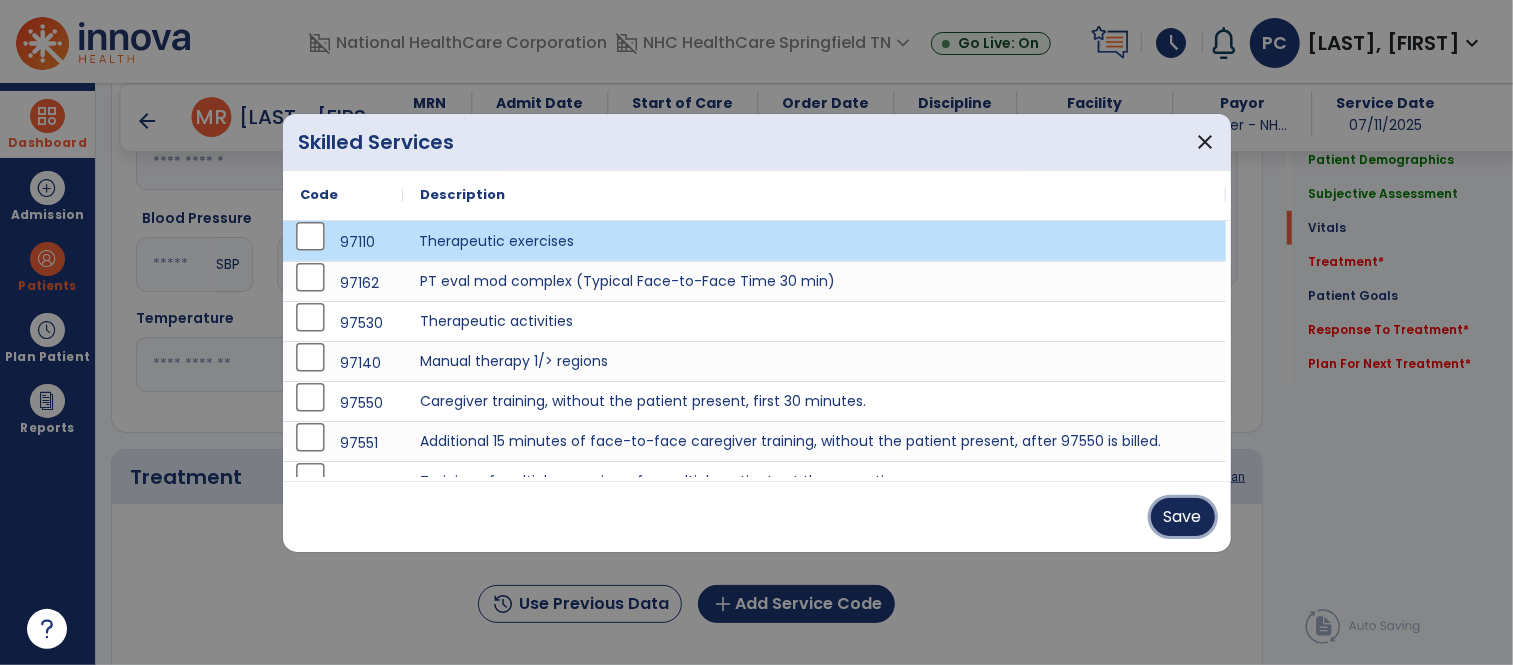 click on "Save" at bounding box center [1183, 517] 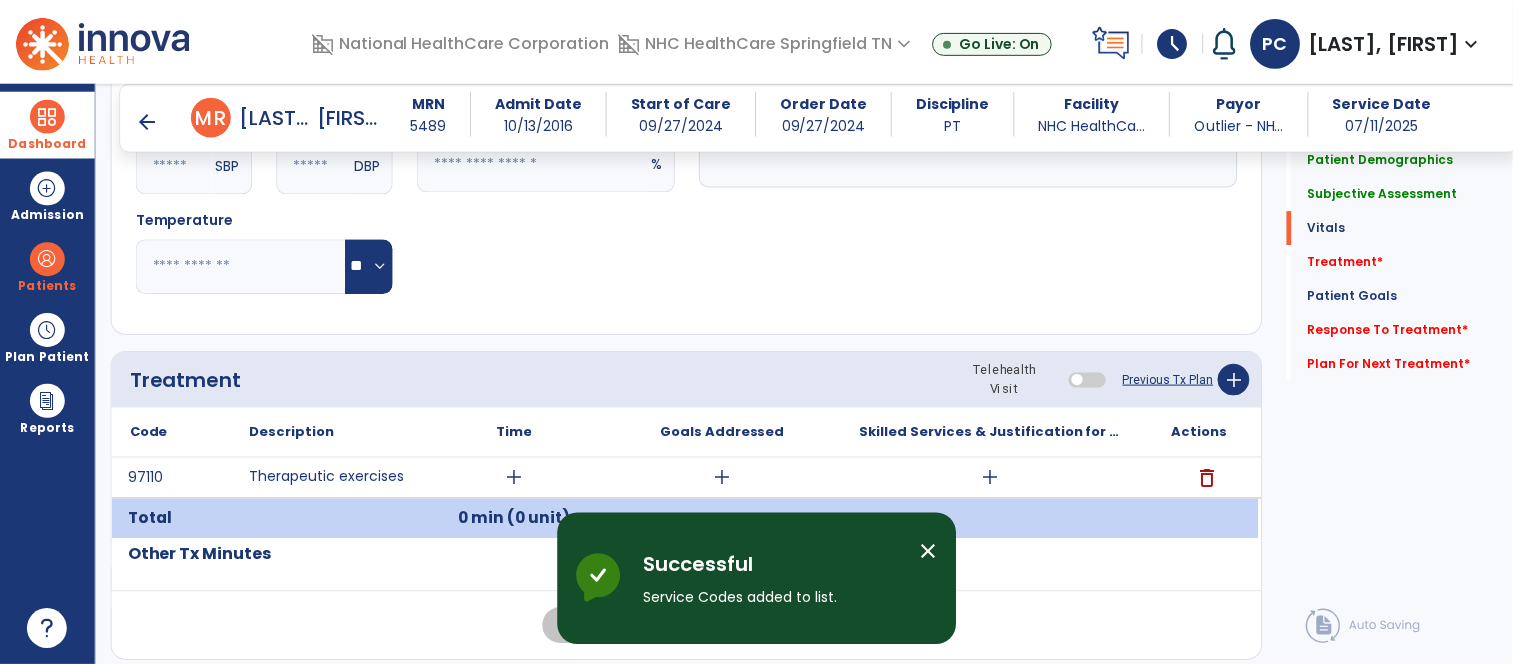scroll, scrollTop: 1111, scrollLeft: 0, axis: vertical 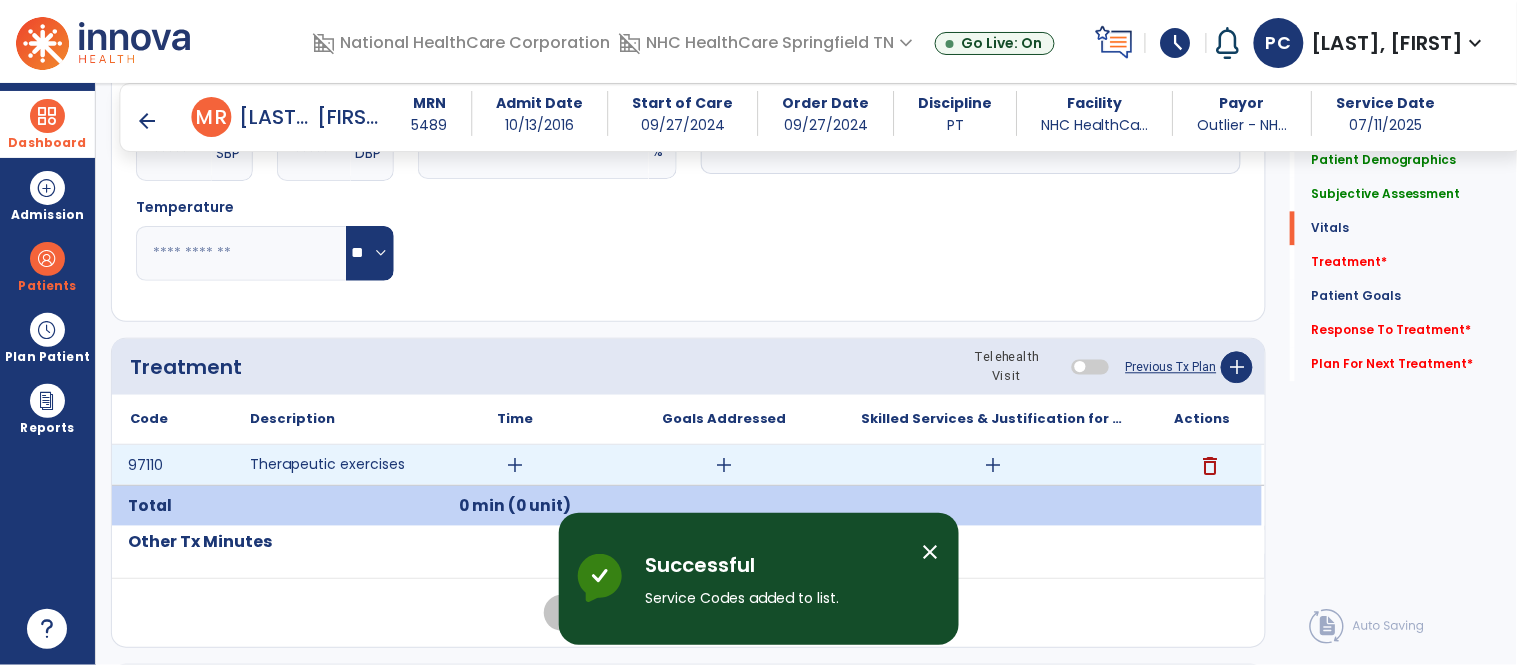 click on "add" at bounding box center [515, 465] 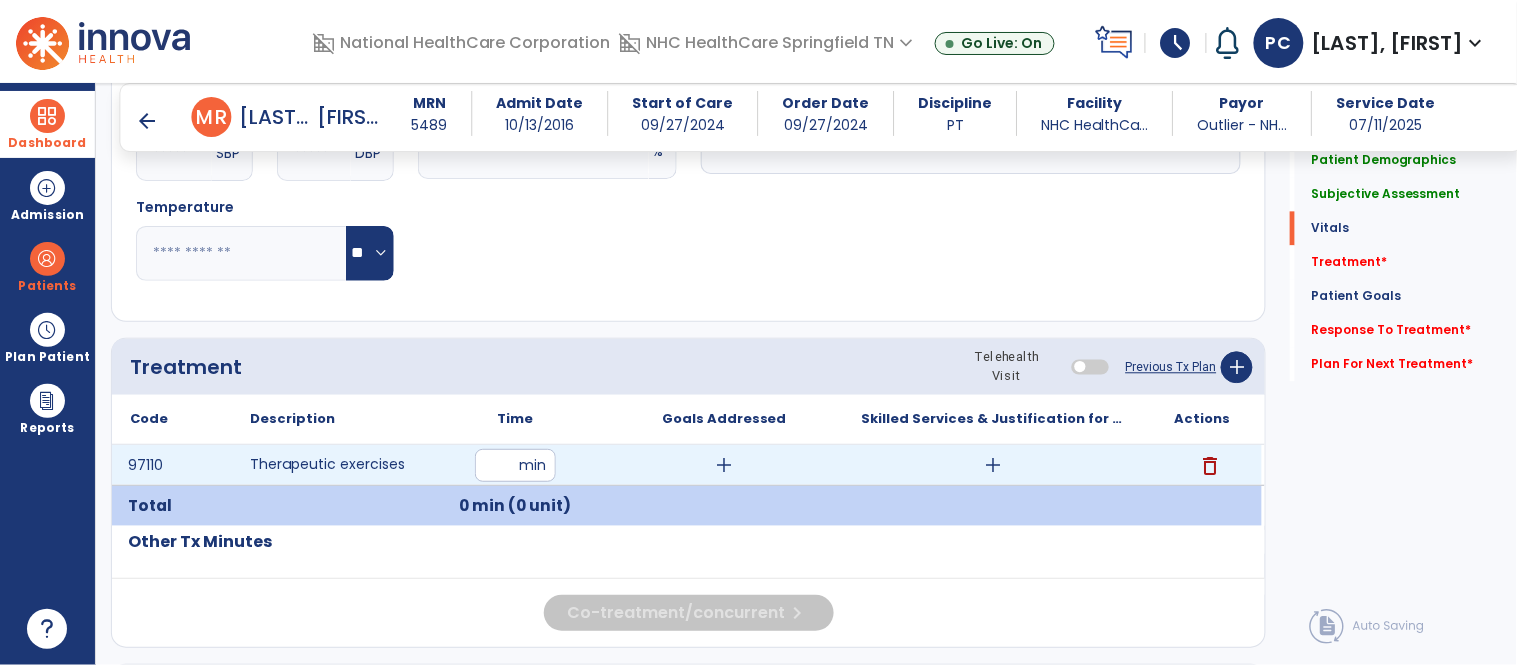 type on "**" 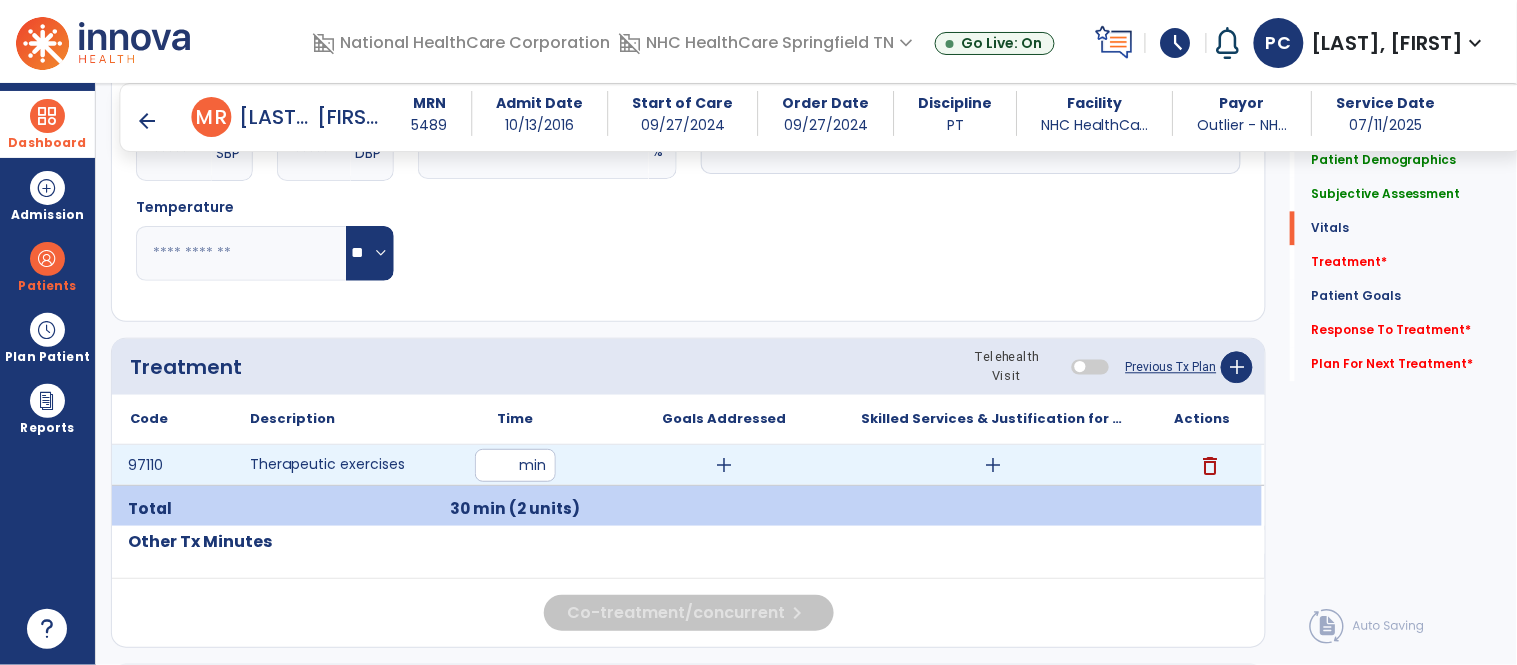 click on "add" at bounding box center (993, 465) 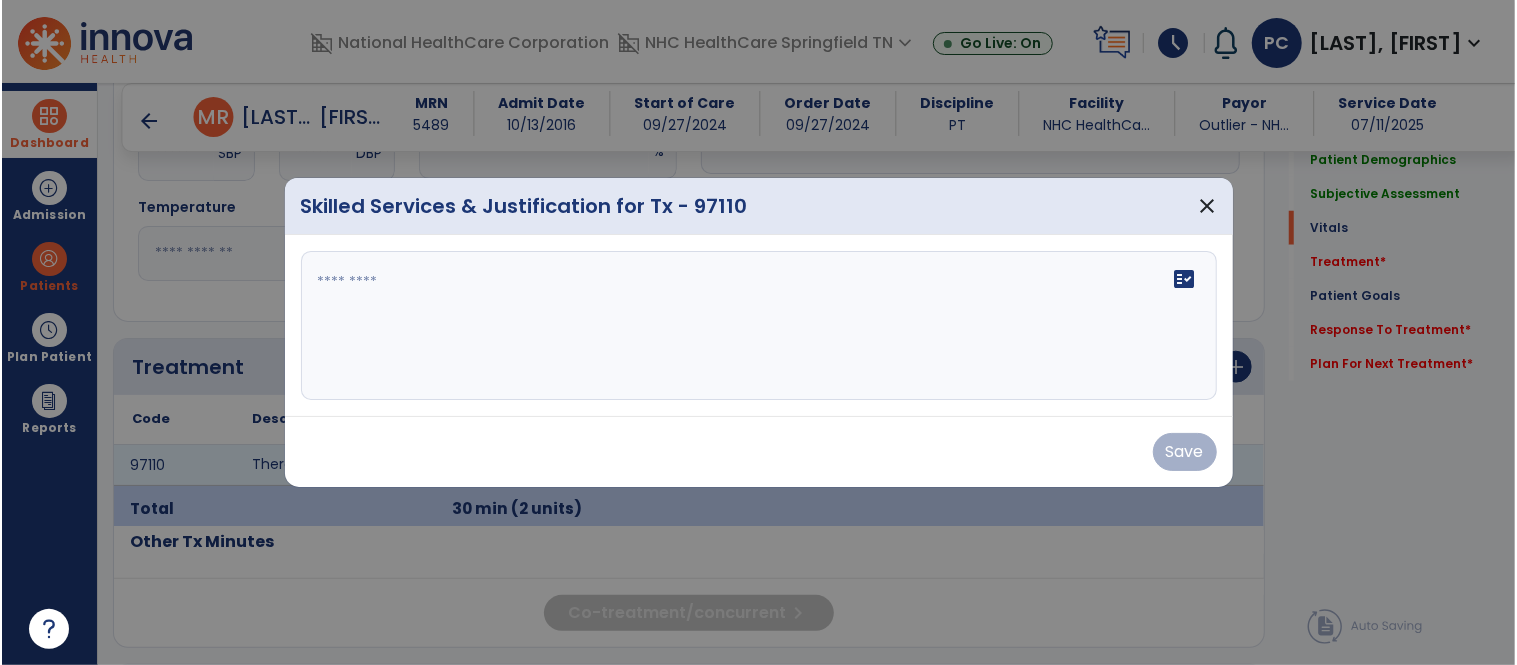 scroll, scrollTop: 1111, scrollLeft: 0, axis: vertical 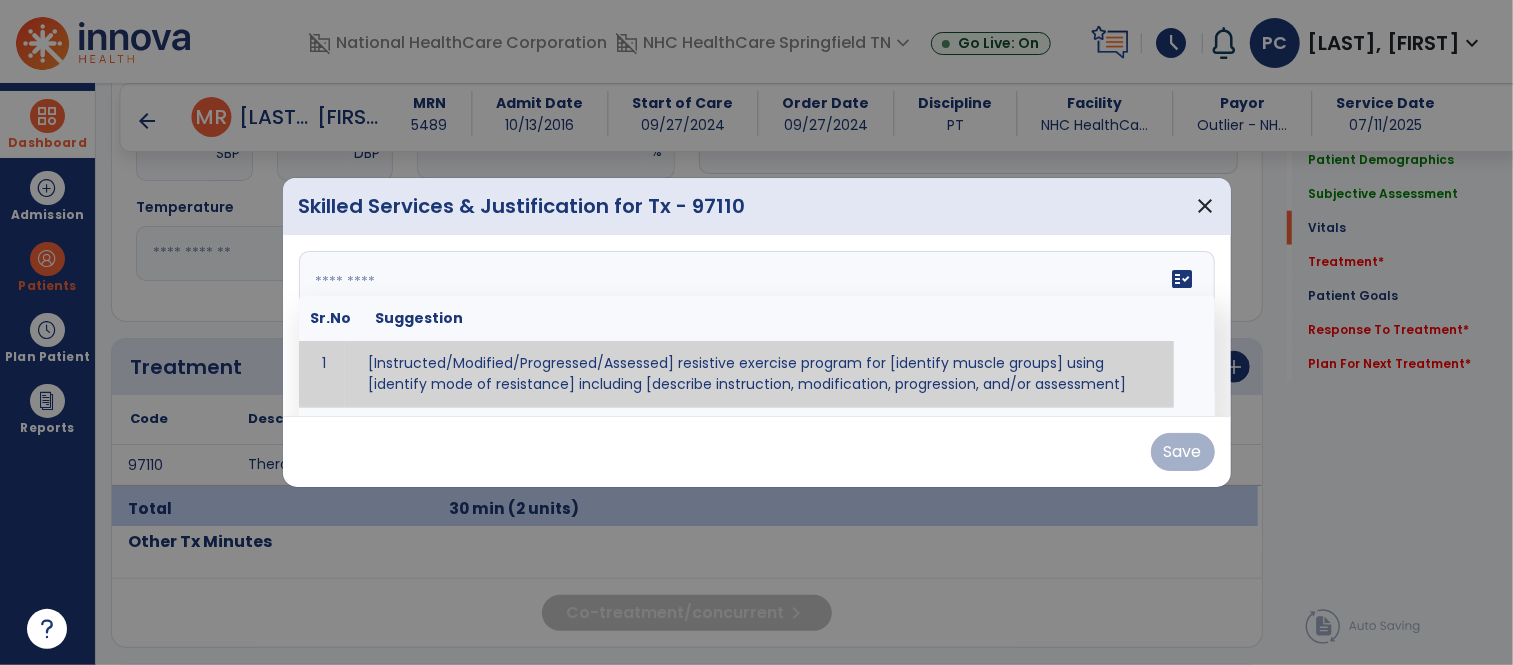 click on "fact_check  Sr.No Suggestion 1 [Instructed/Modified/Progressed/Assessed] resistive exercise program for [identify muscle groups] using [identify mode of resistance] including [describe instruction, modification, progression, and/or assessment] 2 [Instructed/Modified/Progressed/Assessed] aerobic exercise program using [identify equipment/mode] including [describe instruction, modification,progression, and/or assessment] 3 [Instructed/Modified/Progressed/Assessed] [PROM/A/AROM/AROM] program for [identify joint movements] using [contract-relax, over-pressure, inhibitory techniques, other] 4 [Assessed/Tested] aerobic capacity with administration of [aerobic capacity test]" at bounding box center (757, 326) 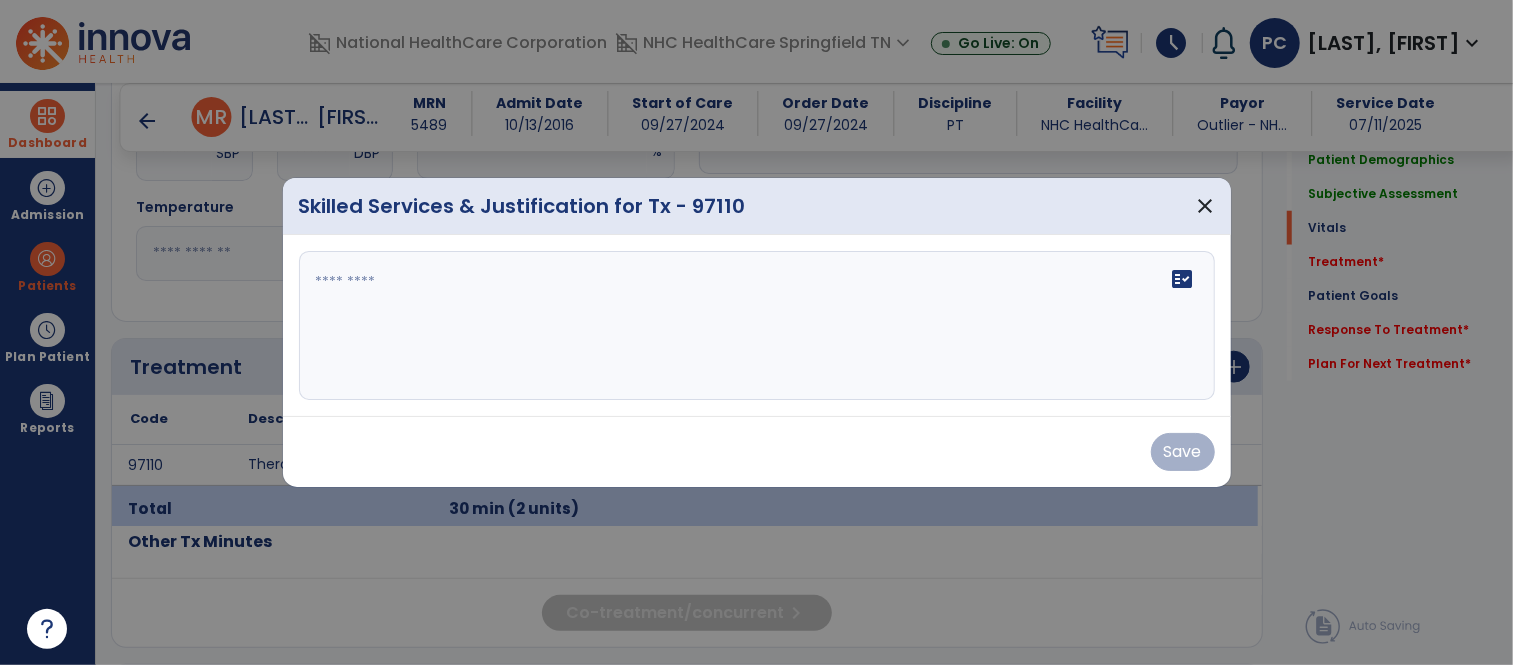 type on "**********" 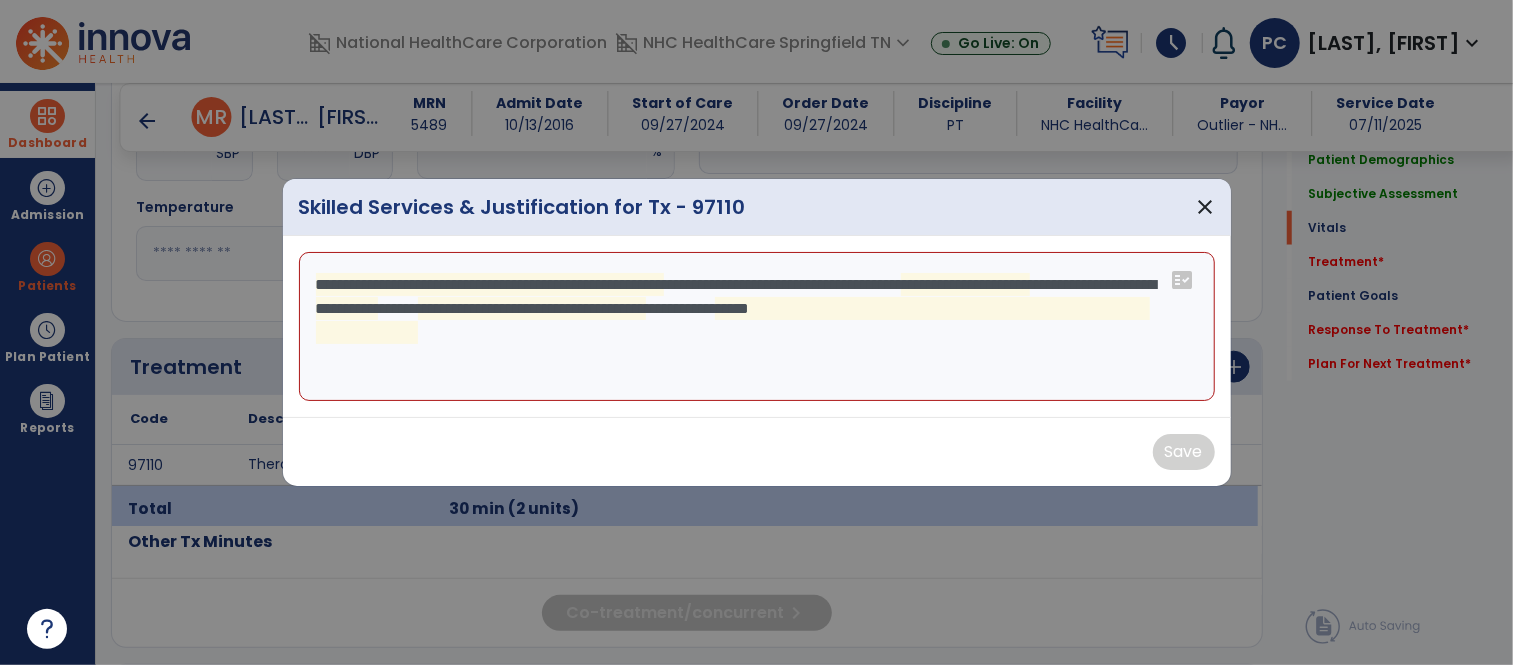 drag, startPoint x: 707, startPoint y: 350, endPoint x: 490, endPoint y: 363, distance: 217.38905 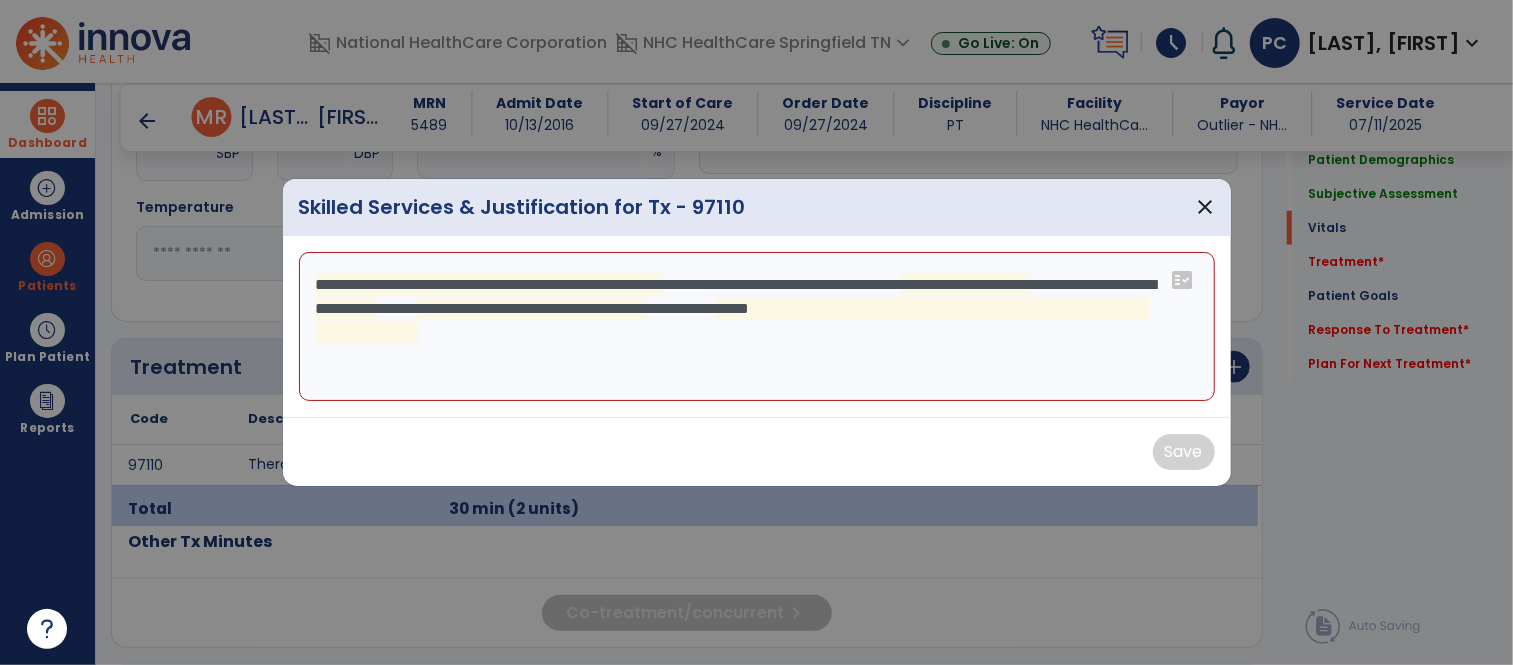 click on "**********" at bounding box center (757, 327) 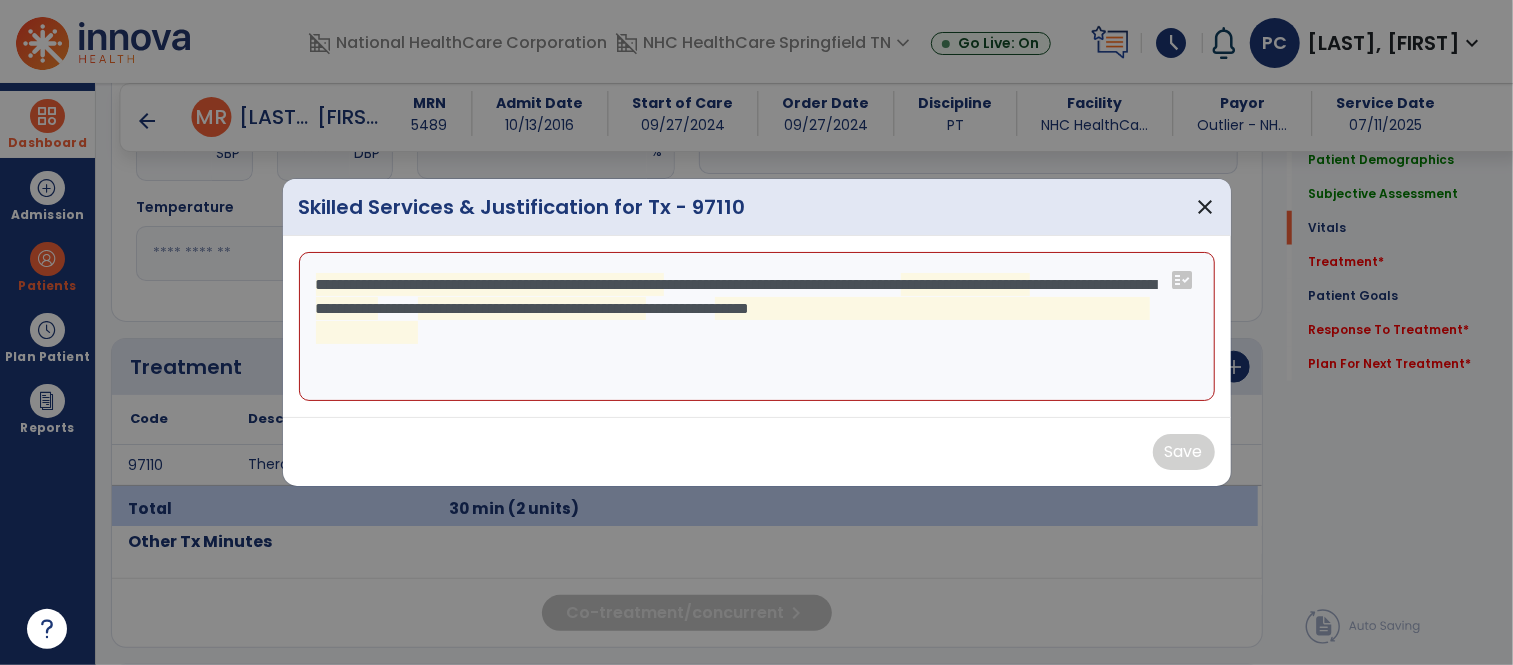 click on "**********" at bounding box center (757, 327) 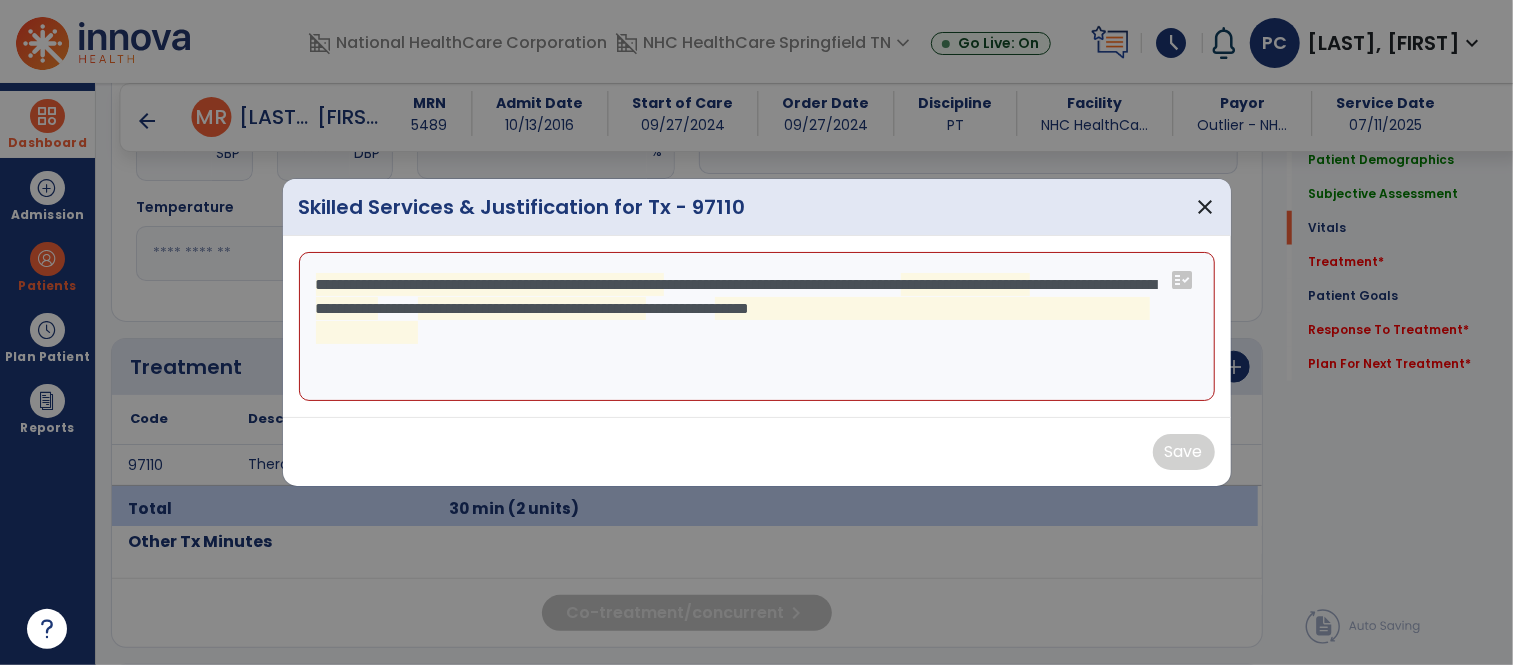 click on "**********" at bounding box center [757, 327] 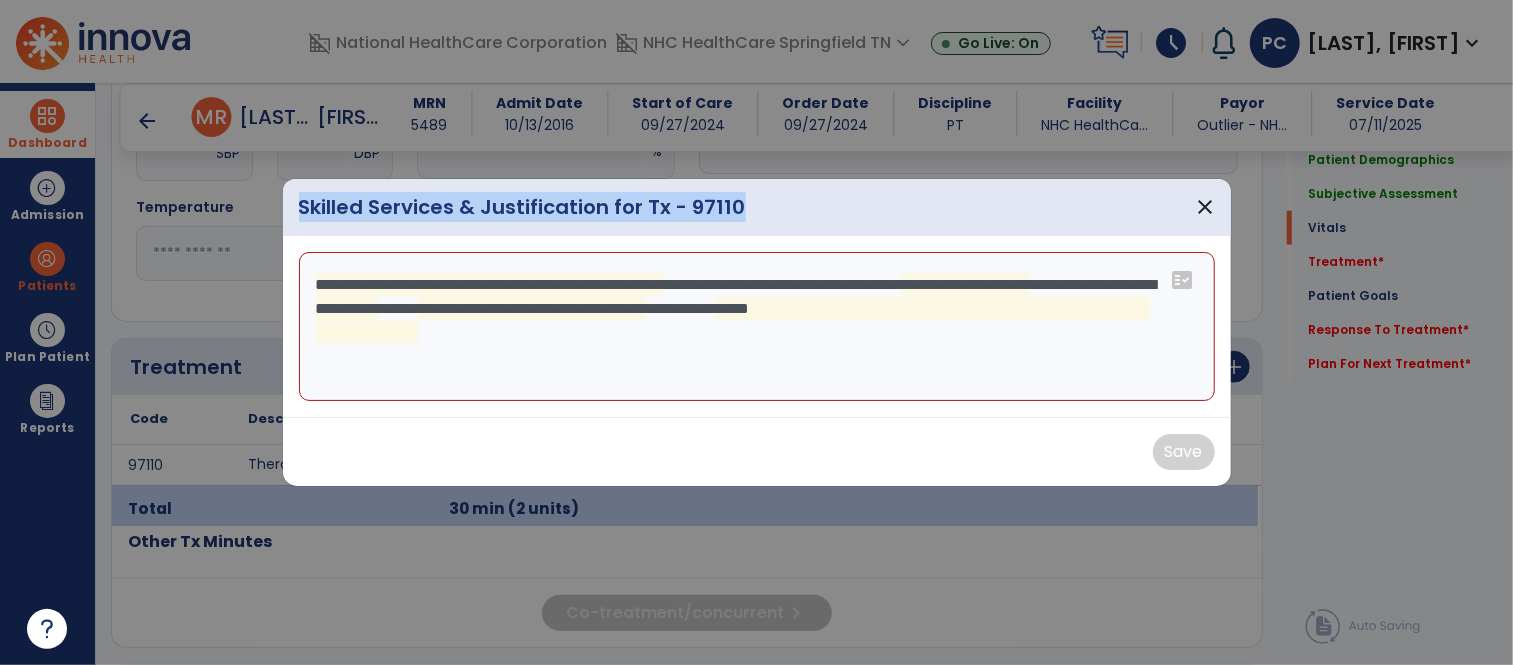 click on "**********" at bounding box center (756, 332) 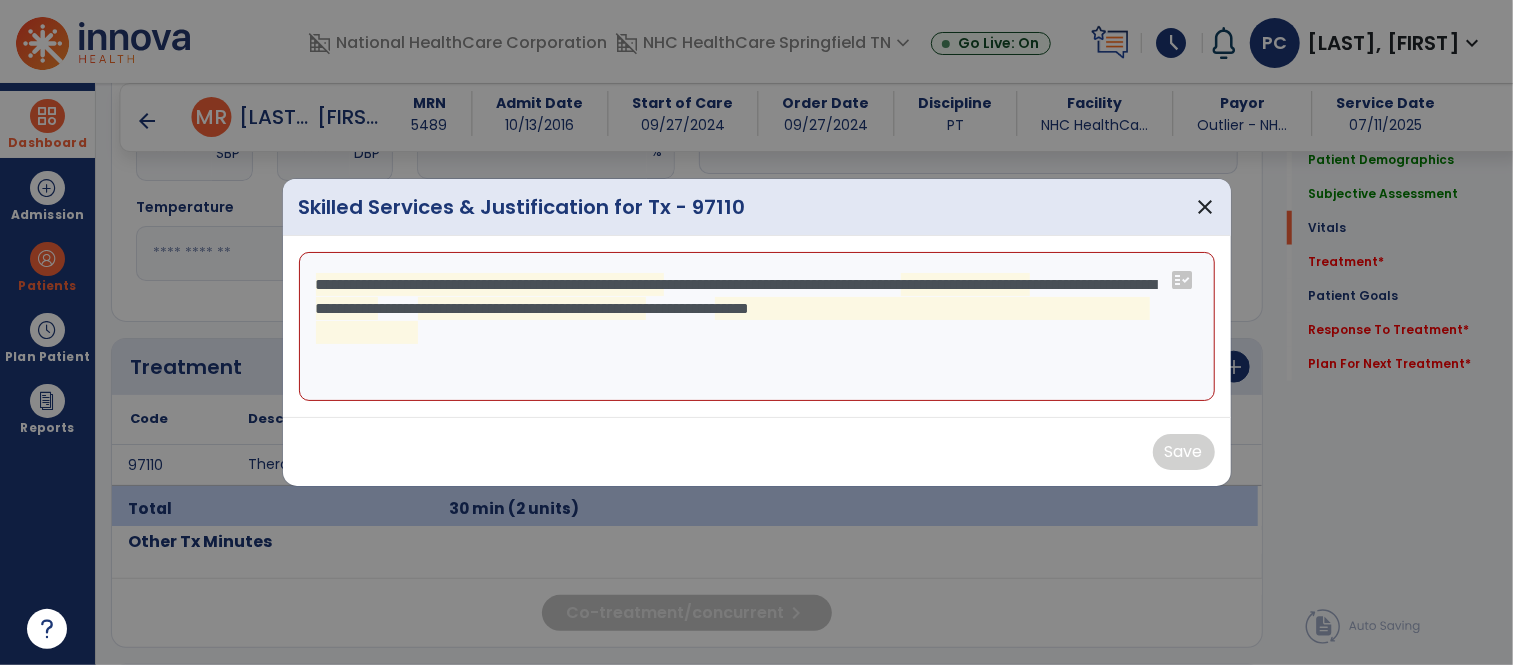 click on "**********" at bounding box center [757, 327] 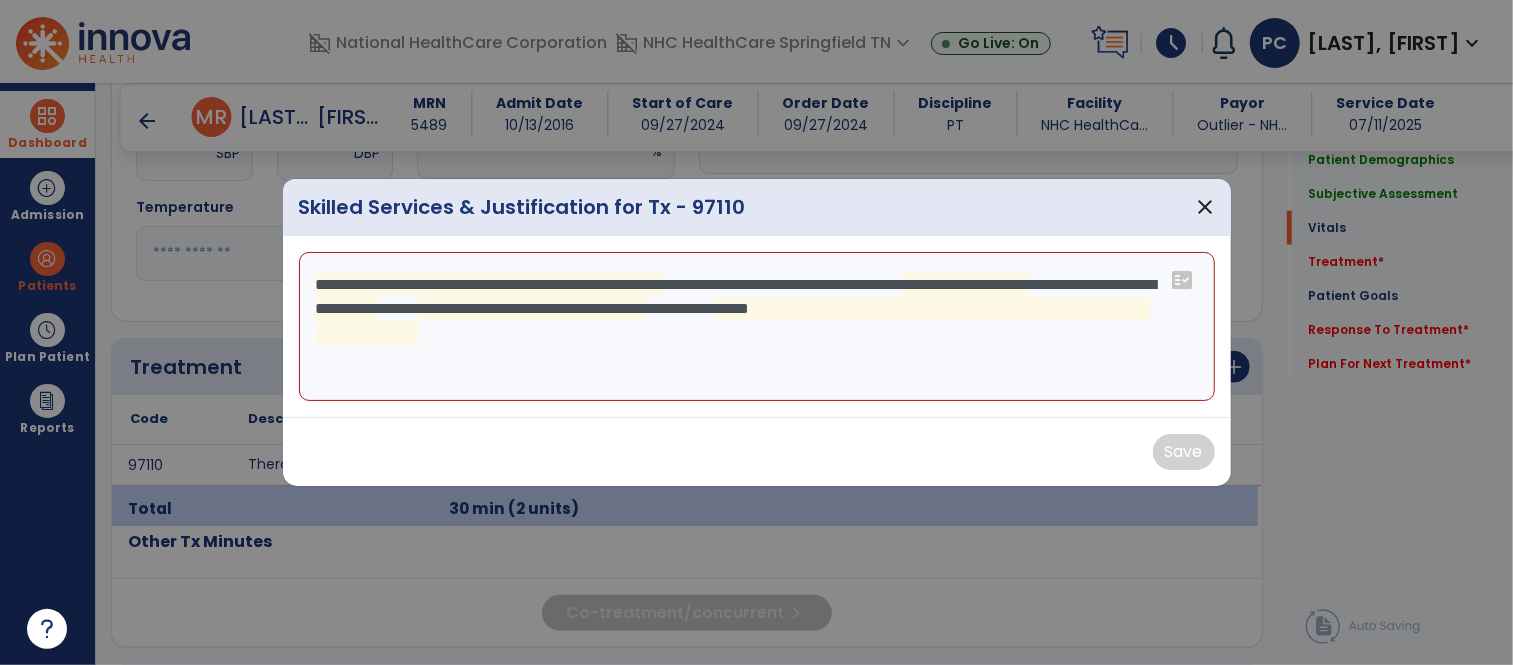 drag, startPoint x: 440, startPoint y: 335, endPoint x: 272, endPoint y: 286, distance: 175 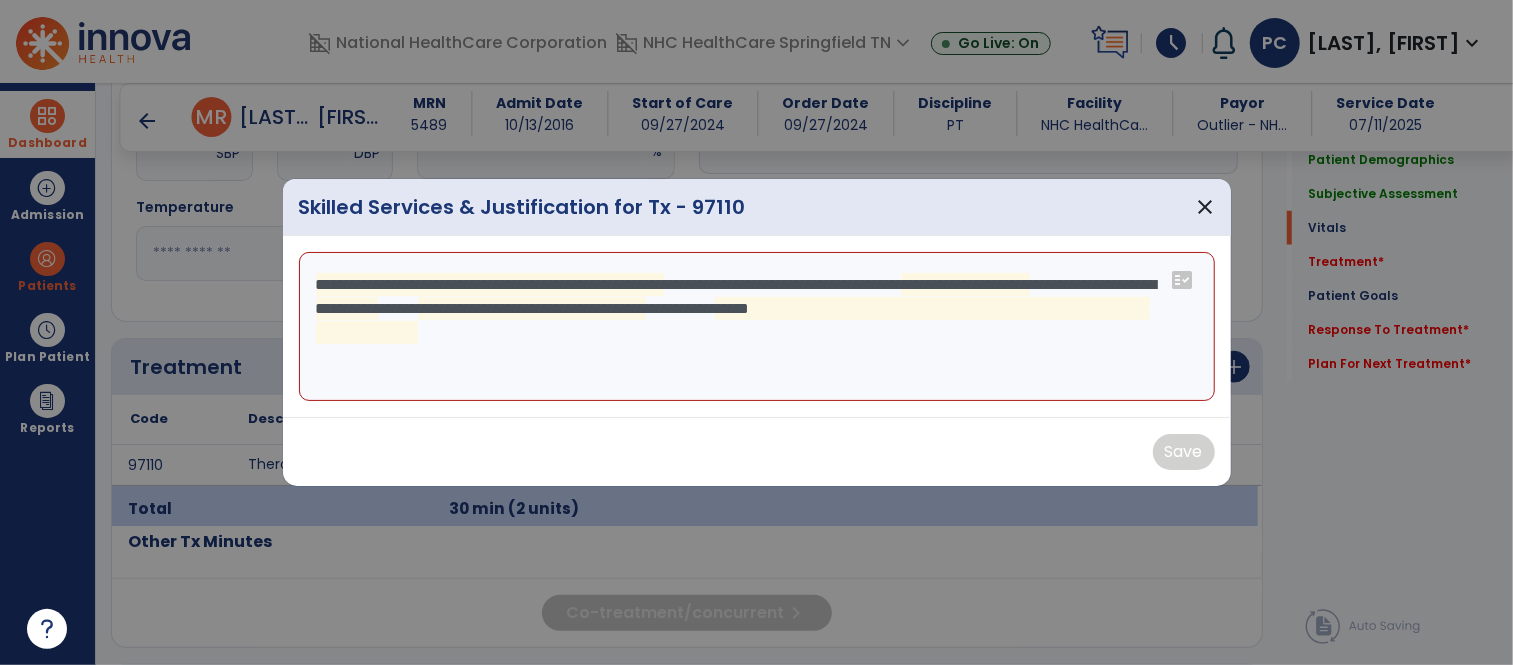 click on "**********" at bounding box center [756, 332] 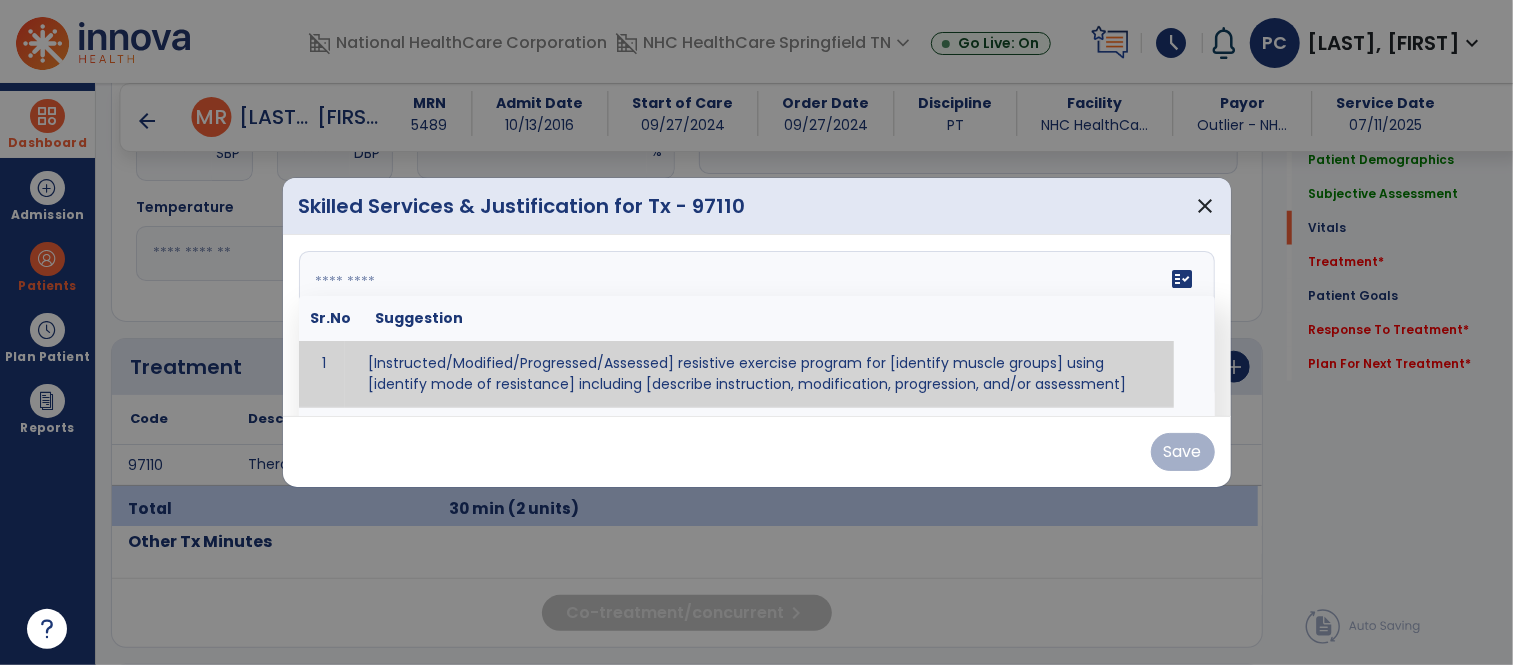 paste on "**********" 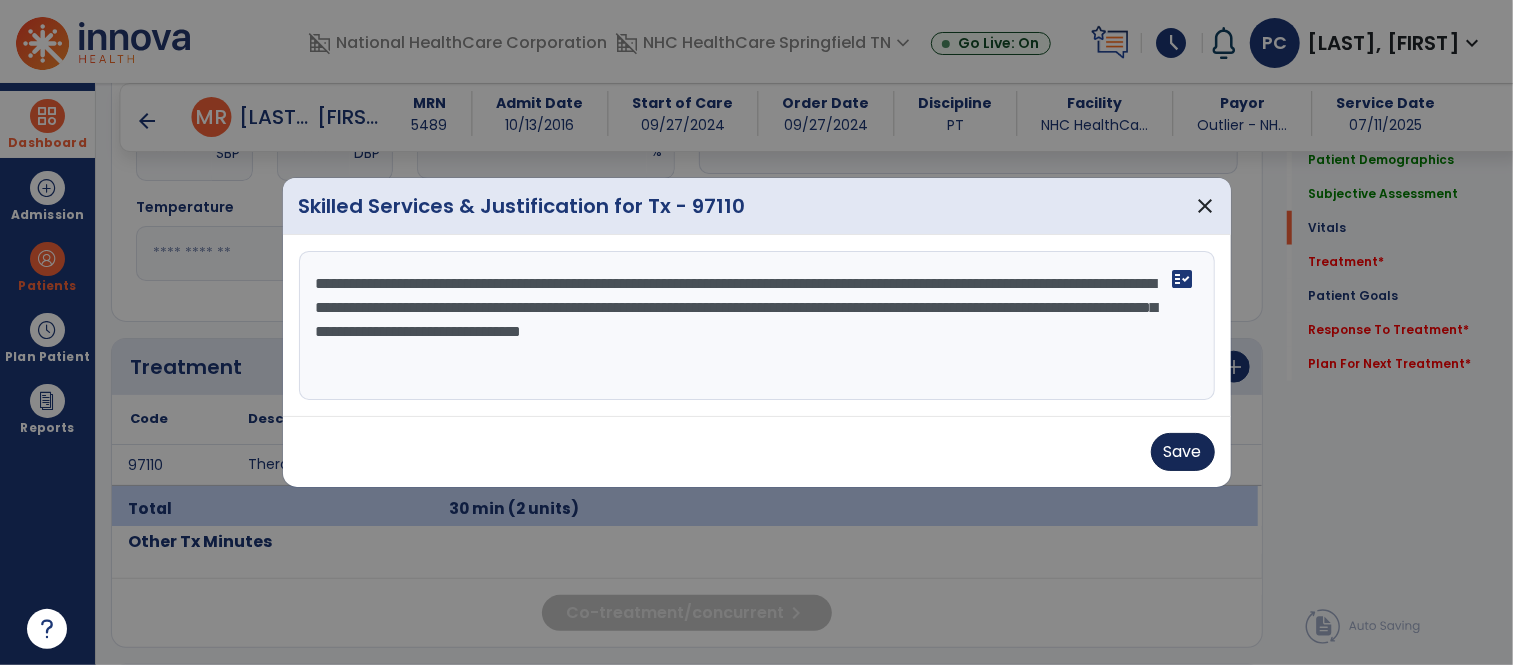 type on "**********" 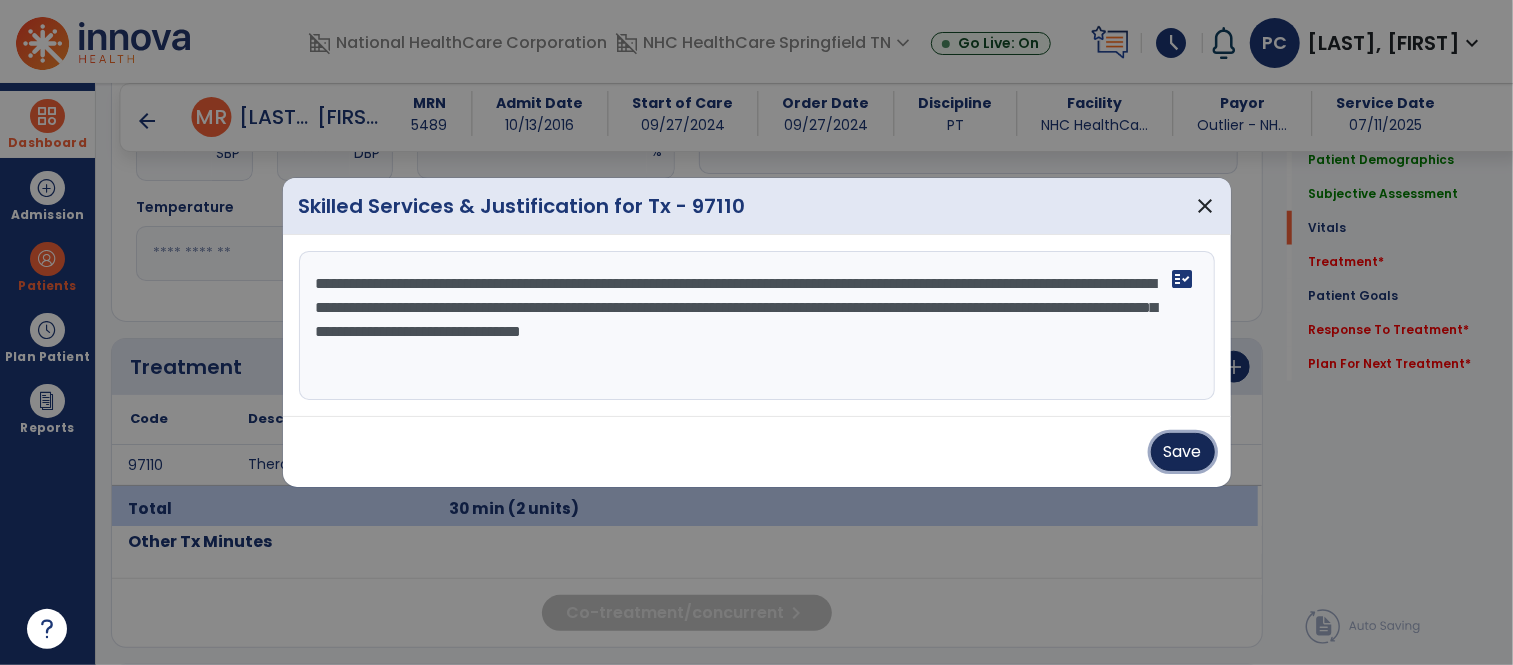 click on "Save" at bounding box center [1183, 452] 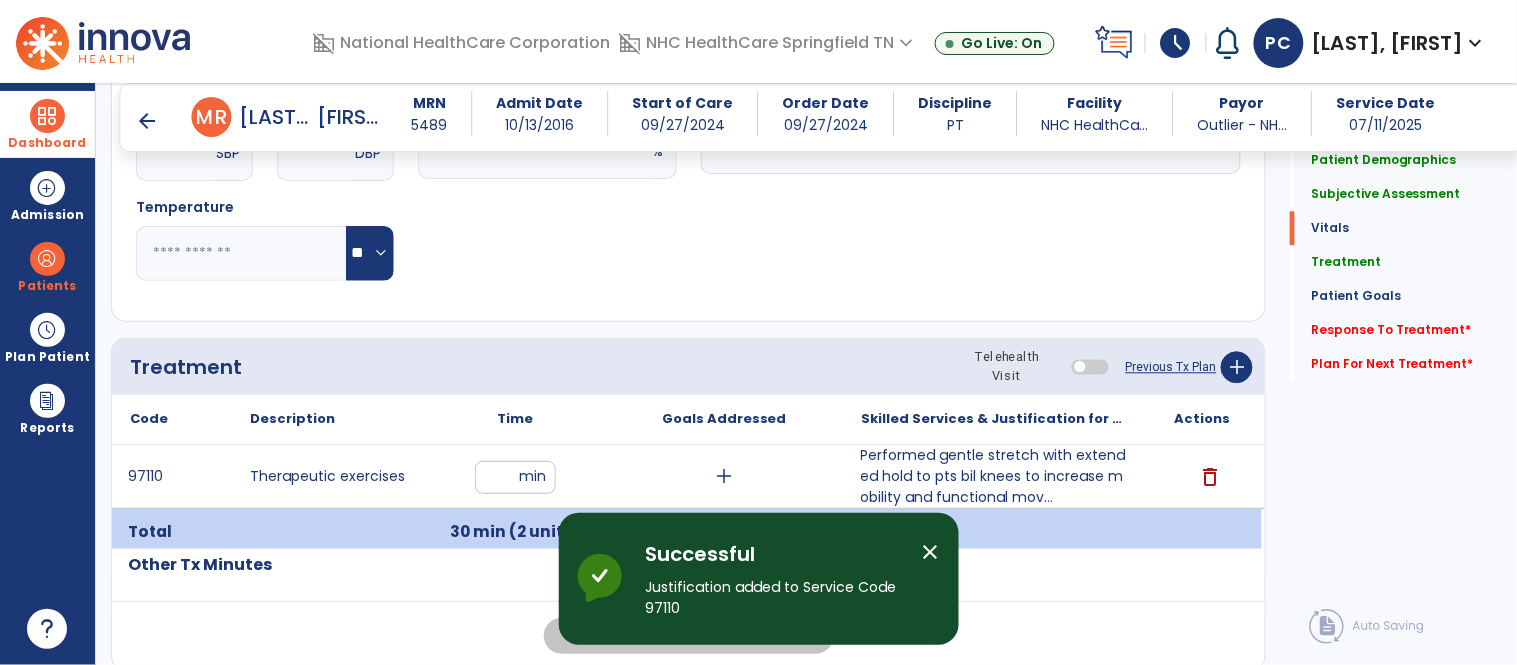 click on "Successful Justification added to Service Code 97110" at bounding box center [776, 587] 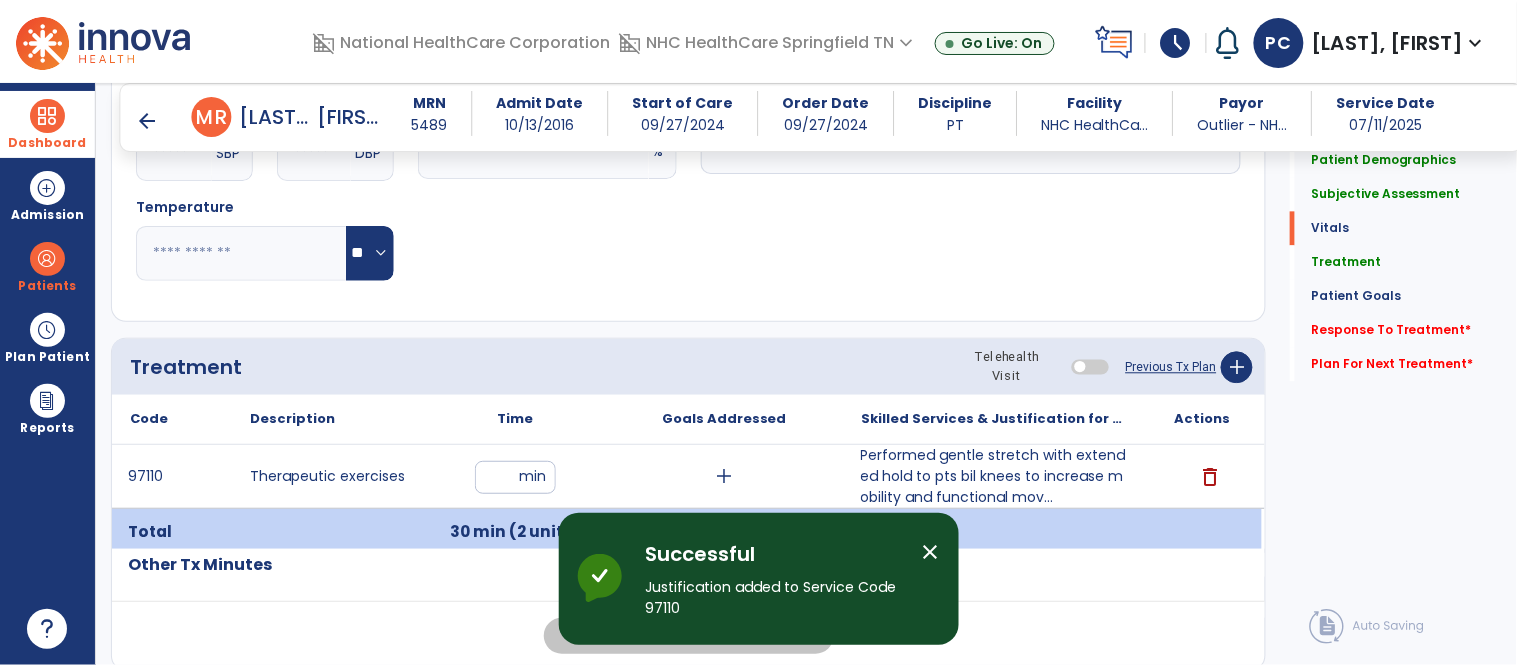click on "close" at bounding box center (931, 552) 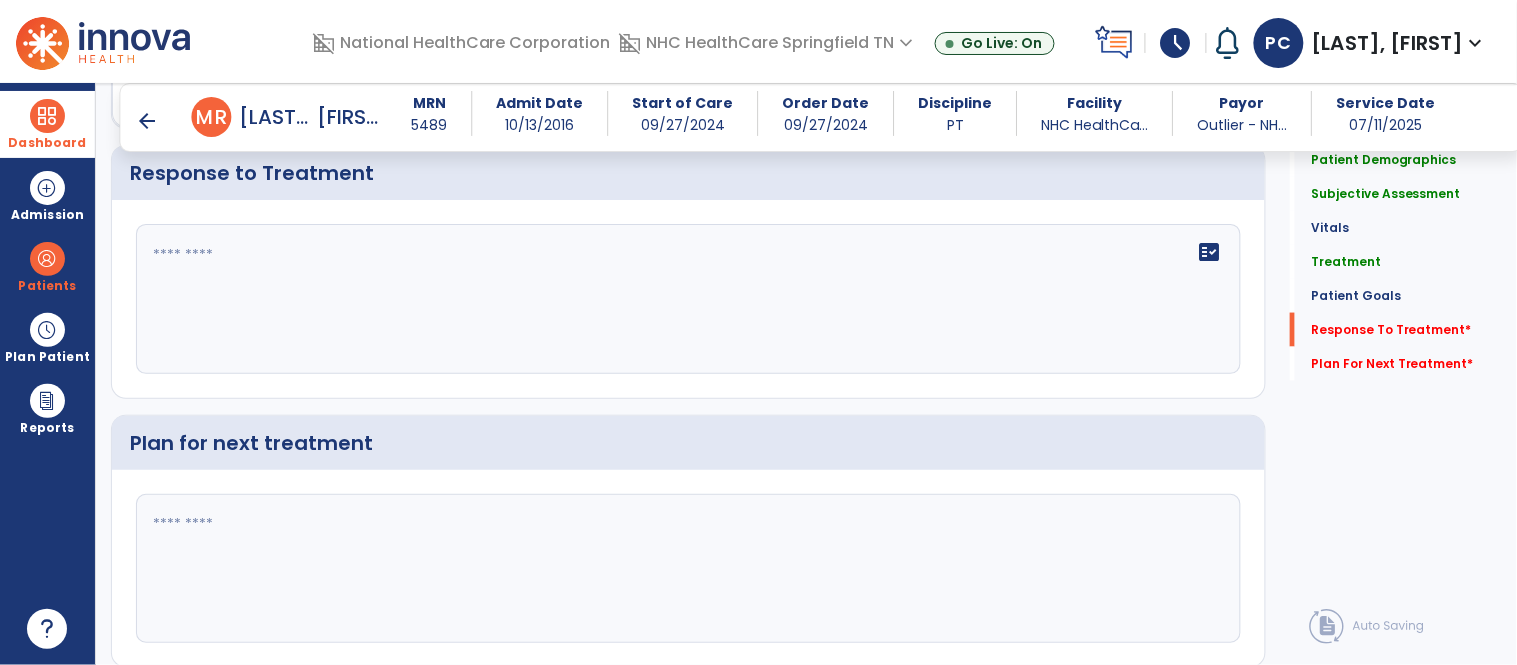 scroll, scrollTop: 2536, scrollLeft: 0, axis: vertical 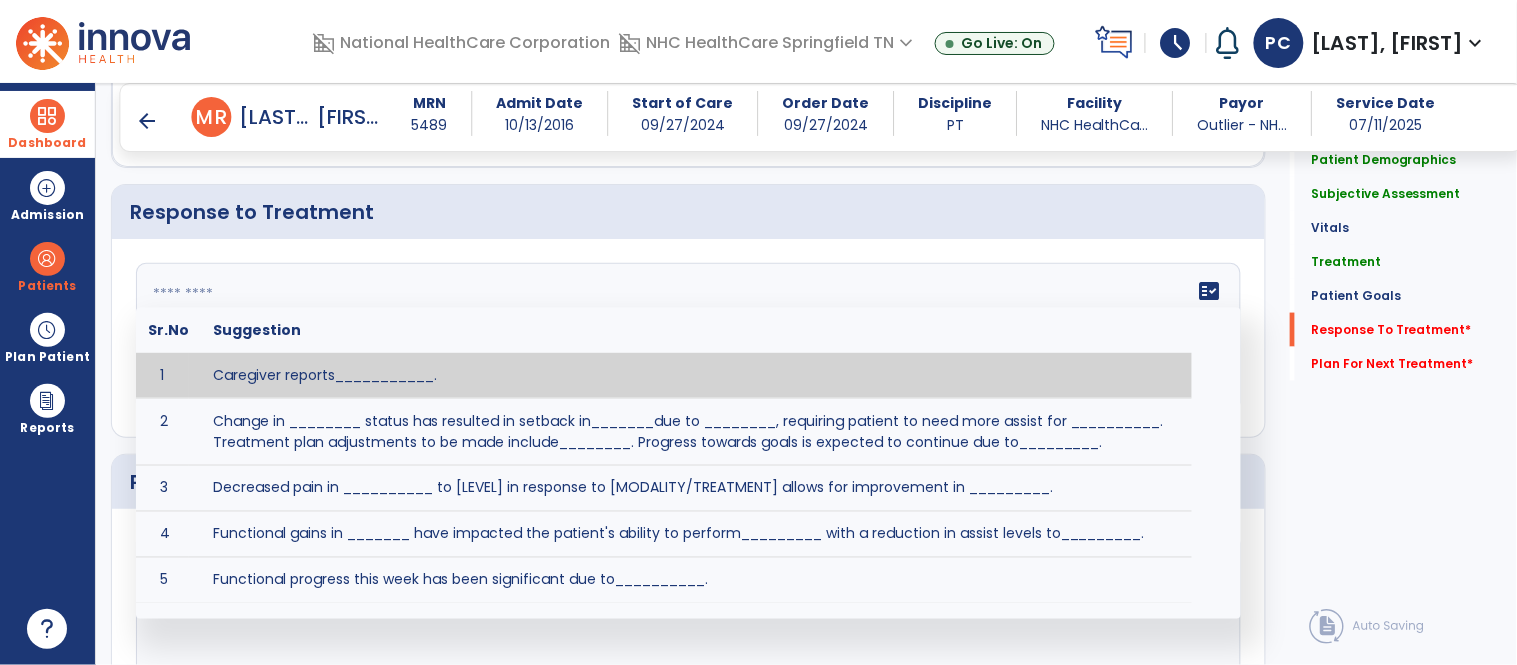 click on "fact_check  Sr.No Suggestion 1 Caregiver reports___________. 2 Change in ________ status has resulted in setback in_______due to ________, requiring patient to need more assist for __________.   Treatment plan adjustments to be made include________.  Progress towards goals is expected to continue due to_________. 3 Decreased pain in __________ to [LEVEL] in response to [MODALITY/TREATMENT] allows for improvement in _________. 4 Functional gains in _______ have impacted the patient's ability to perform_________ with a reduction in assist levels to_________. 5 Functional progress this week has been significant due to__________. 6 Gains in ________ have improved the patient's ability to perform ______with decreased levels of assist to___________. 7 Improvement in ________allows patient to tolerate higher levels of challenges in_________. 8 Pain in [AREA] has decreased to [LEVEL] in response to [TREATMENT/MODALITY], allowing fore ease in completing__________. 9 10 11 12 13 14 15 16 17 18 19 20 21" 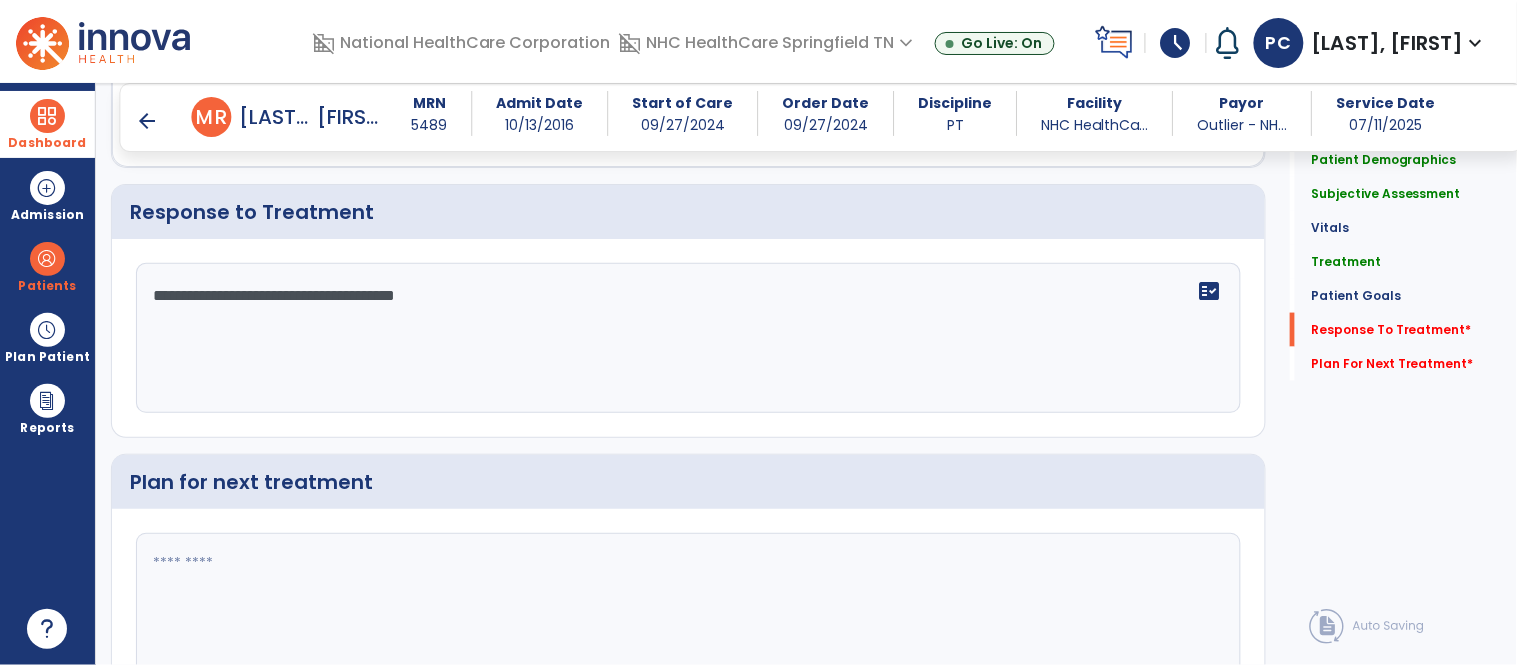 scroll, scrollTop: 2647, scrollLeft: 0, axis: vertical 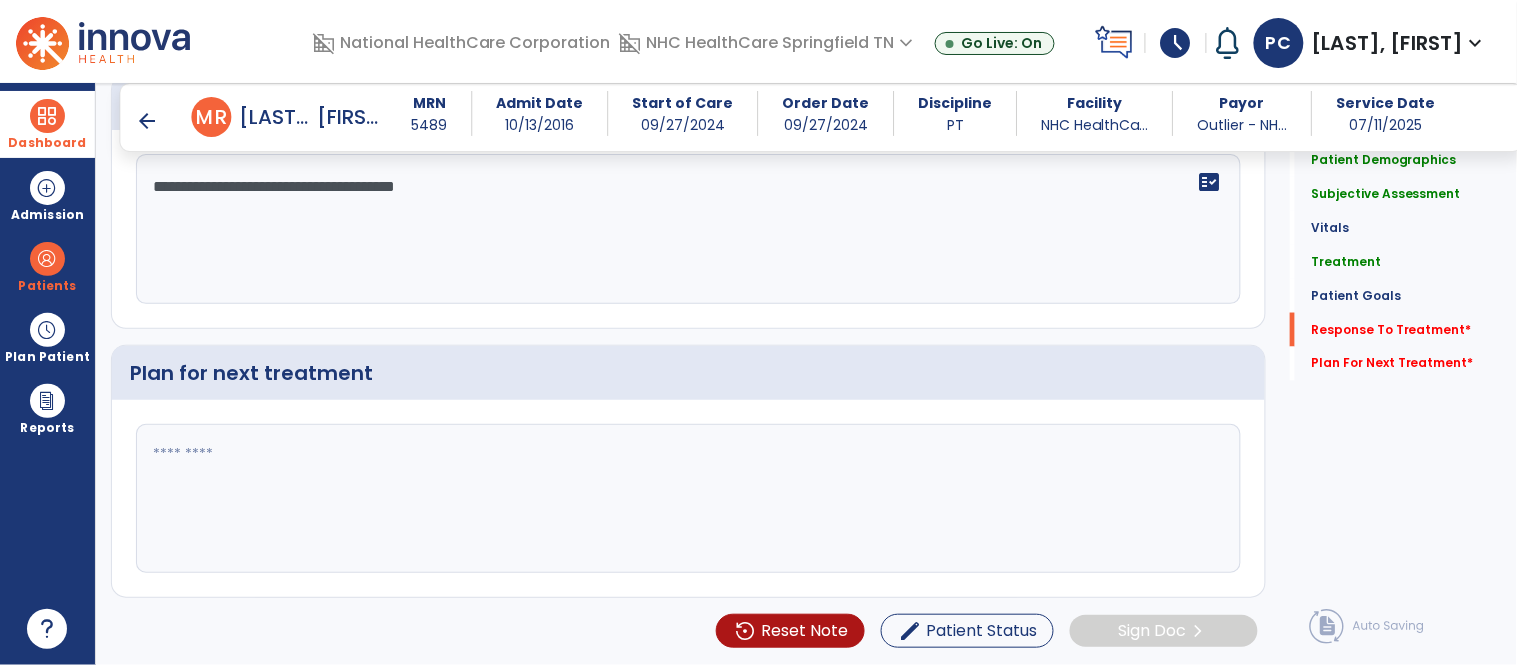 type on "**********" 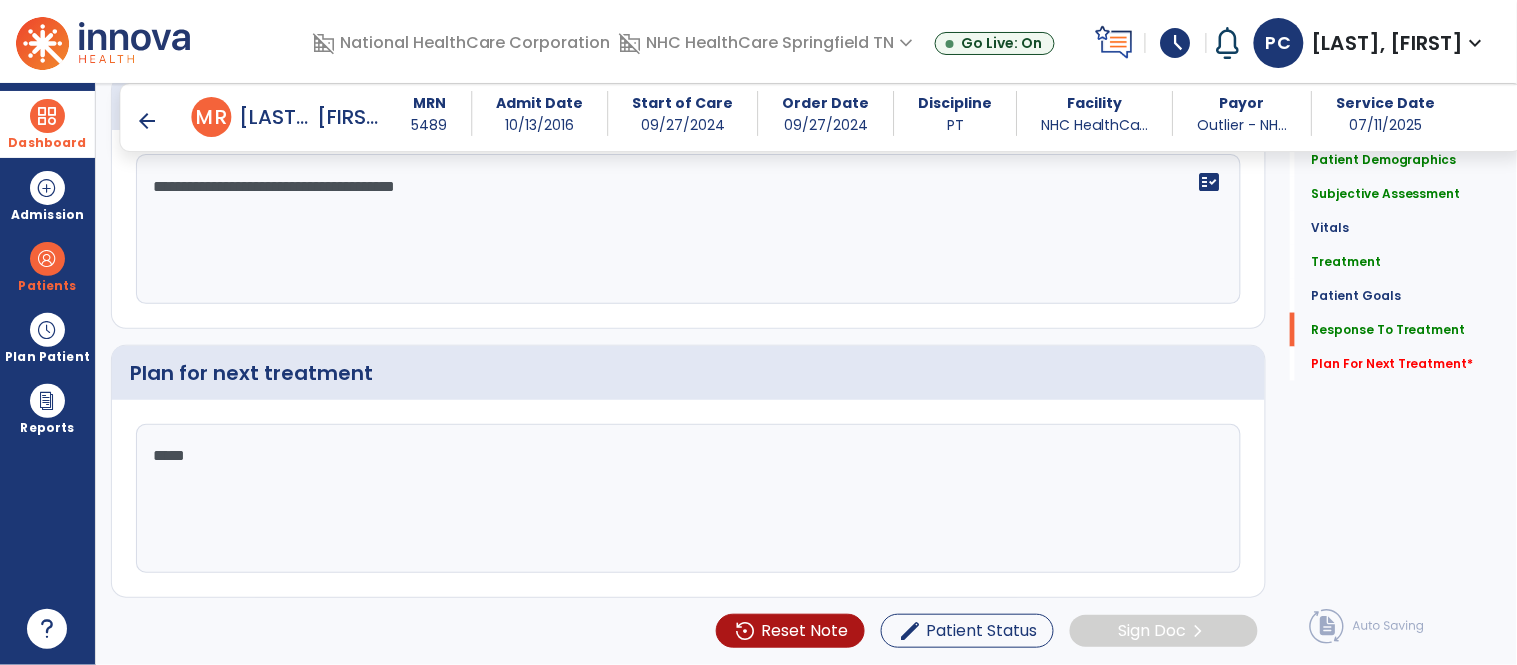 scroll, scrollTop: 2647, scrollLeft: 0, axis: vertical 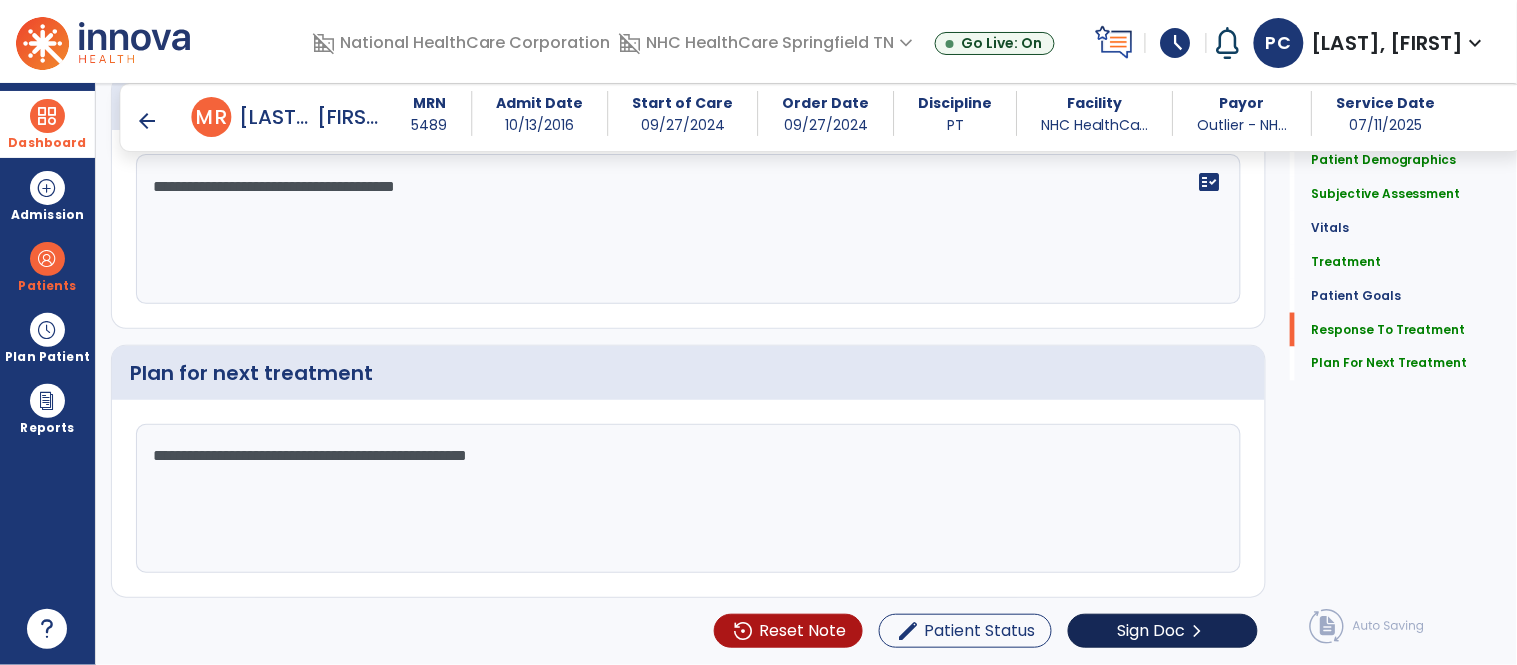 type on "**********" 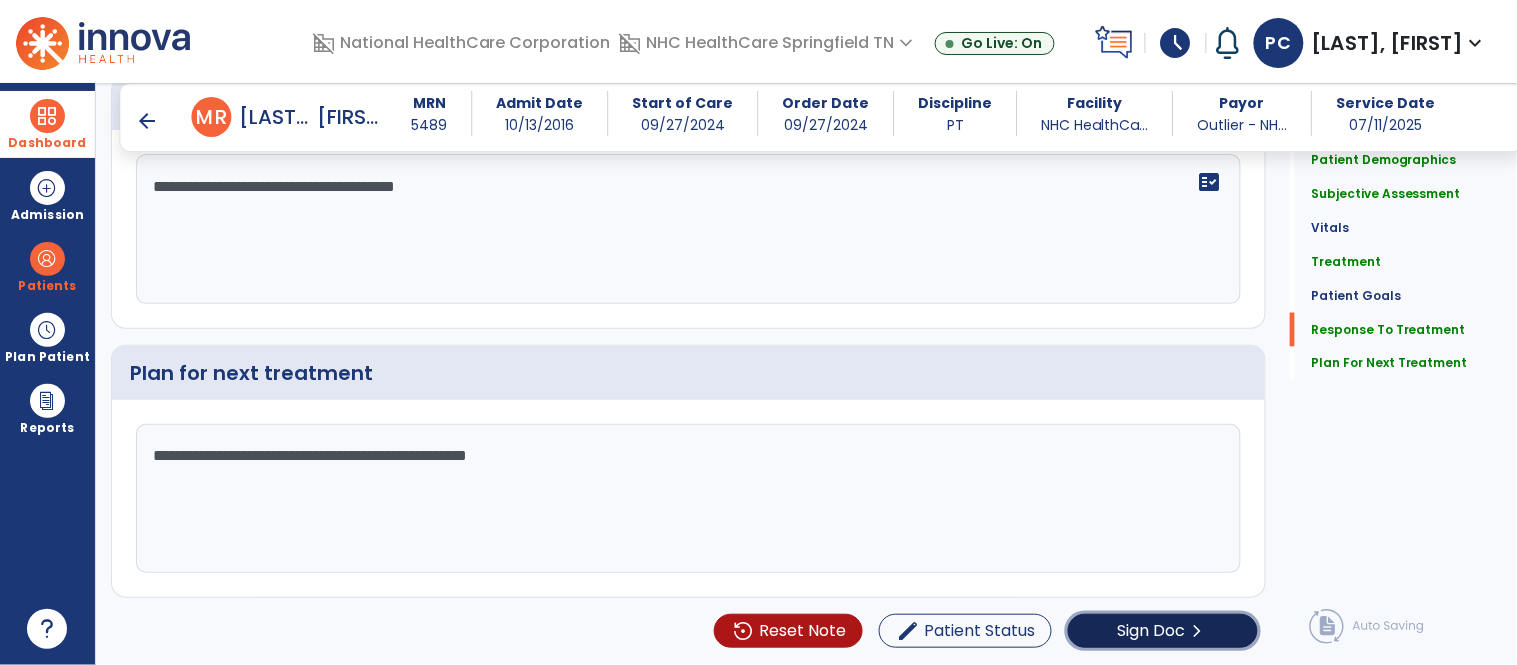 click on "Sign Doc" 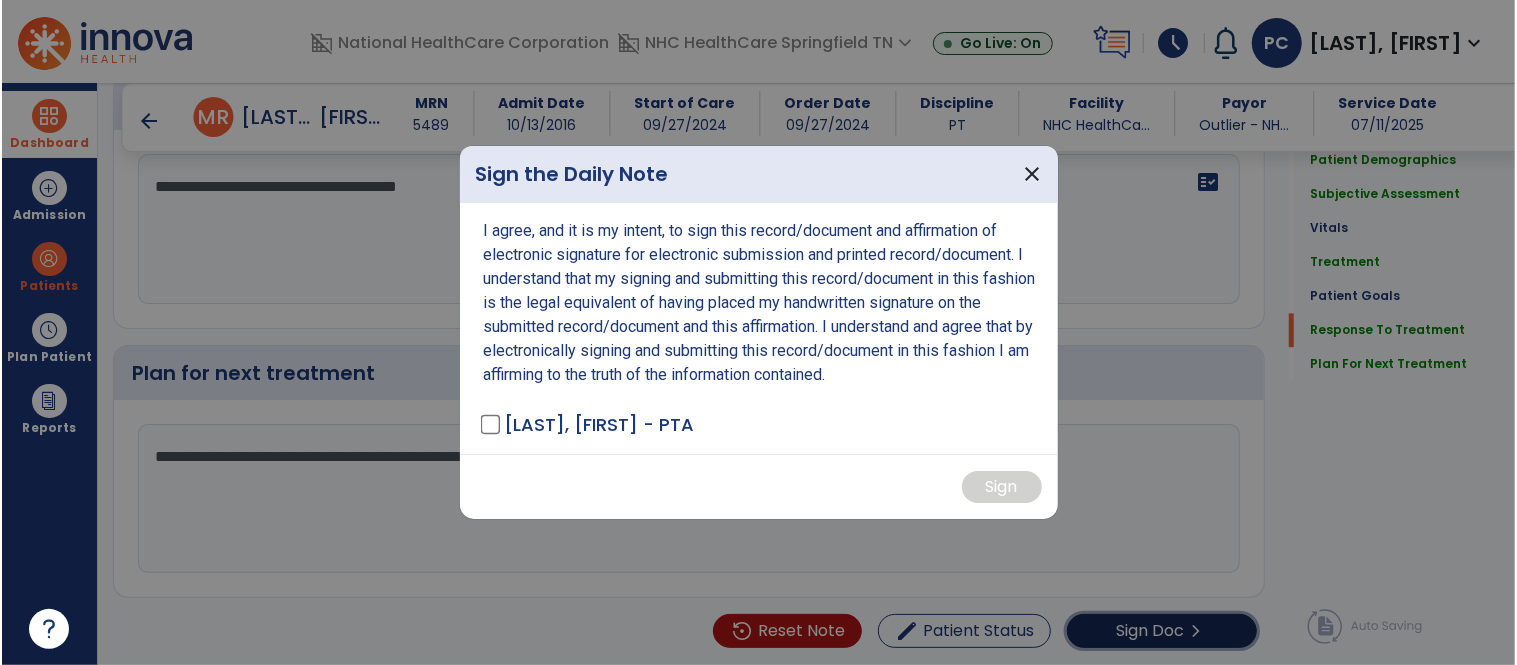 scroll, scrollTop: 2647, scrollLeft: 0, axis: vertical 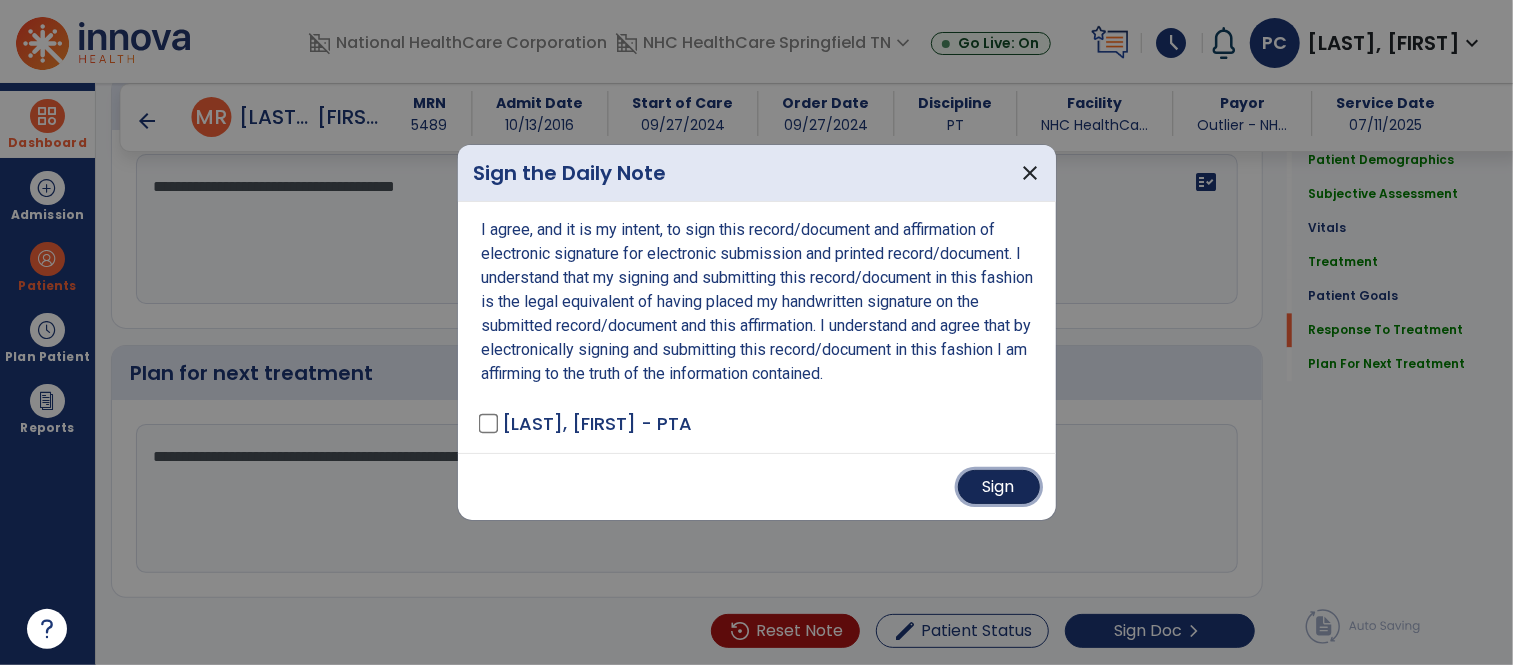 click on "Sign" at bounding box center [999, 487] 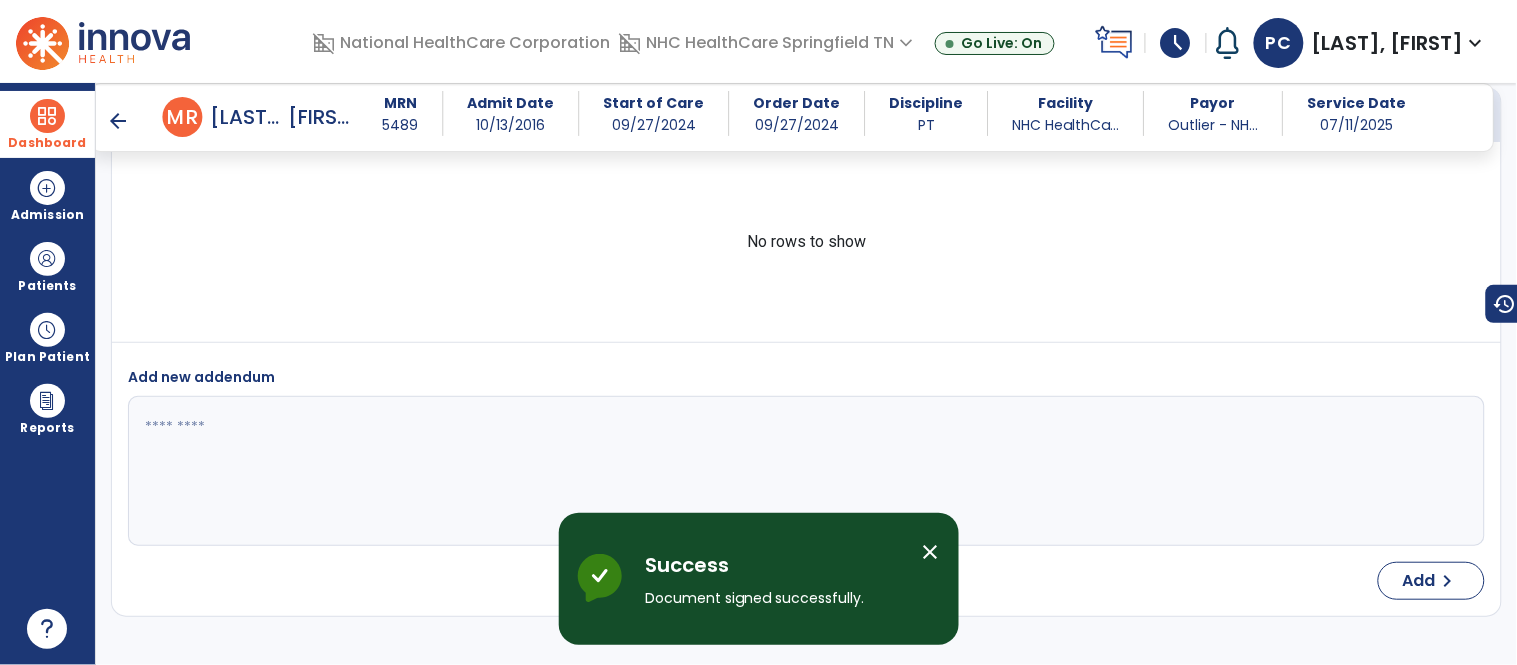 scroll, scrollTop: 3673, scrollLeft: 0, axis: vertical 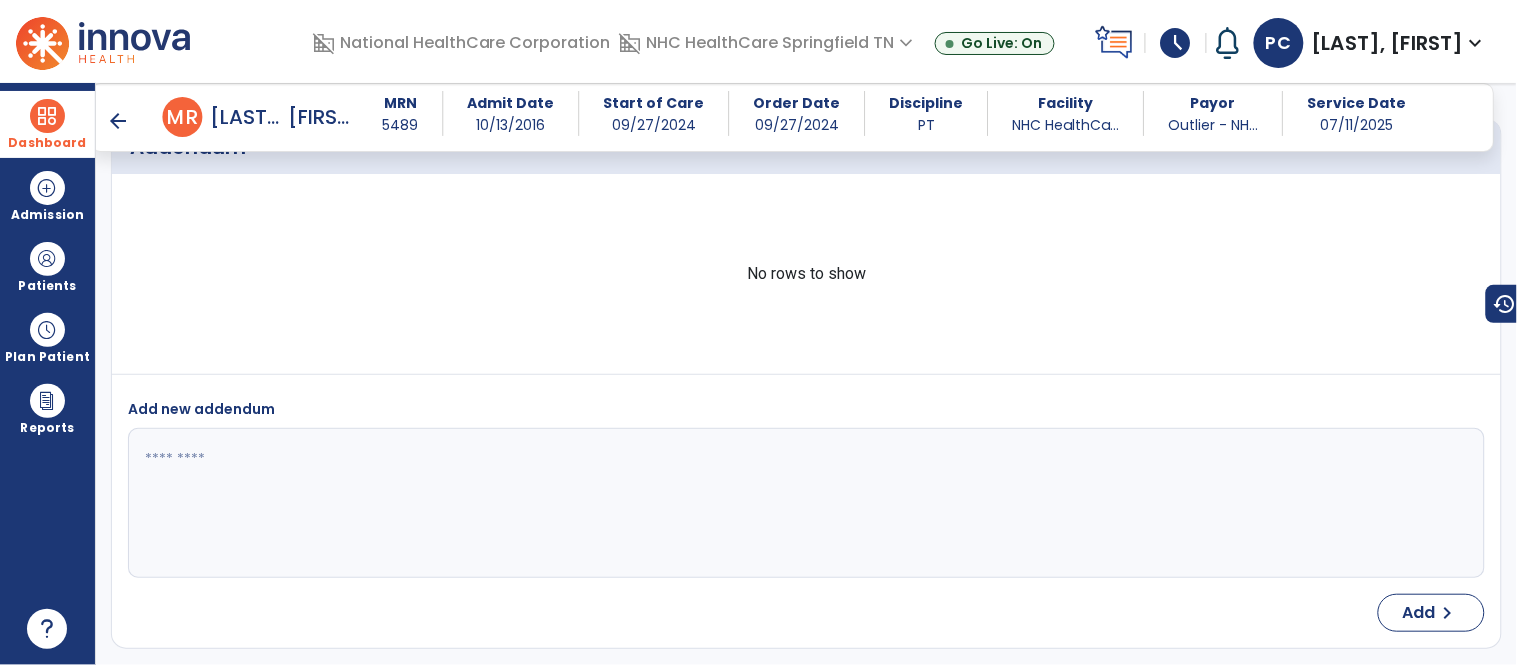 click on "arrow_back" at bounding box center (135, 117) 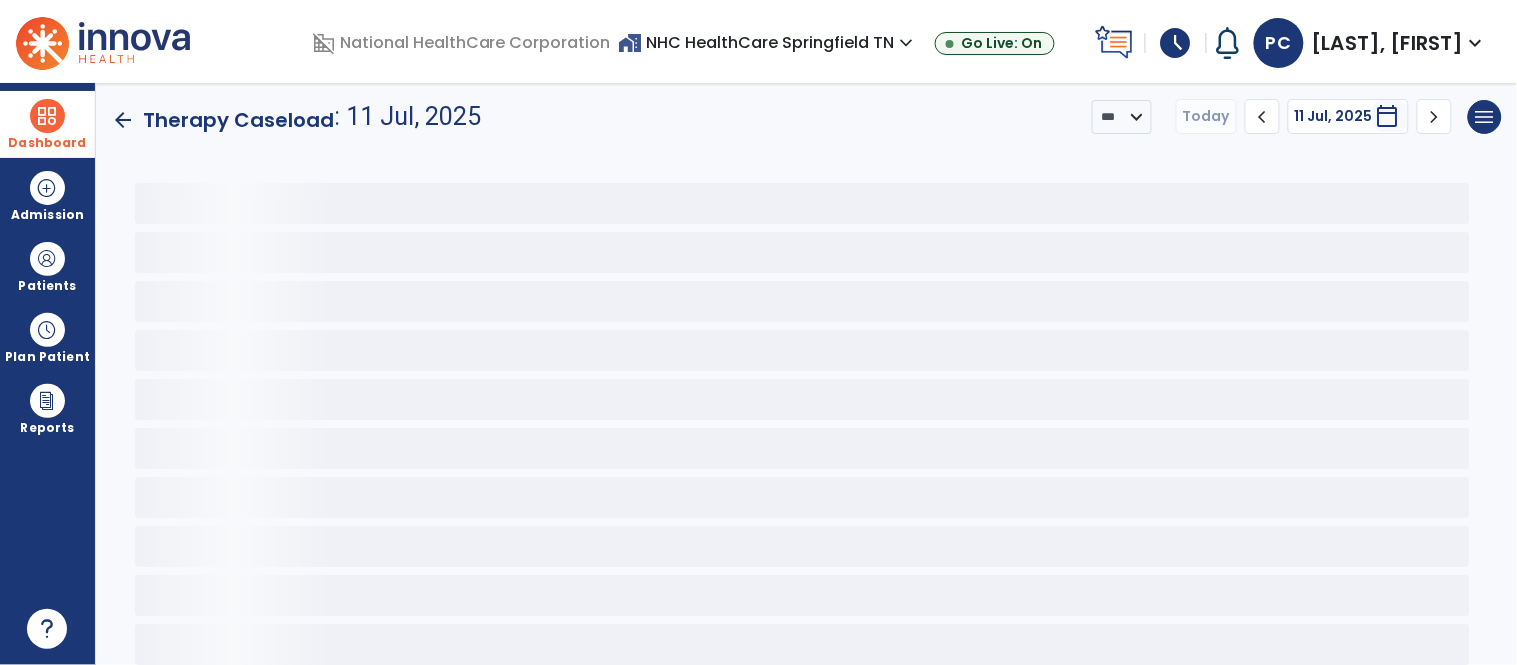 scroll, scrollTop: 0, scrollLeft: 0, axis: both 